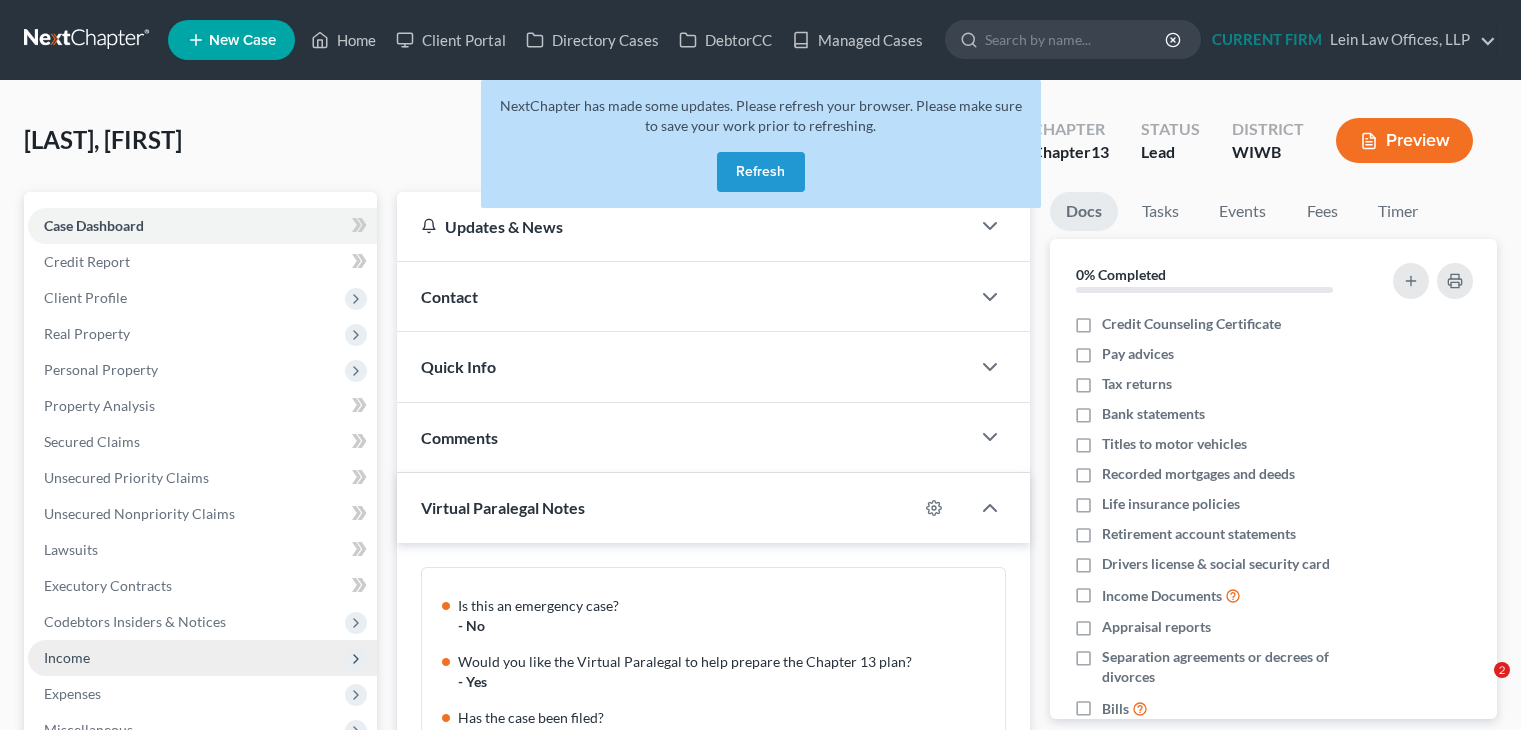 scroll, scrollTop: 500, scrollLeft: 0, axis: vertical 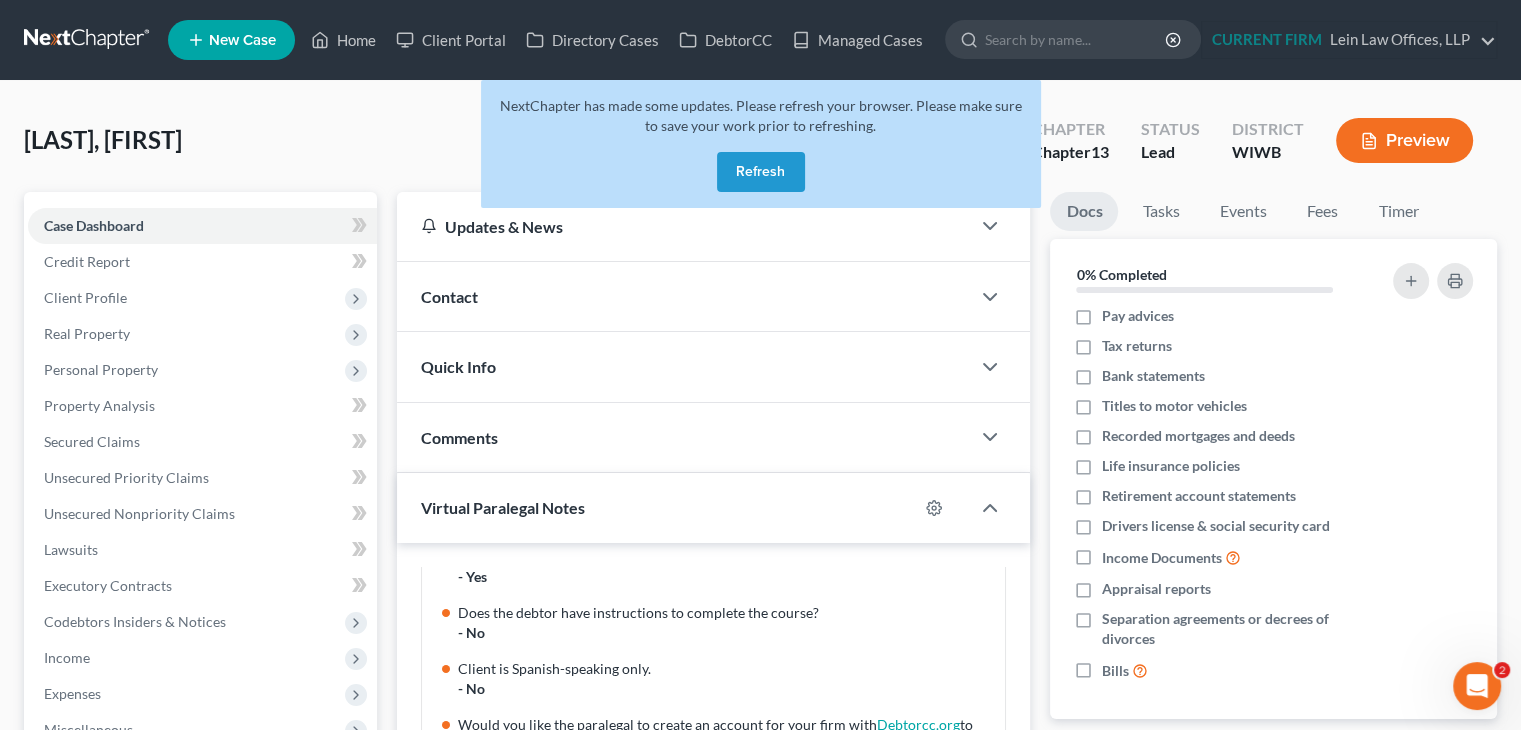 click on "Refresh" at bounding box center (761, 172) 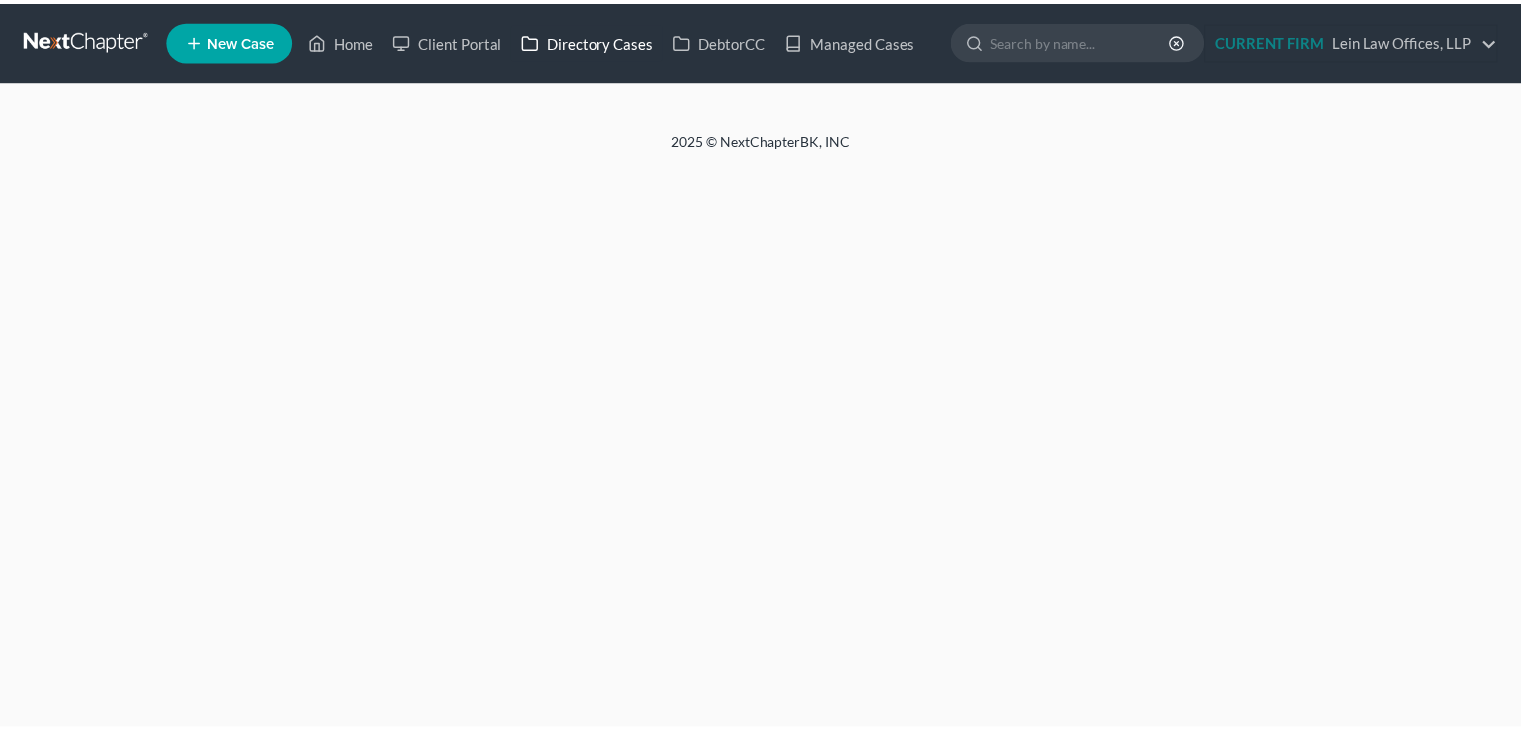 scroll, scrollTop: 0, scrollLeft: 0, axis: both 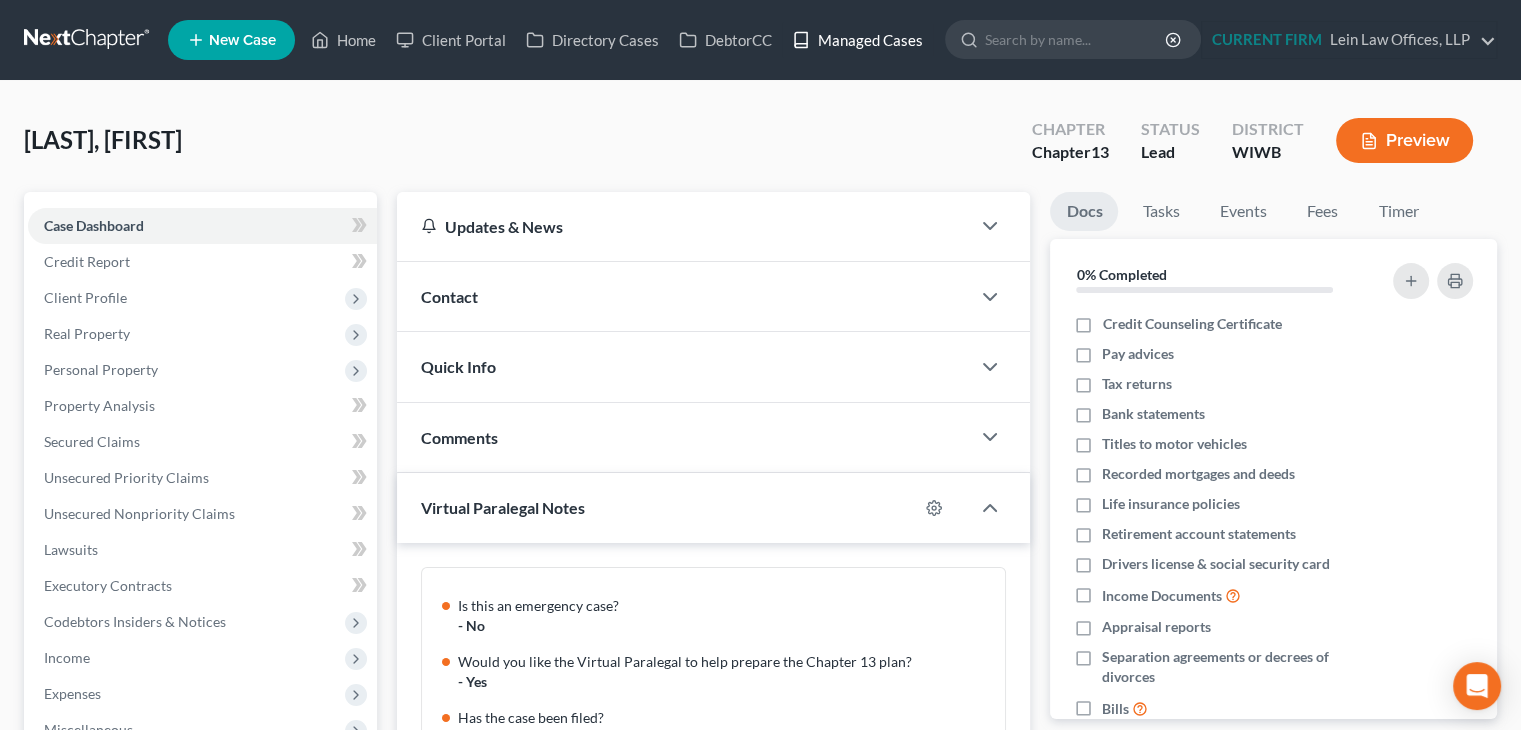 click on "Managed Cases" at bounding box center (857, 40) 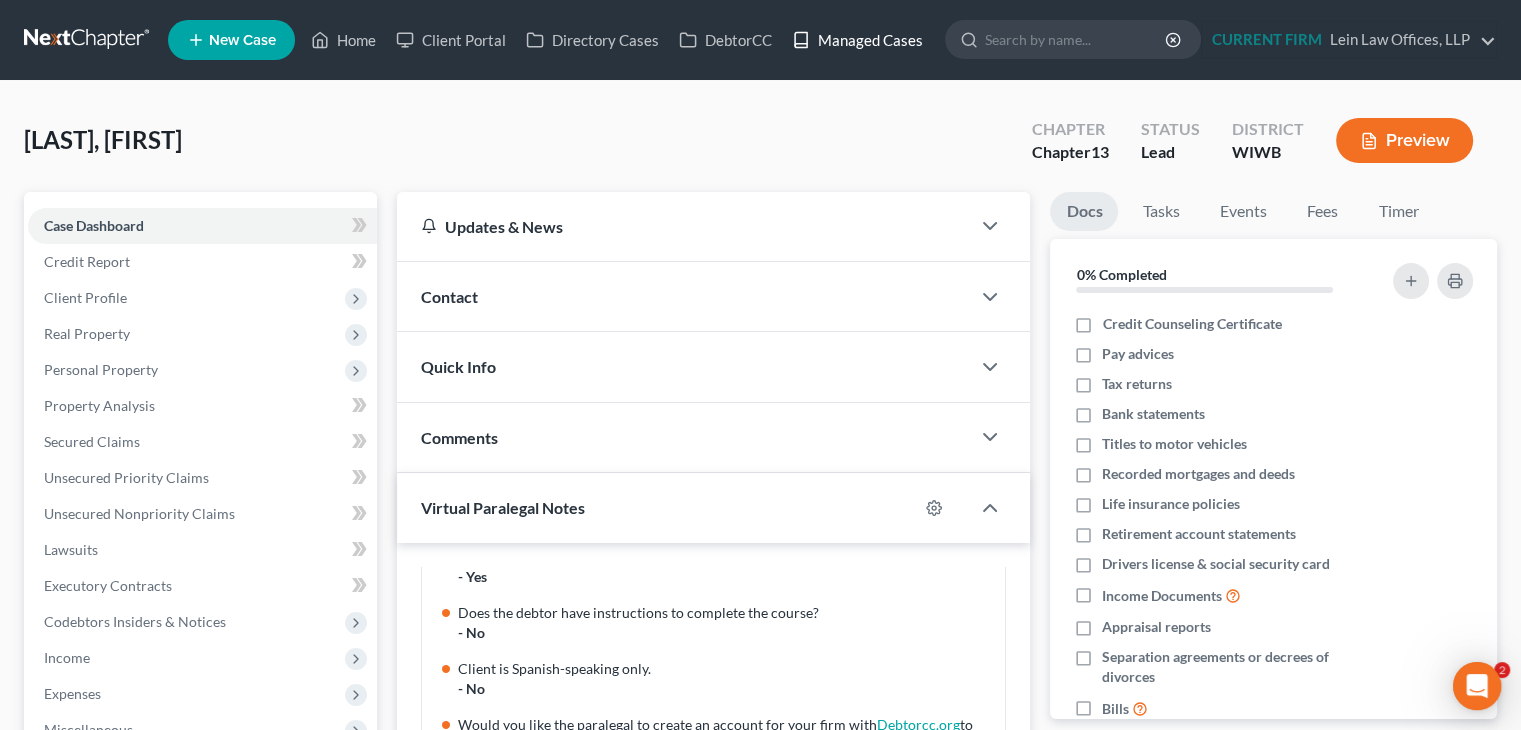 scroll, scrollTop: 0, scrollLeft: 0, axis: both 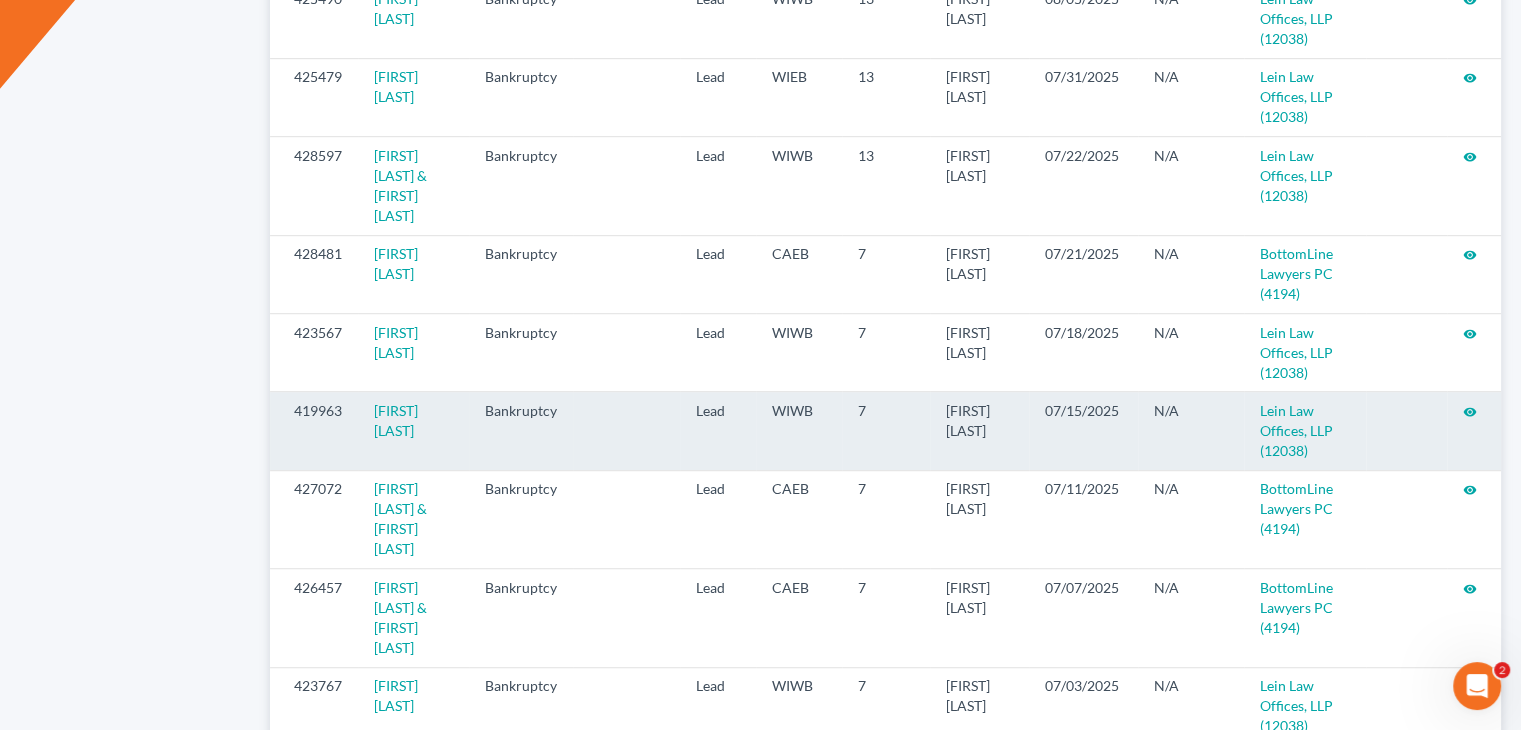 click on "visibility" at bounding box center (1470, 412) 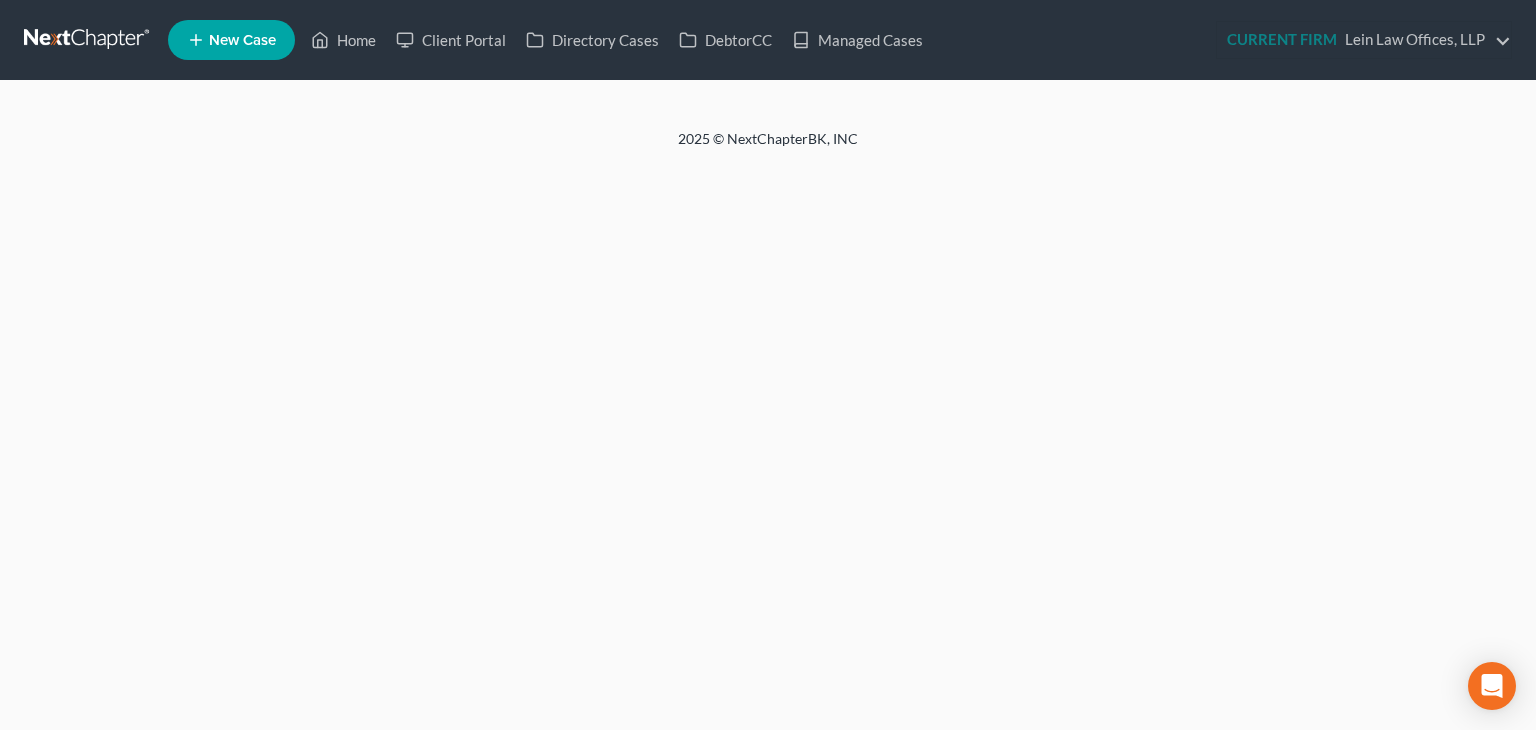 scroll, scrollTop: 0, scrollLeft: 0, axis: both 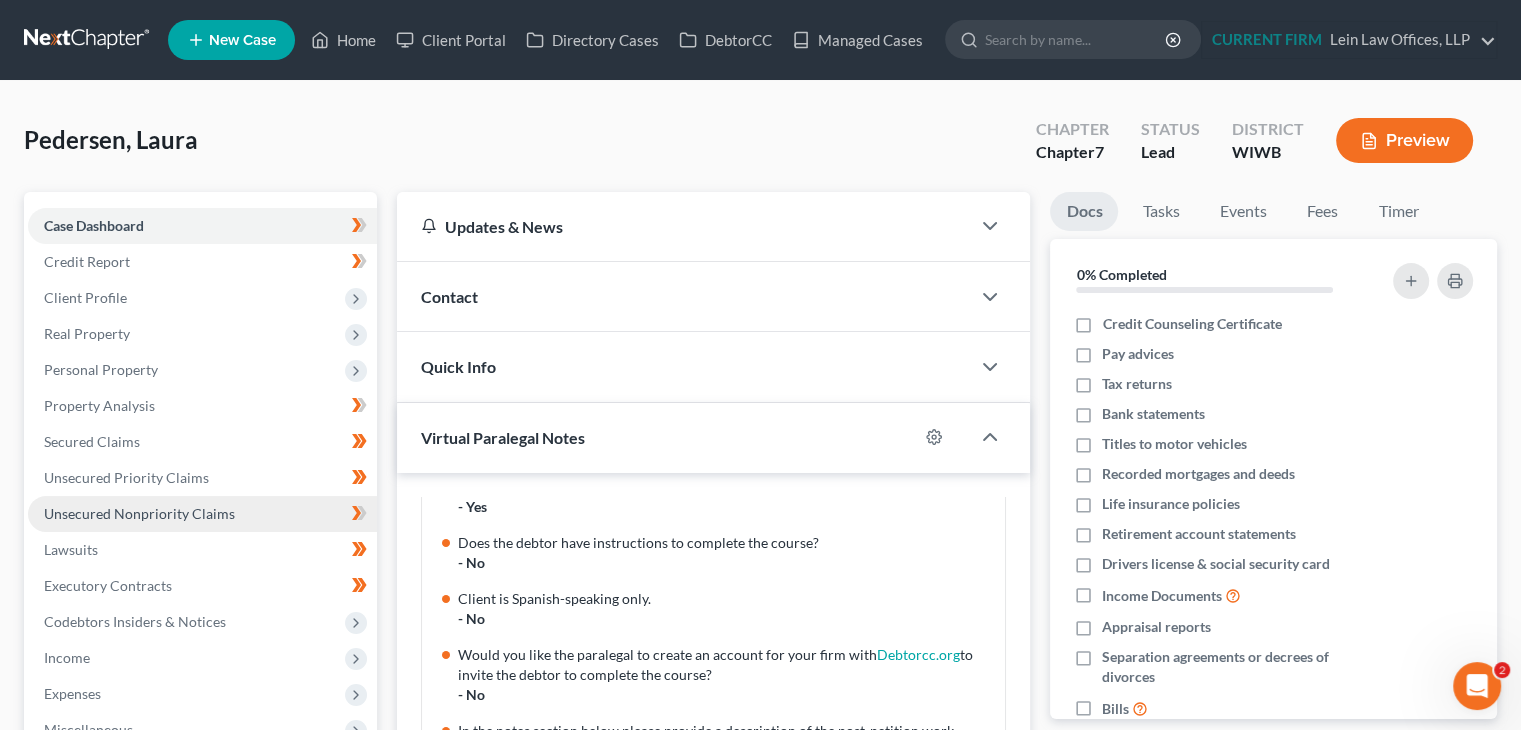 click on "Unsecured Nonpriority Claims" at bounding box center (139, 513) 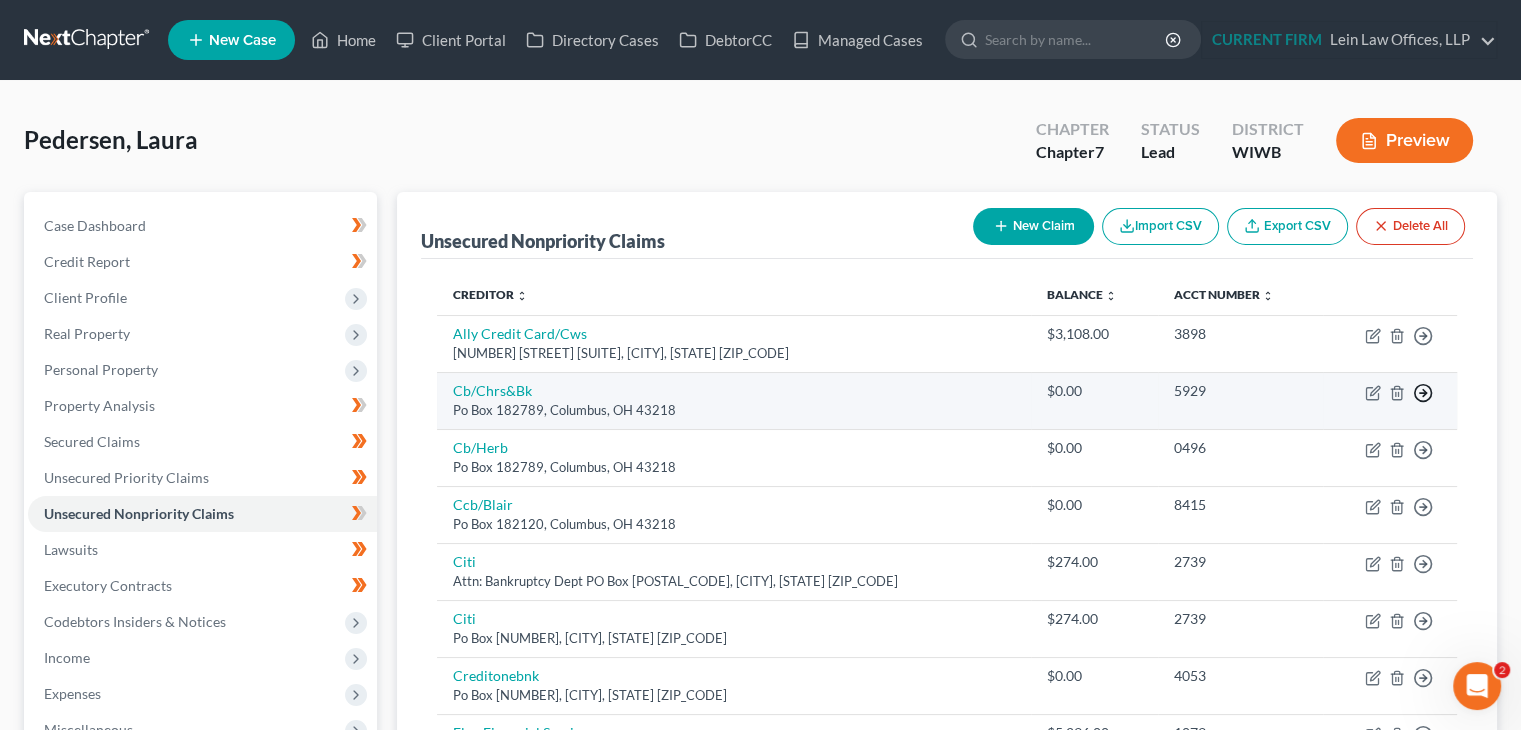 click 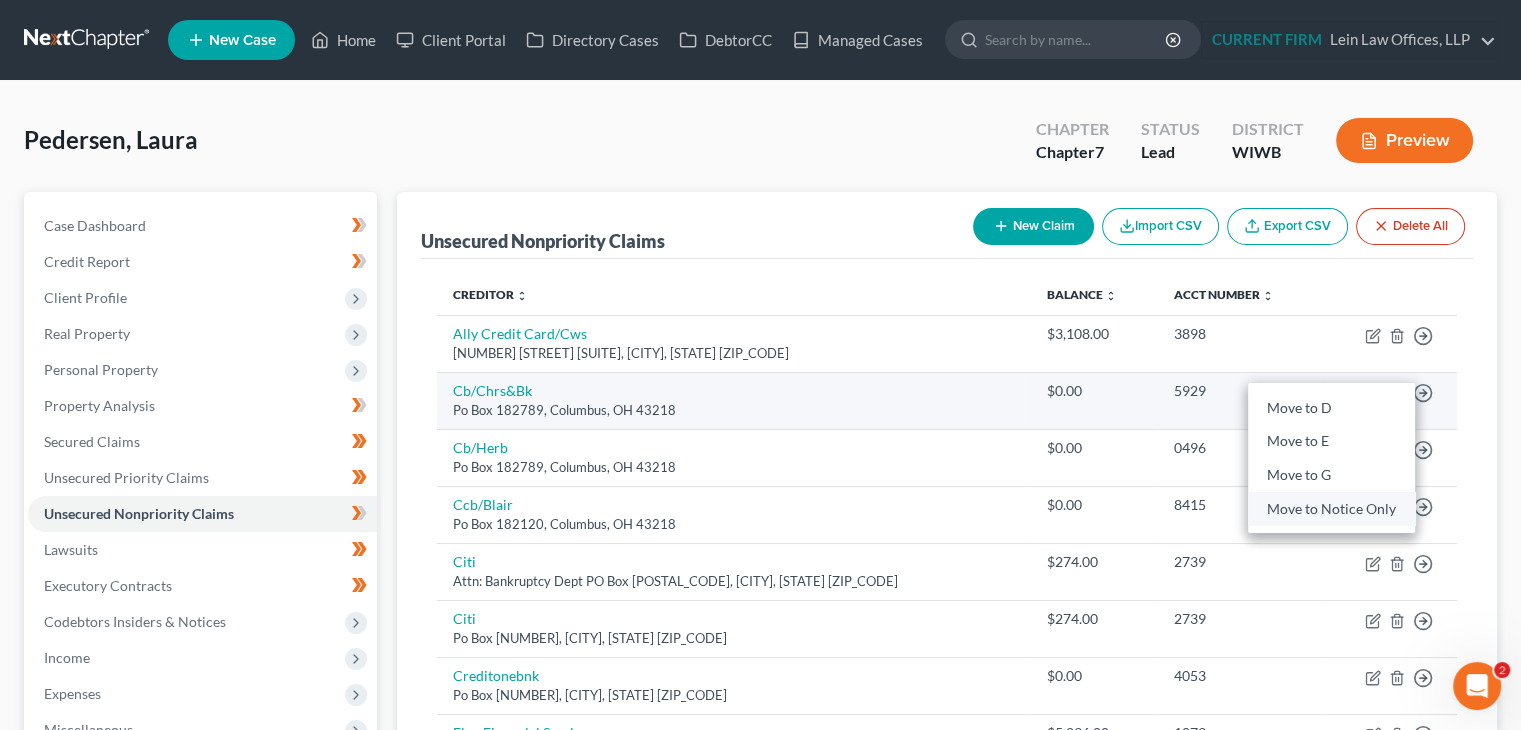 click on "Move to Notice Only" at bounding box center (1331, 509) 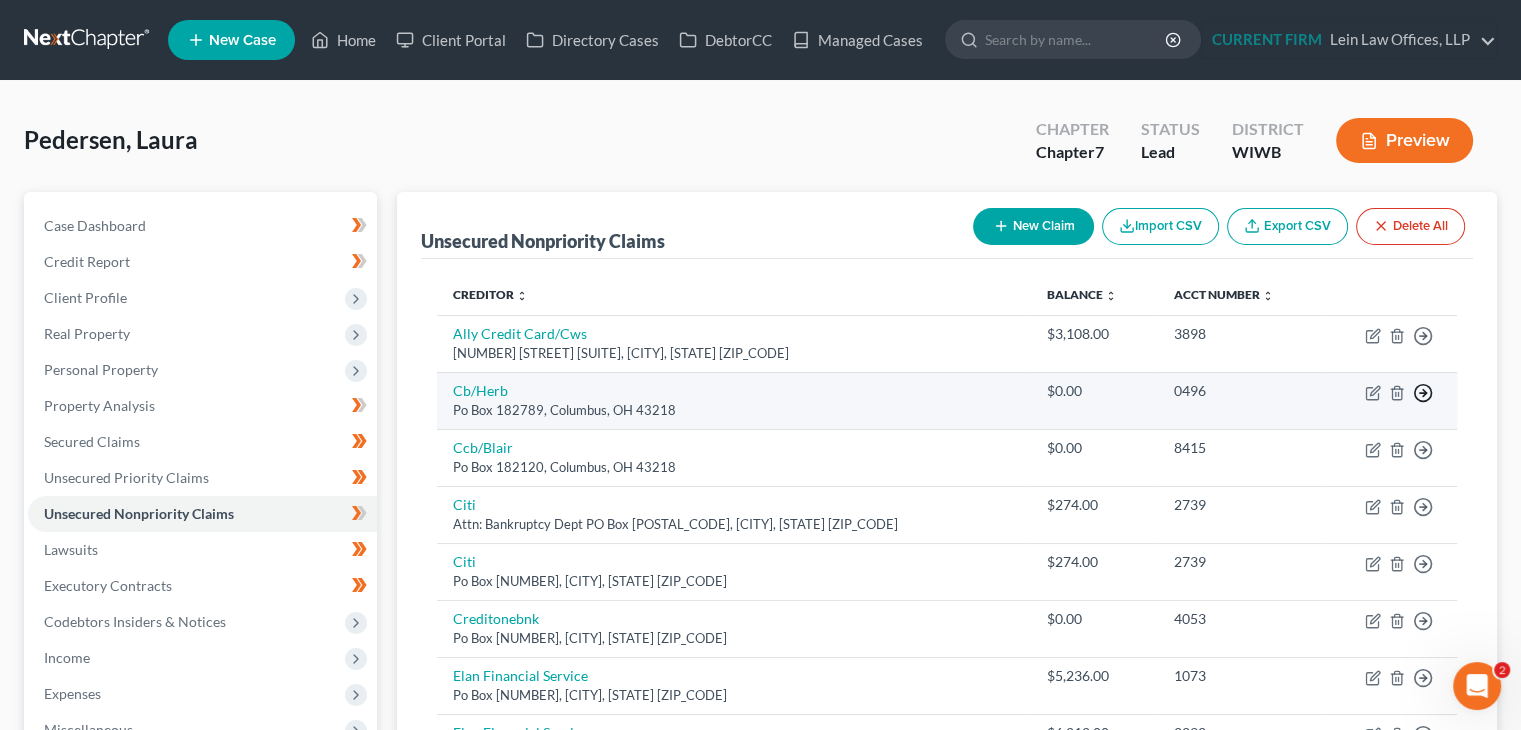 click 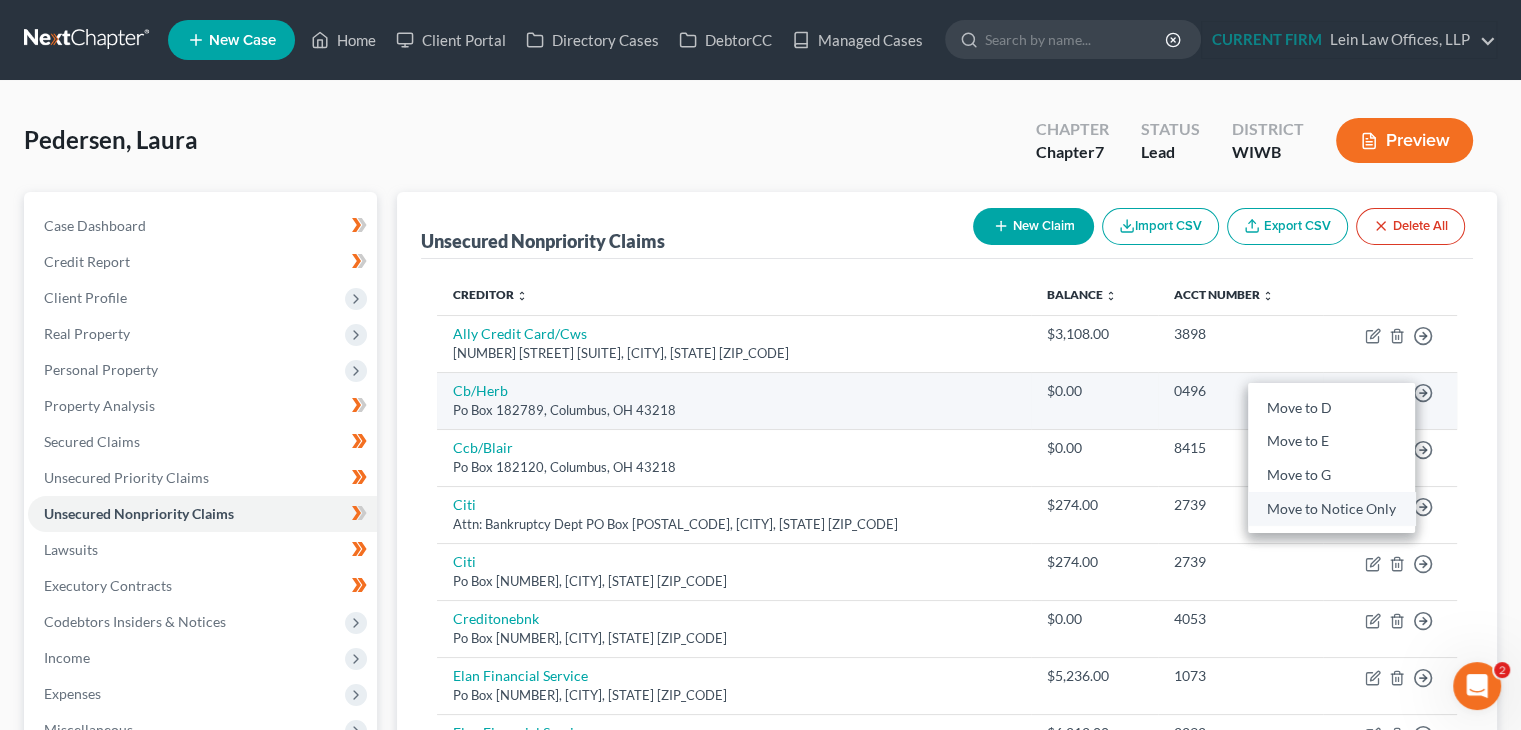 click on "Move to Notice Only" at bounding box center (1331, 509) 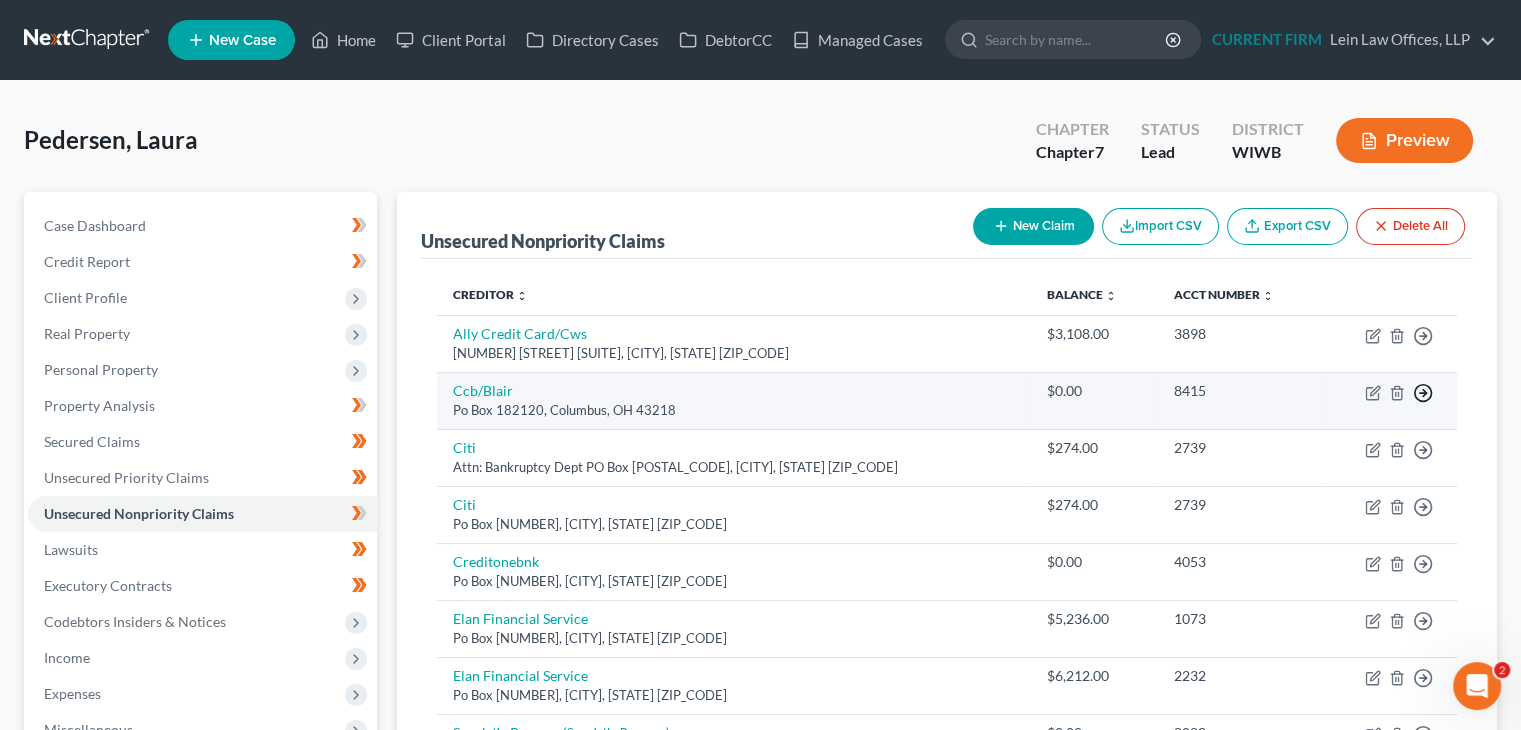 click 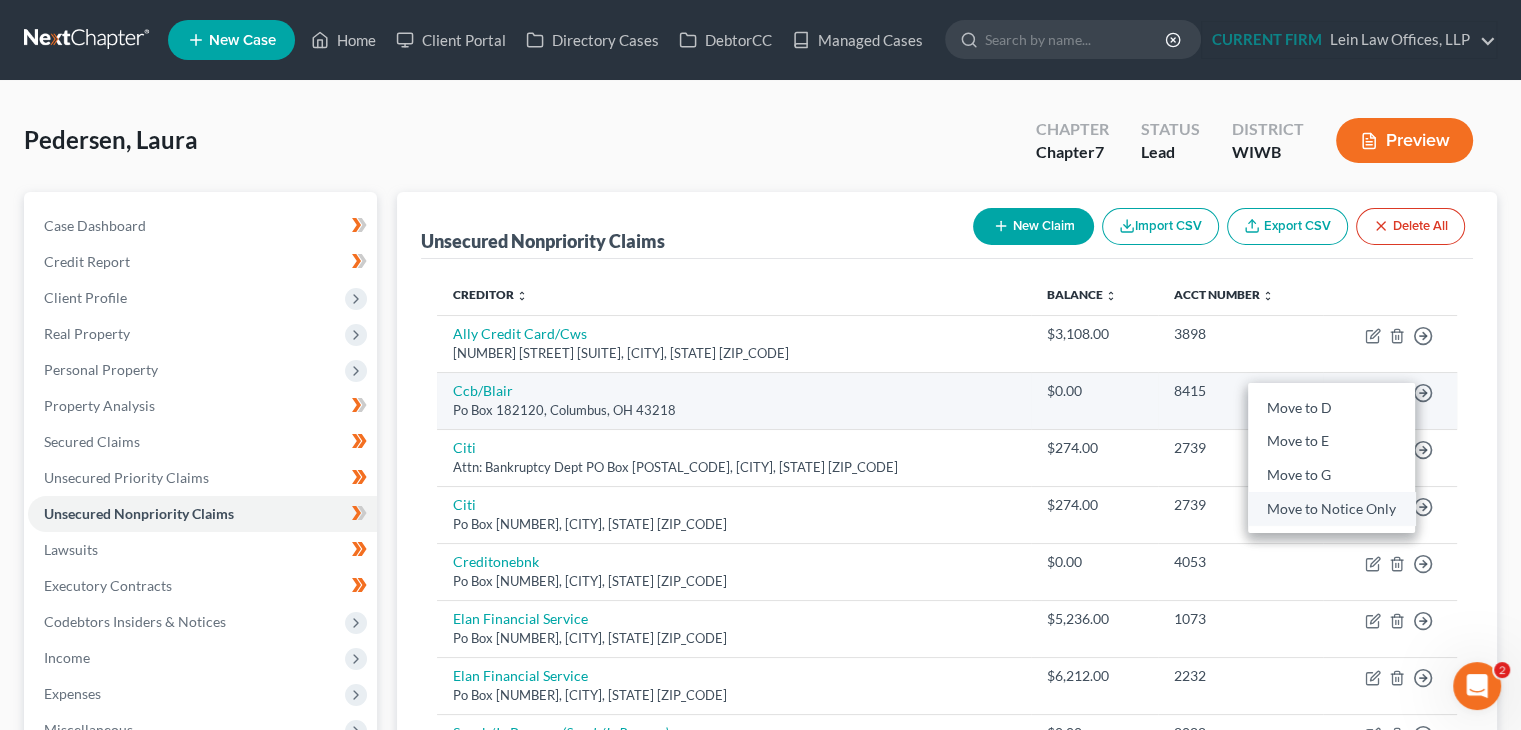 click on "Move to Notice Only" at bounding box center [1331, 509] 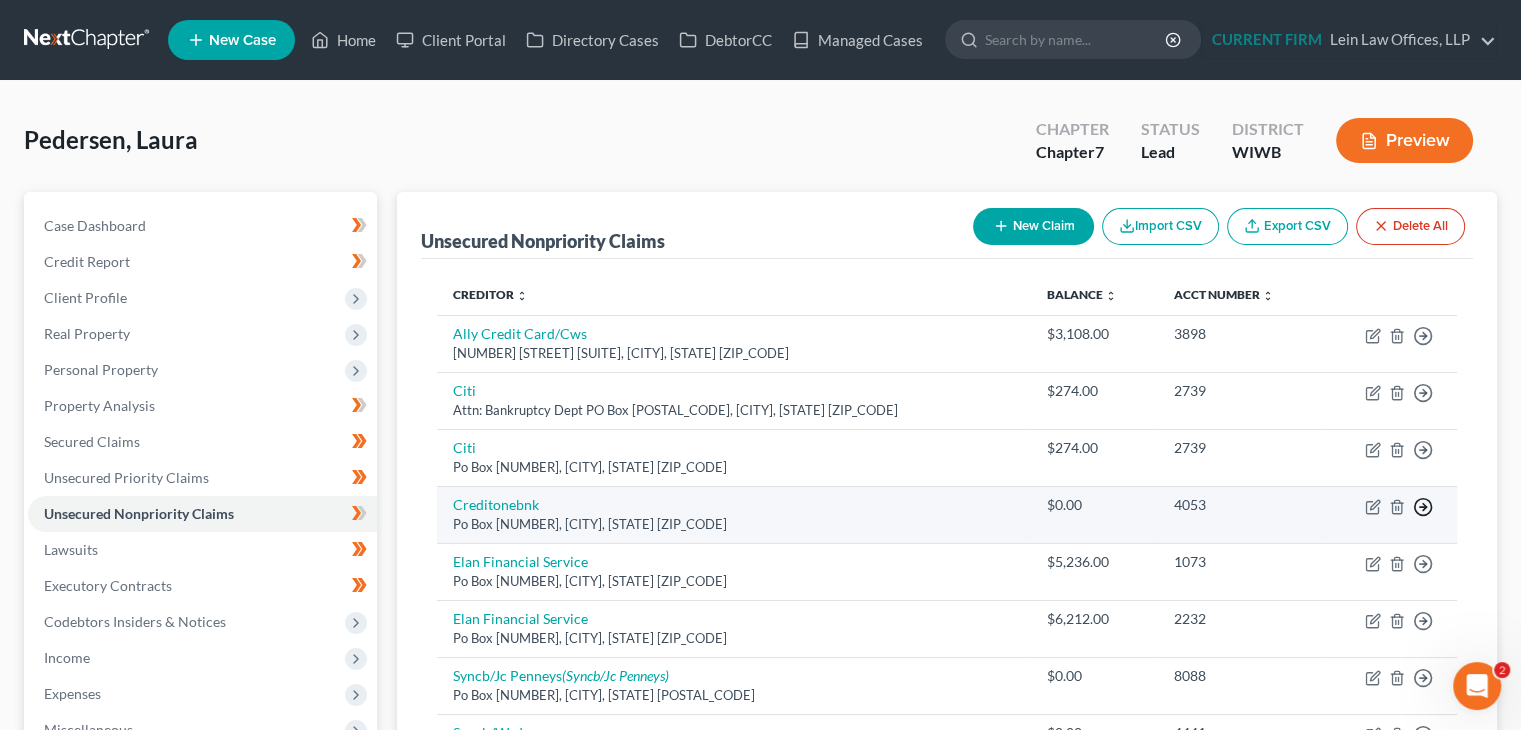 click 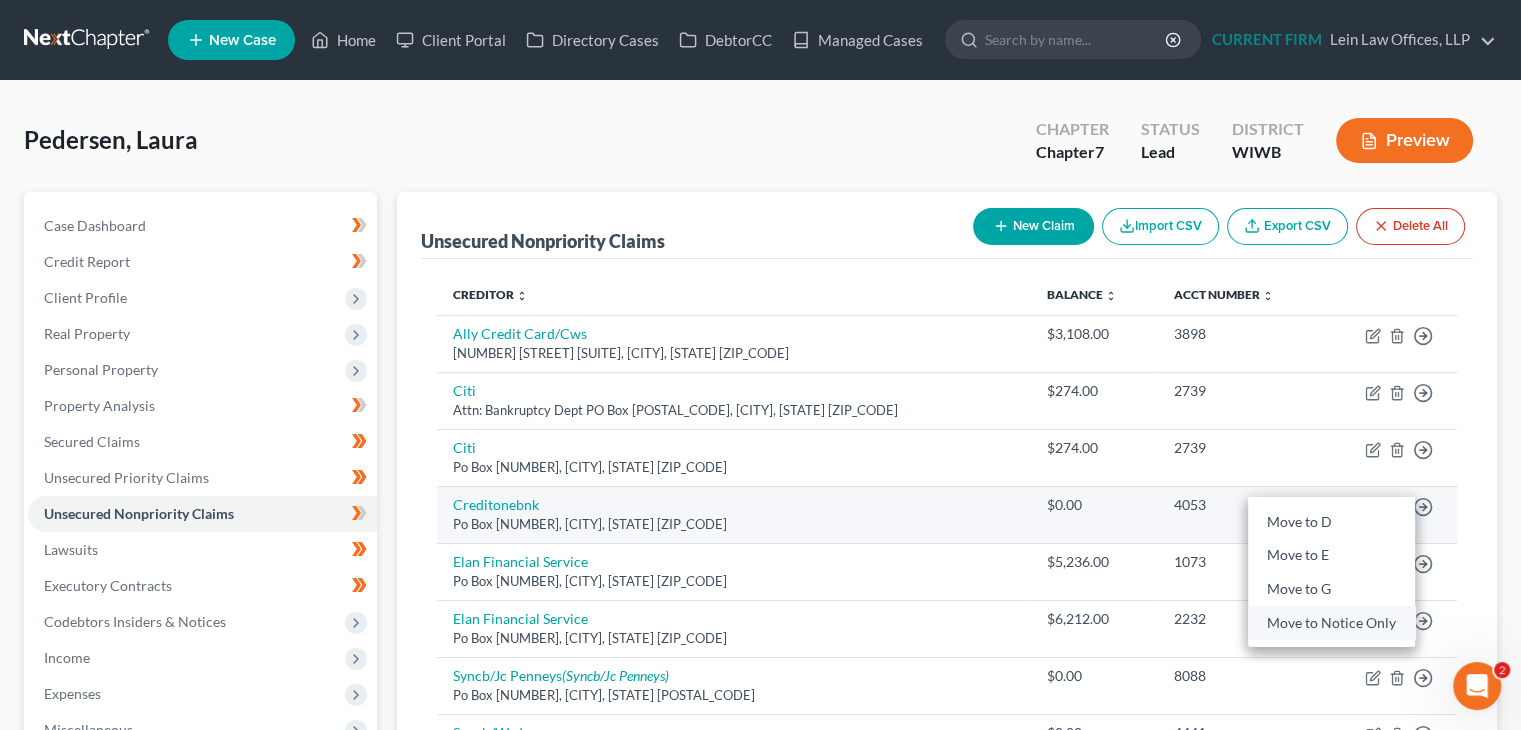 click on "Move to Notice Only" at bounding box center [1331, 623] 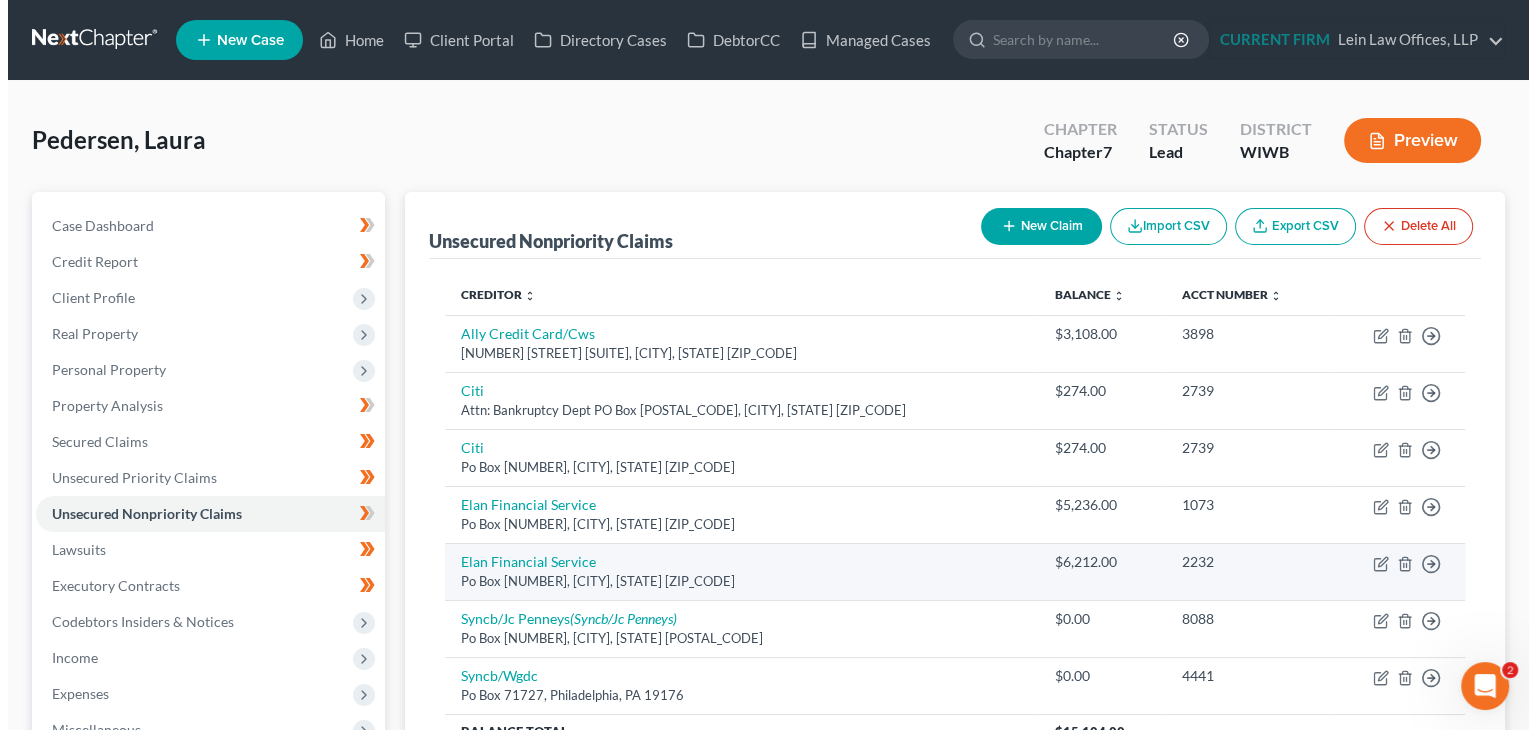 scroll, scrollTop: 100, scrollLeft: 0, axis: vertical 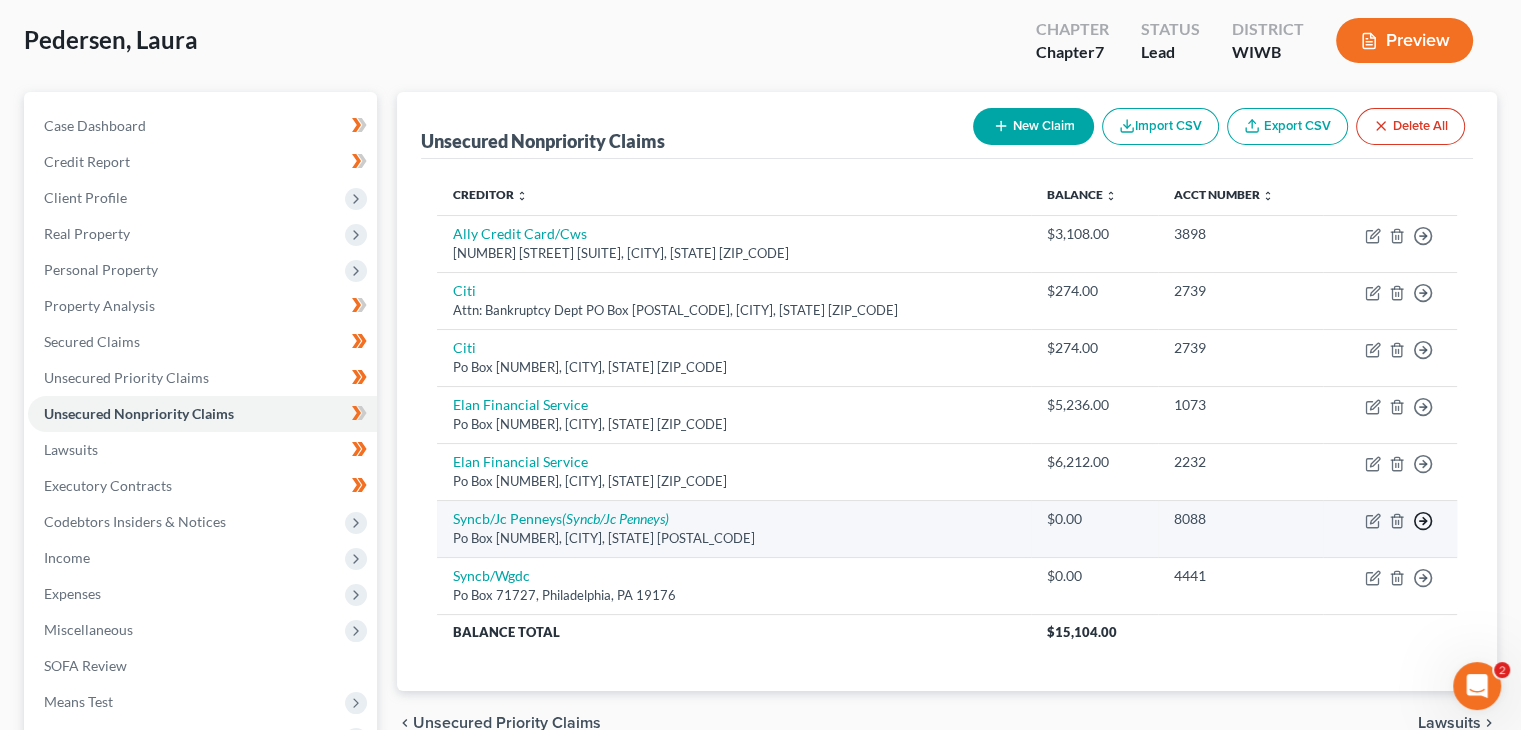 click 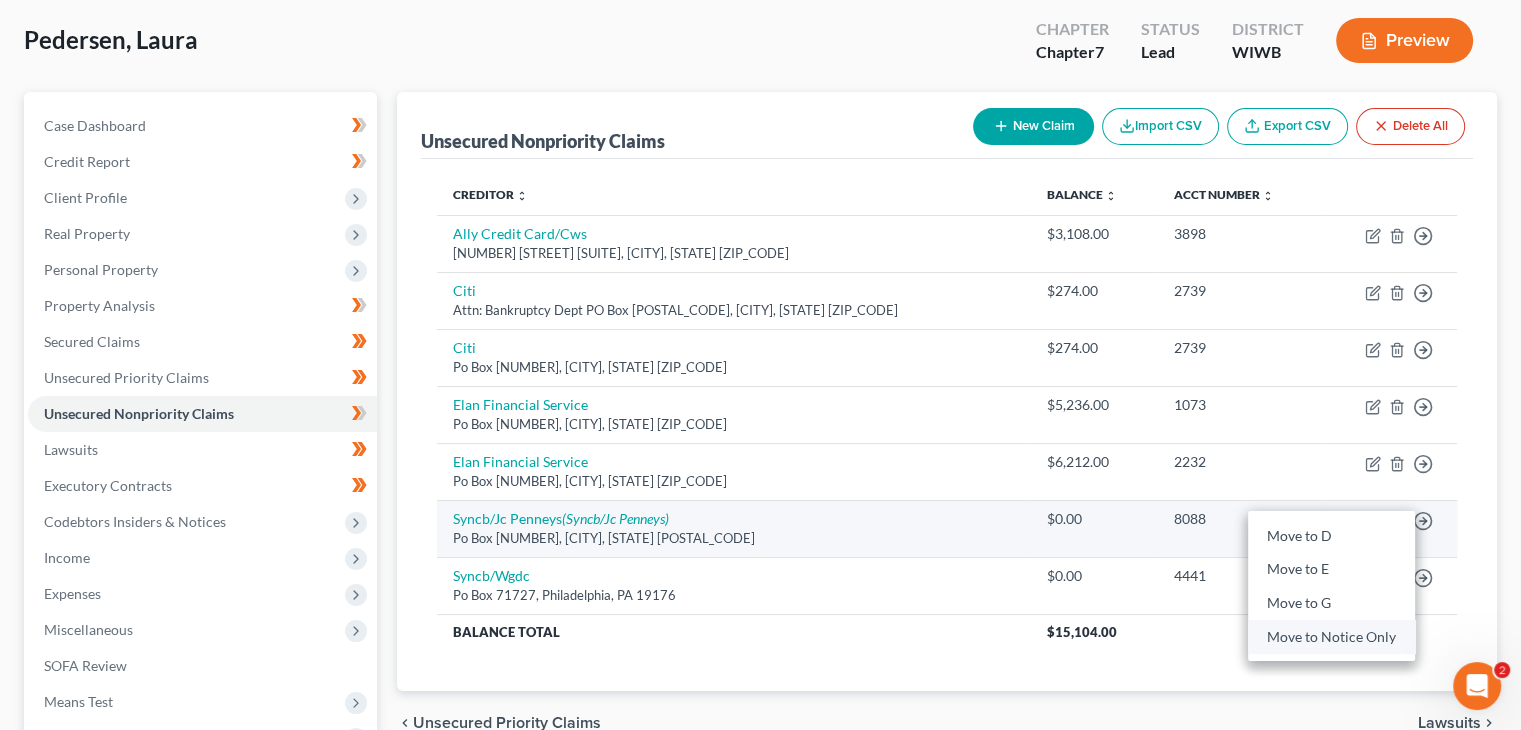 click on "Move to Notice Only" at bounding box center [1331, 637] 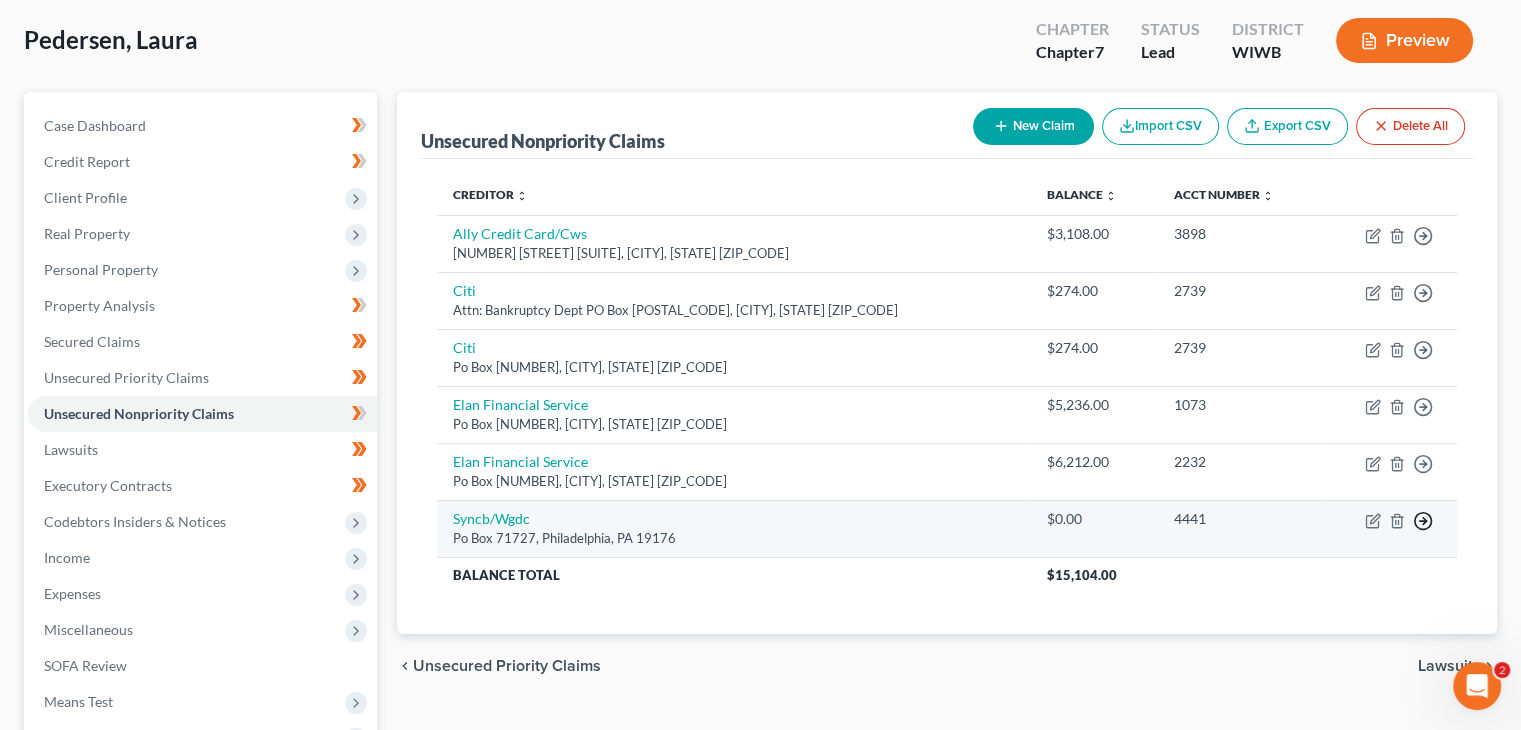 click 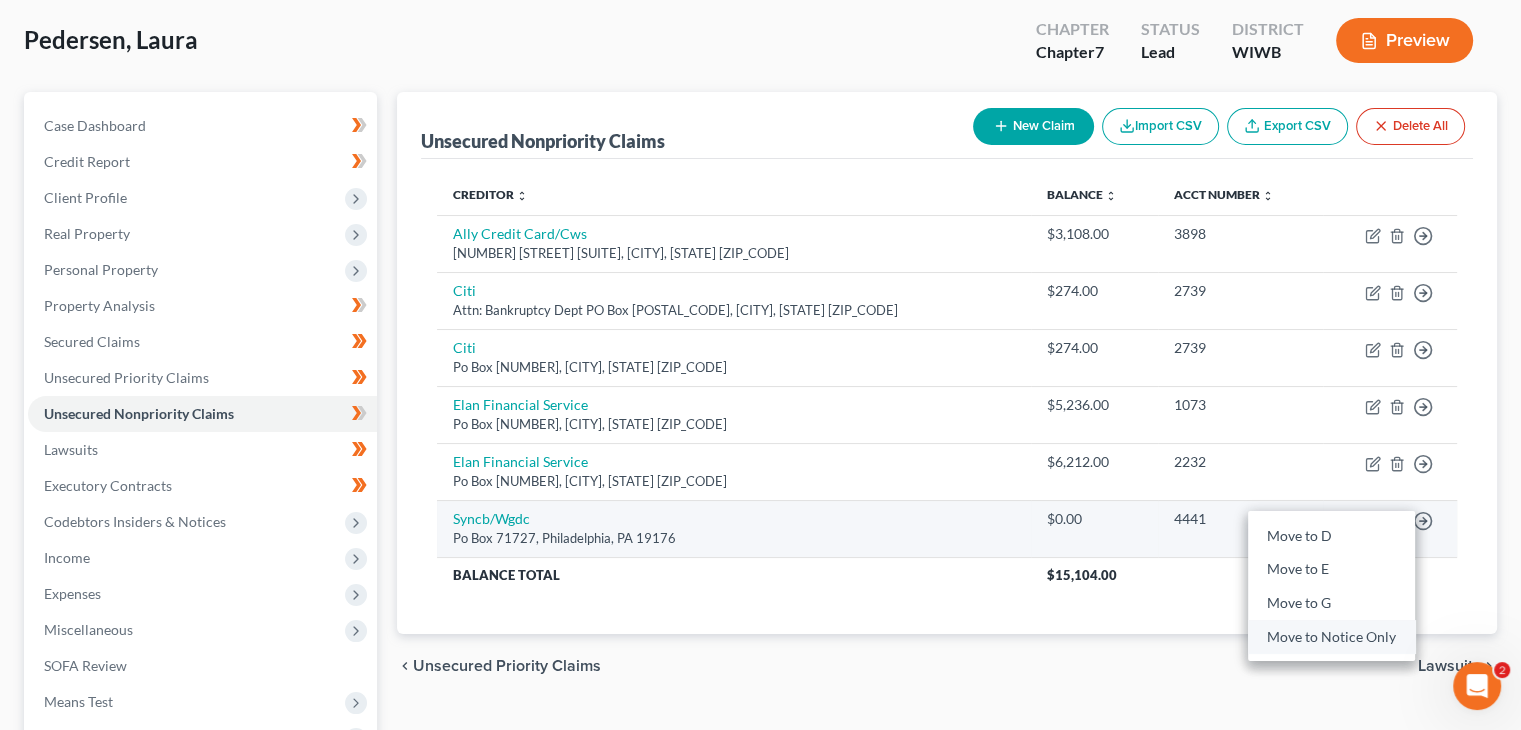 click on "Move to Notice Only" at bounding box center [1331, 637] 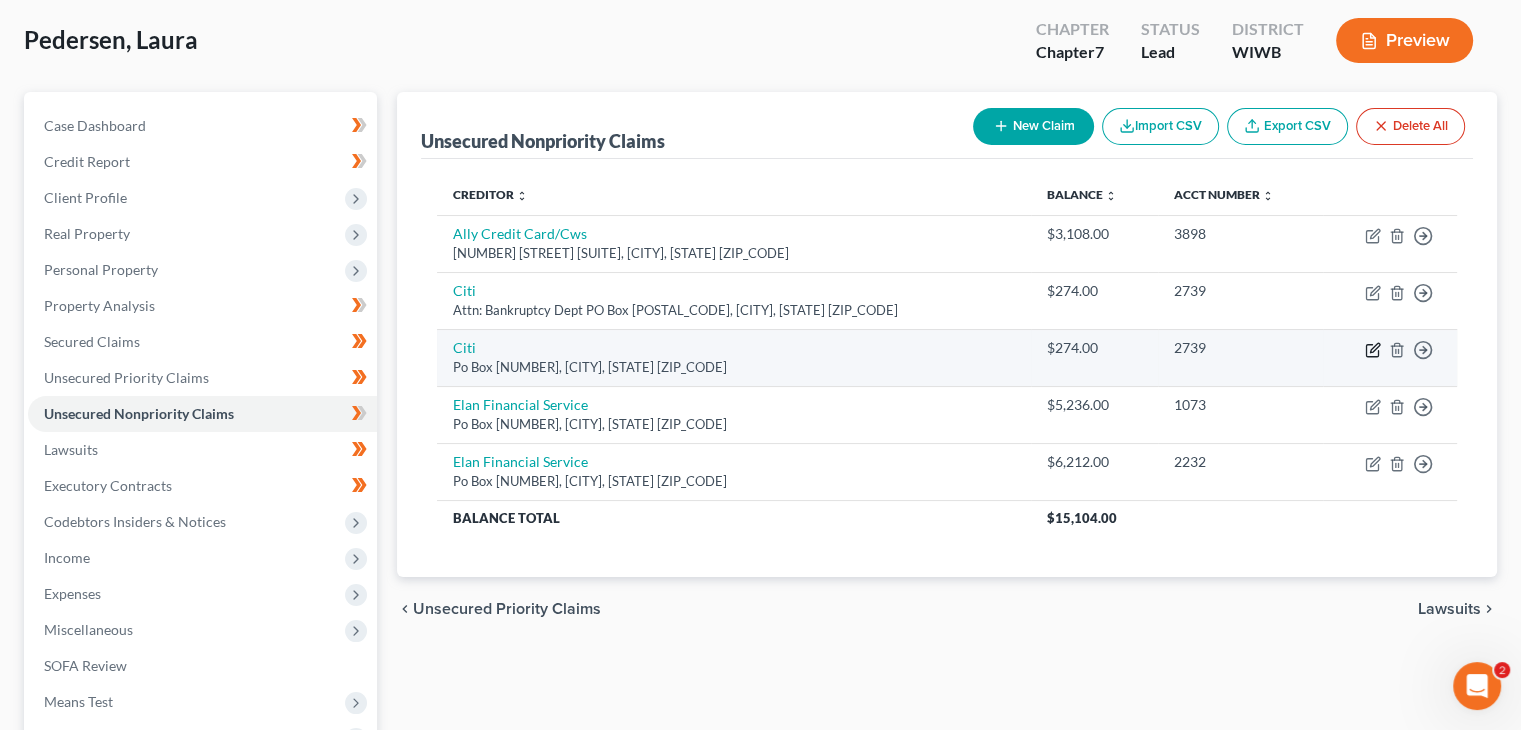 click 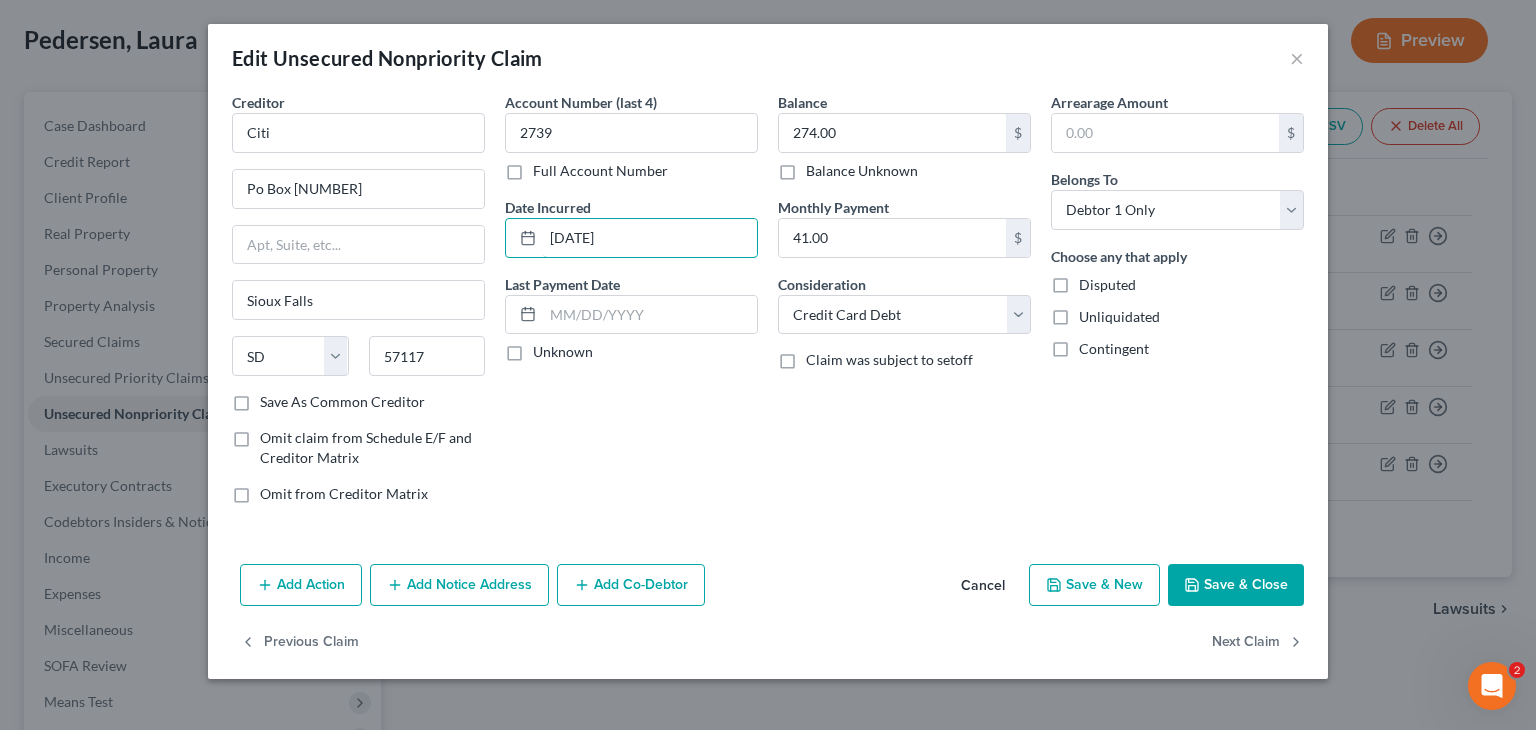 drag, startPoint x: 592, startPoint y: 248, endPoint x: 486, endPoint y: 253, distance: 106.11786 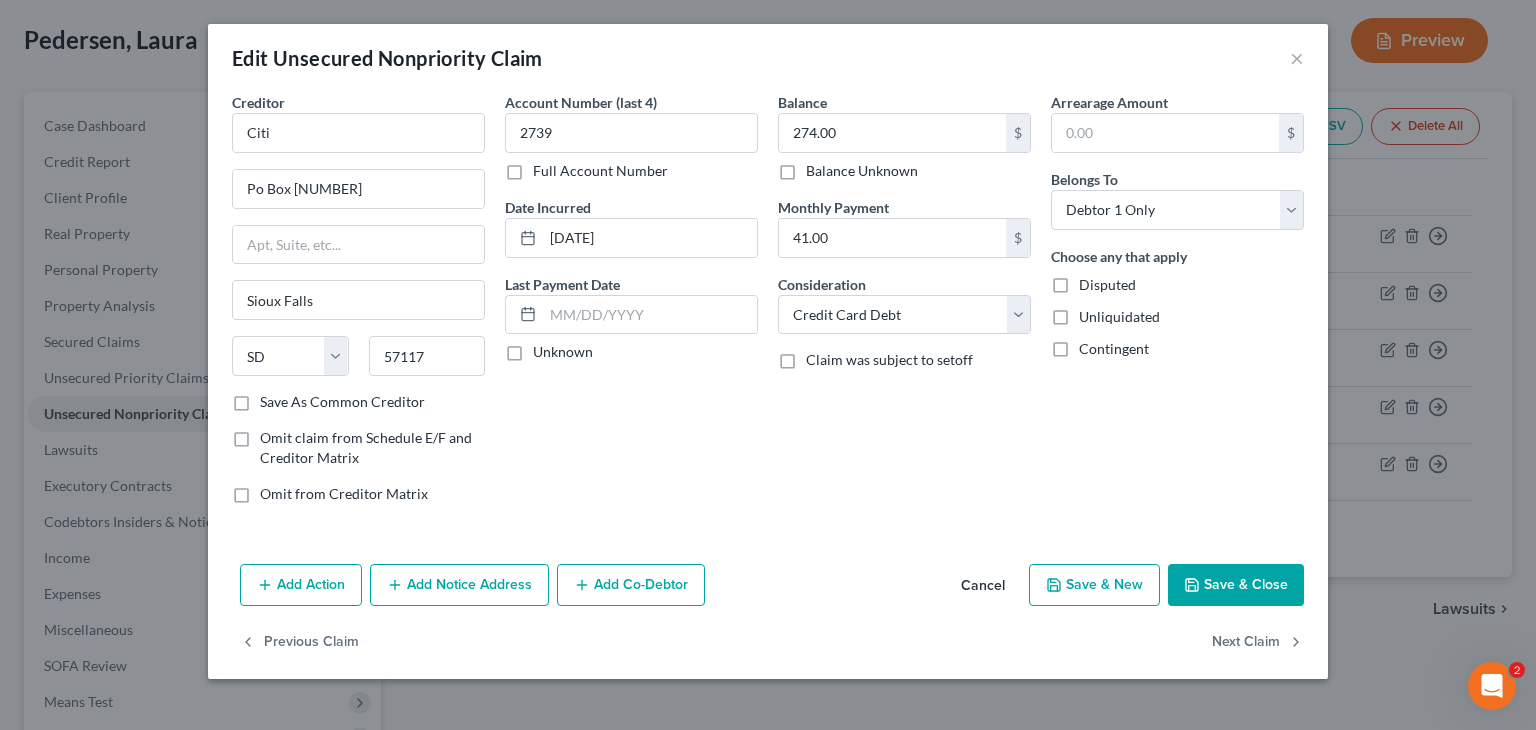 click on "Cancel" at bounding box center (983, 586) 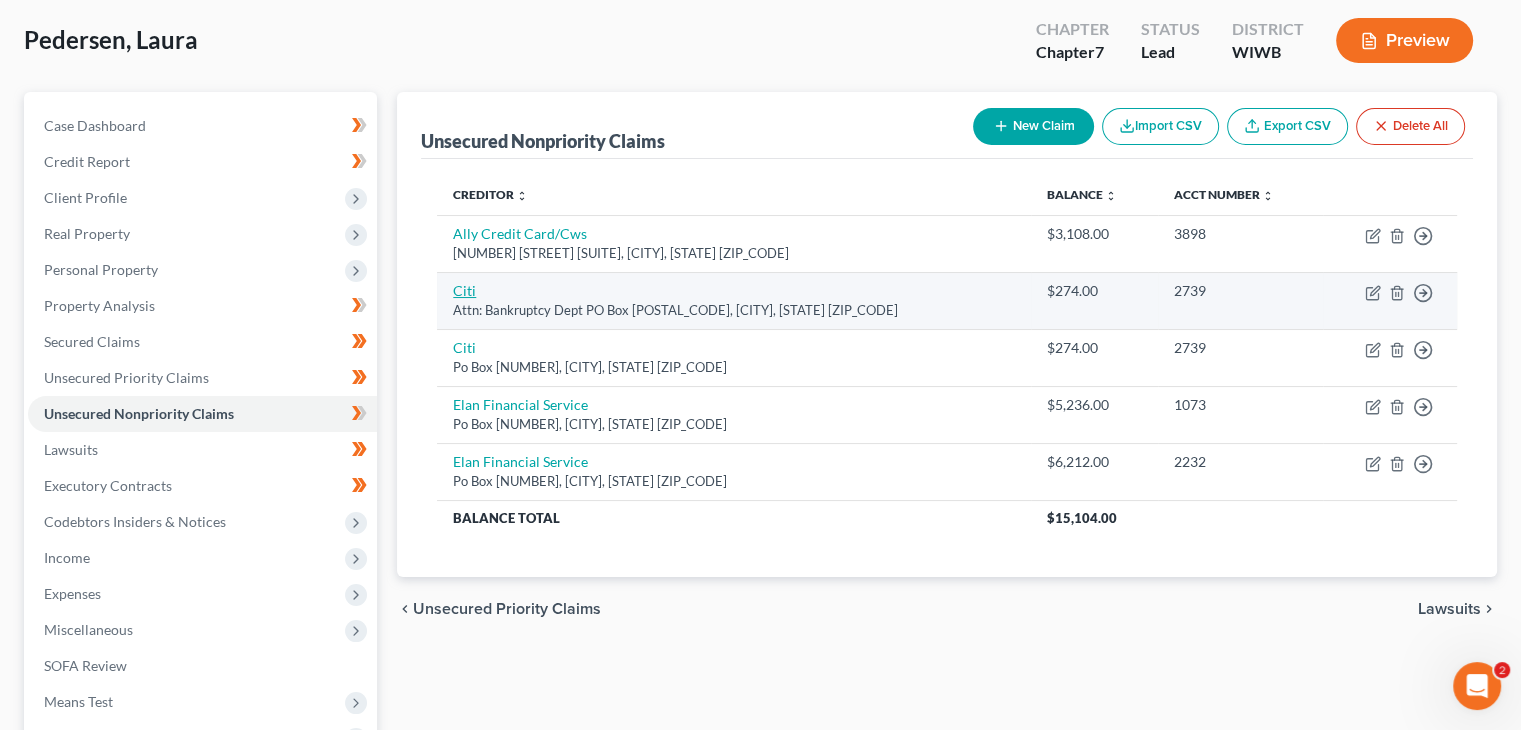 click on "Citi" at bounding box center (464, 290) 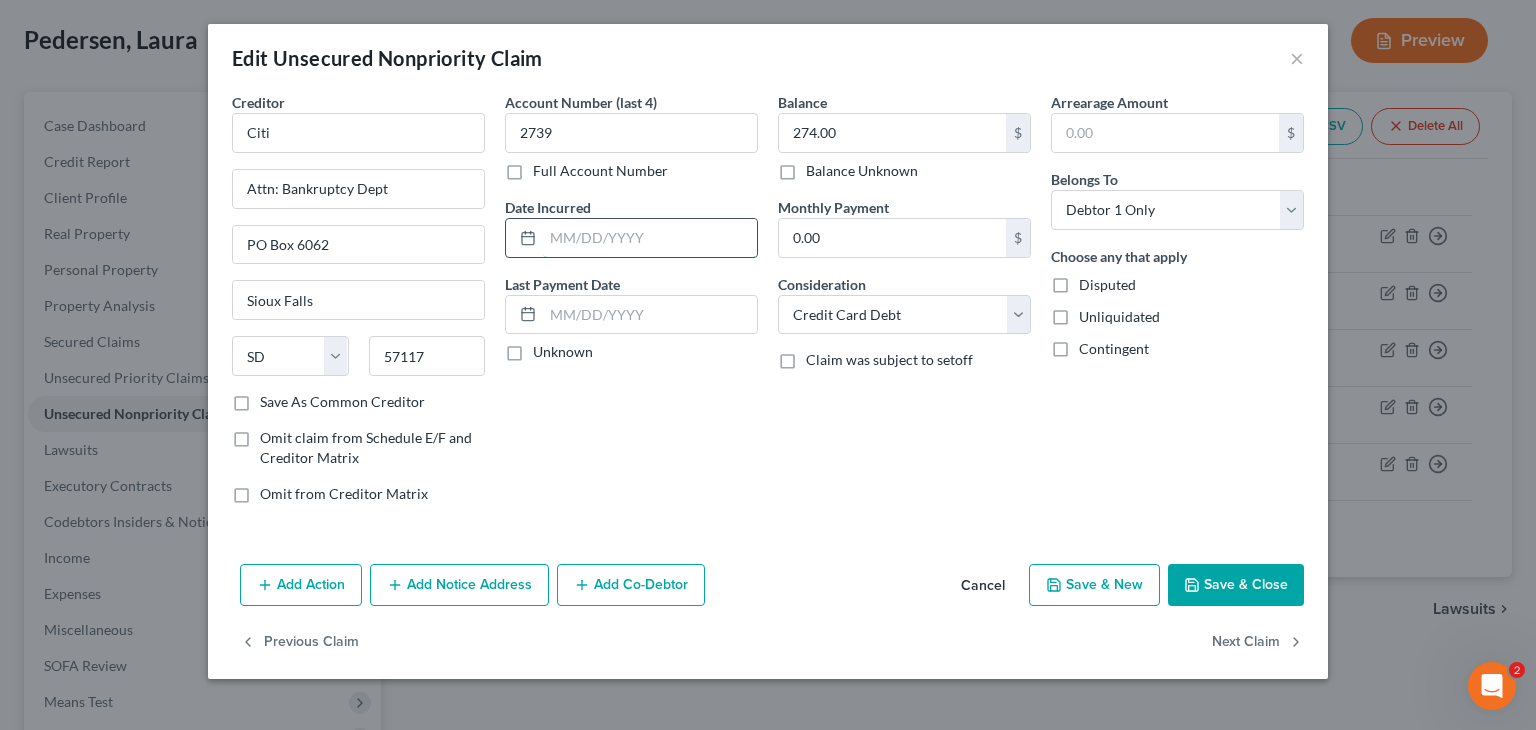 click at bounding box center [650, 238] 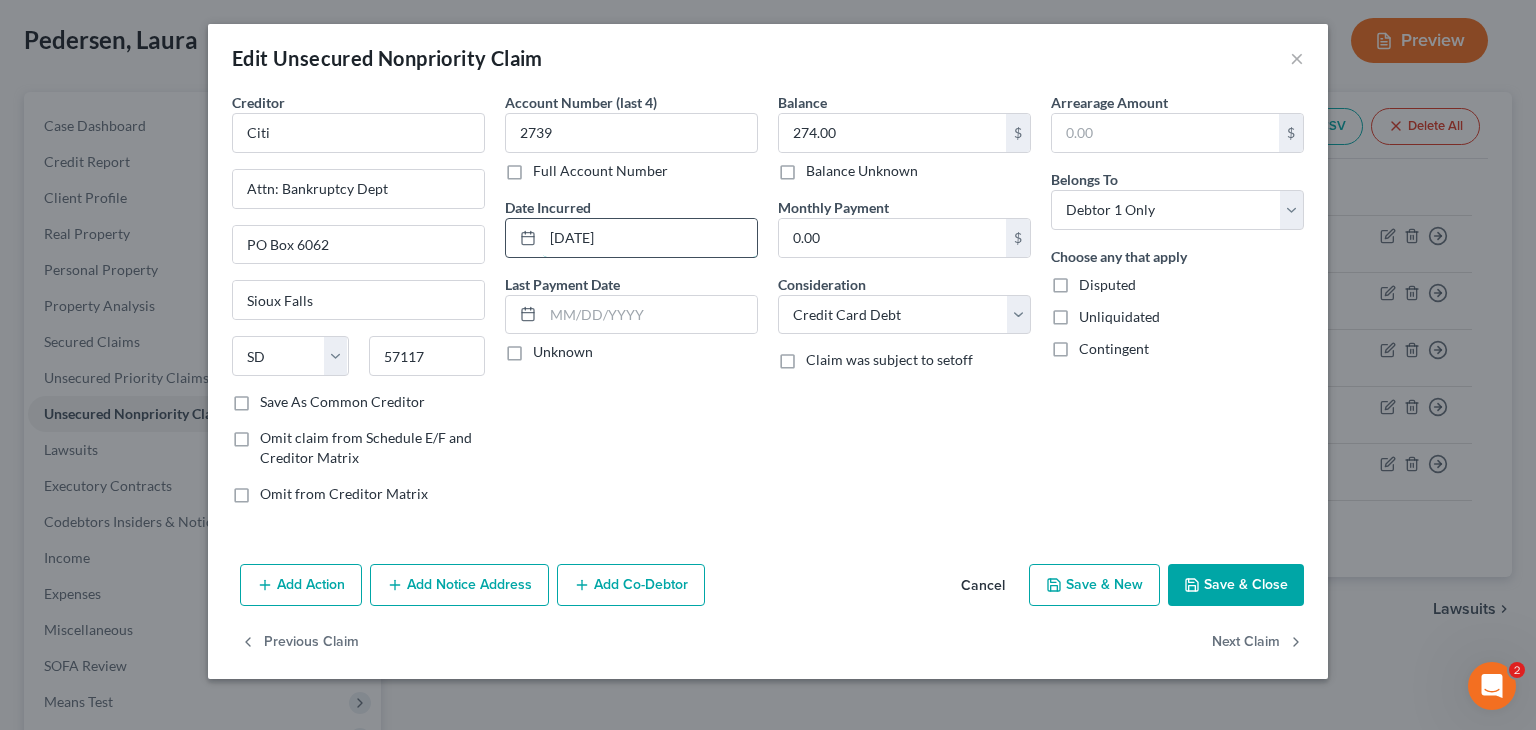 click on "[DATE]" at bounding box center [650, 238] 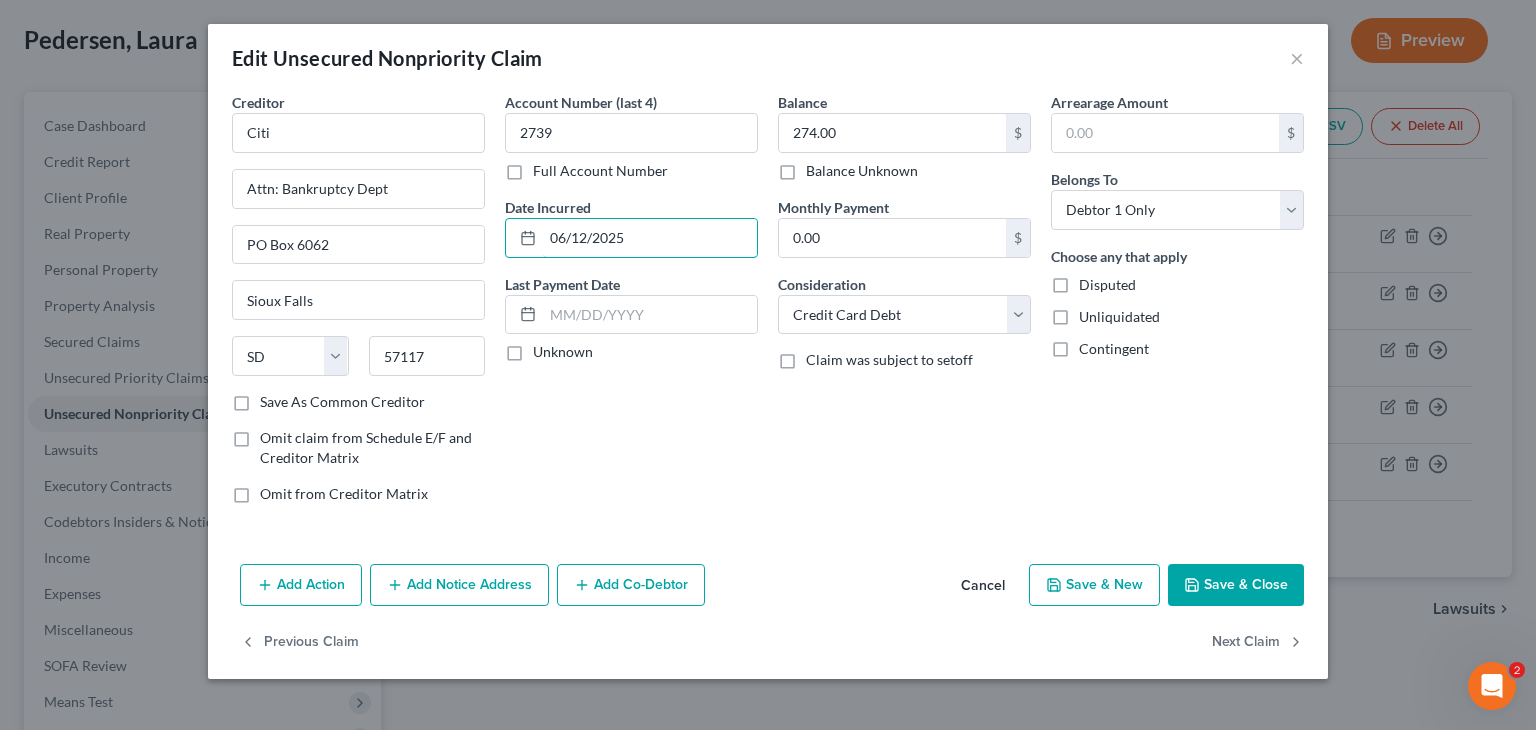 type on "06/12/2025" 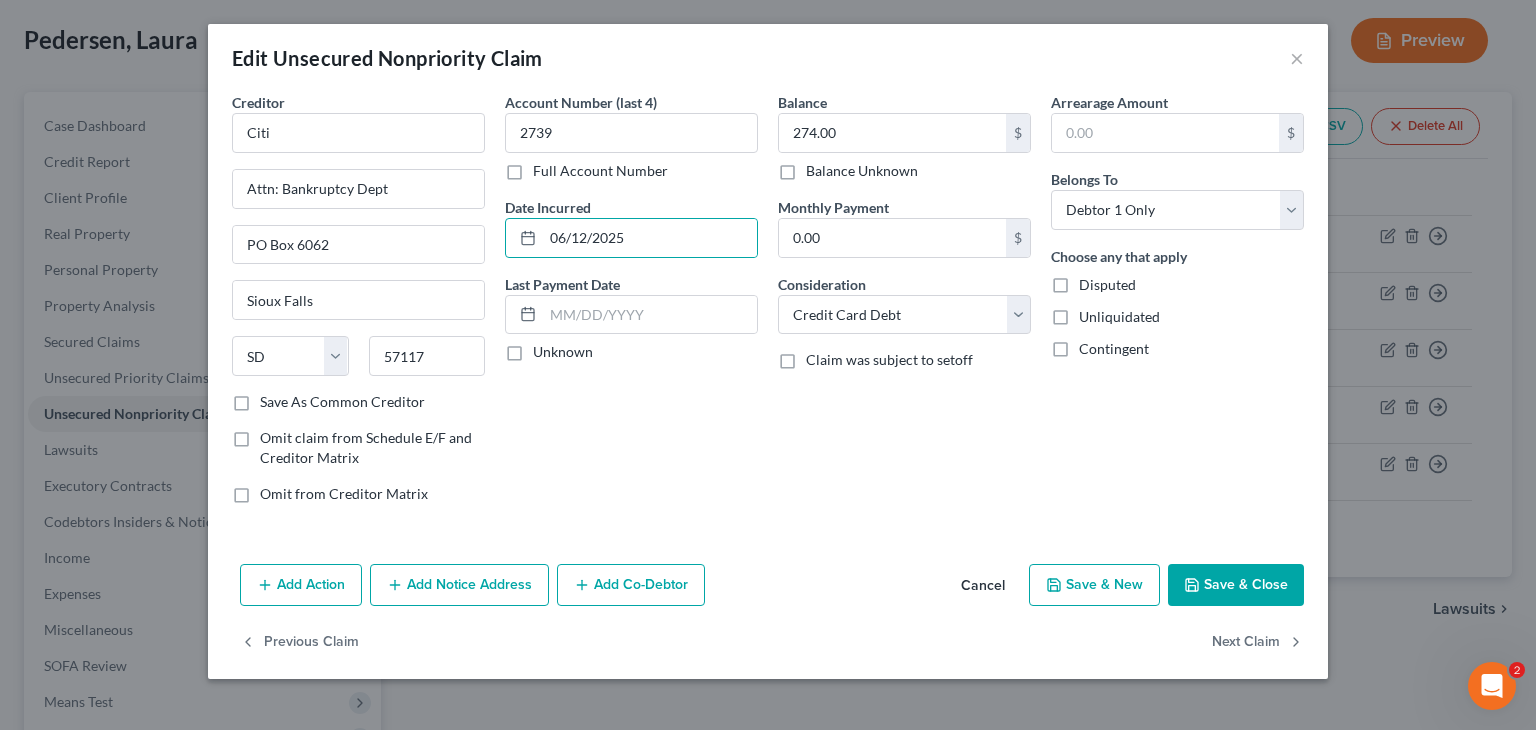 click on "Save & Close" at bounding box center (1236, 585) 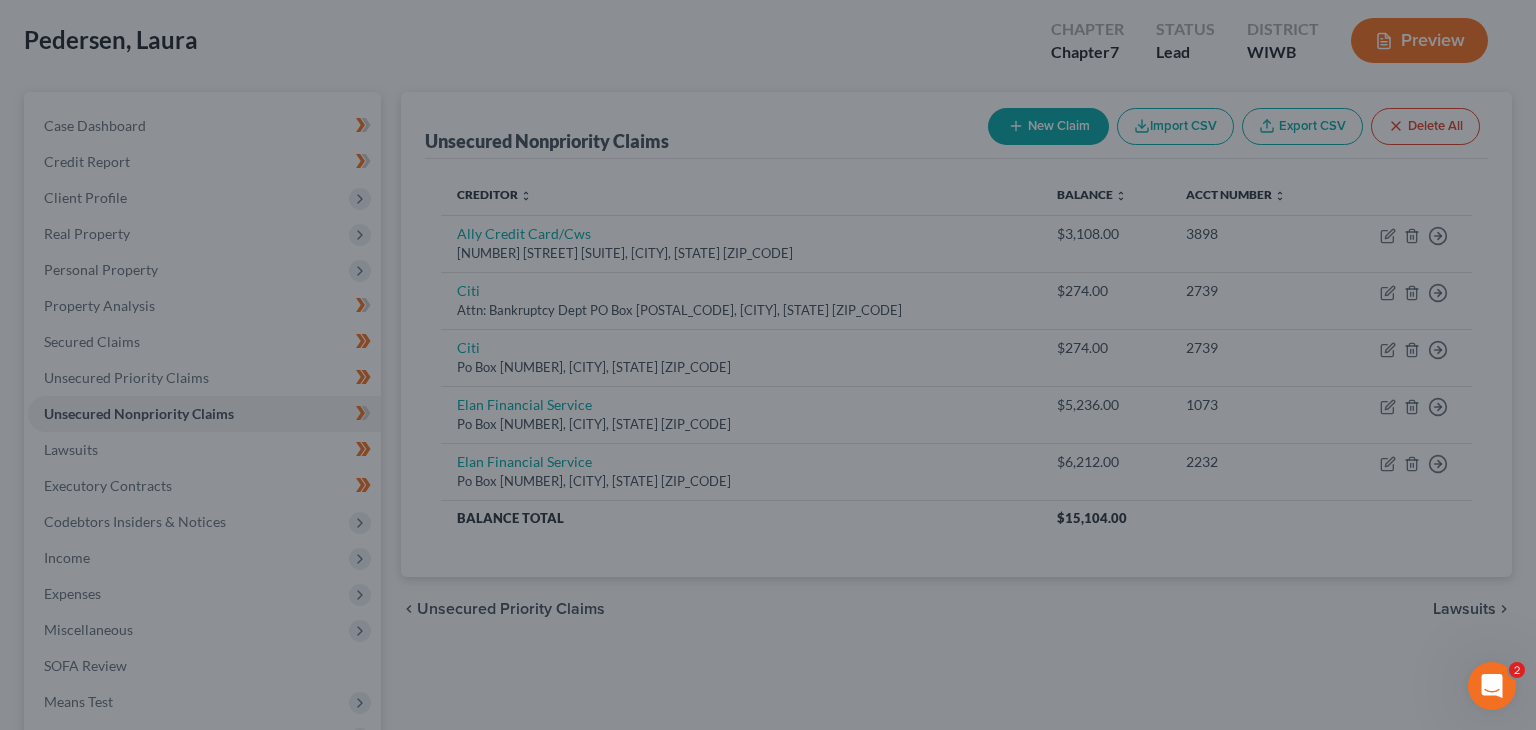 type on "0" 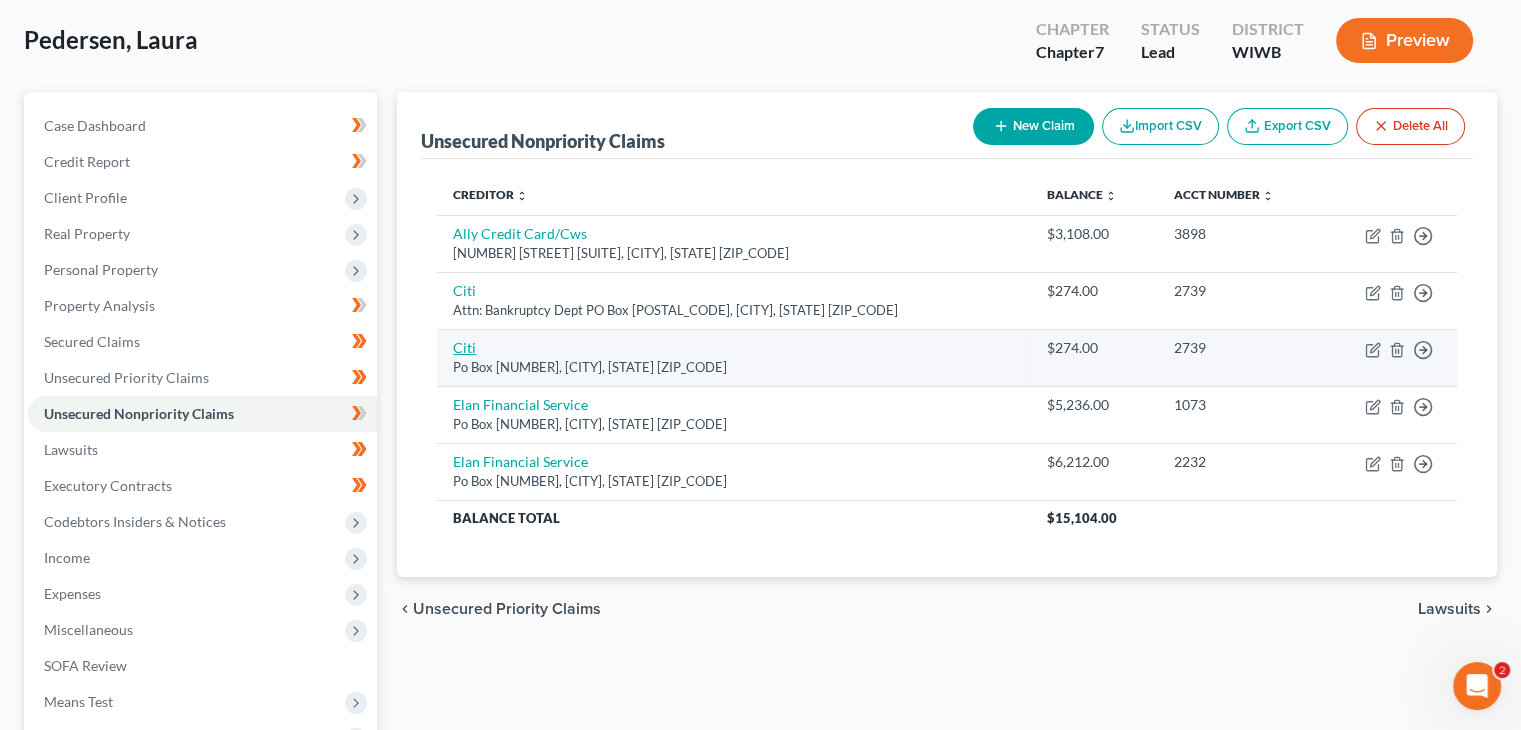 click on "Citi" at bounding box center [464, 347] 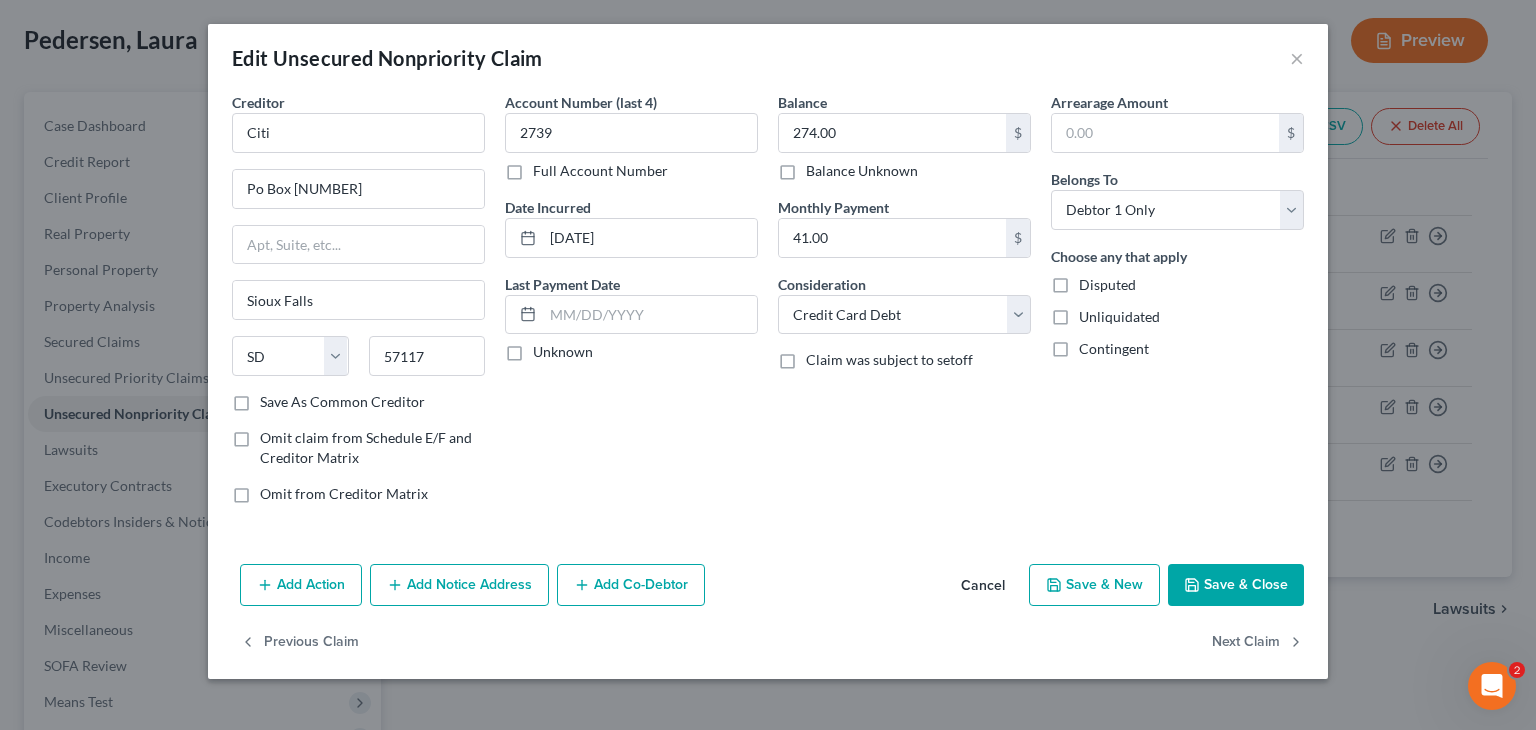 click on "Cancel" at bounding box center (983, 586) 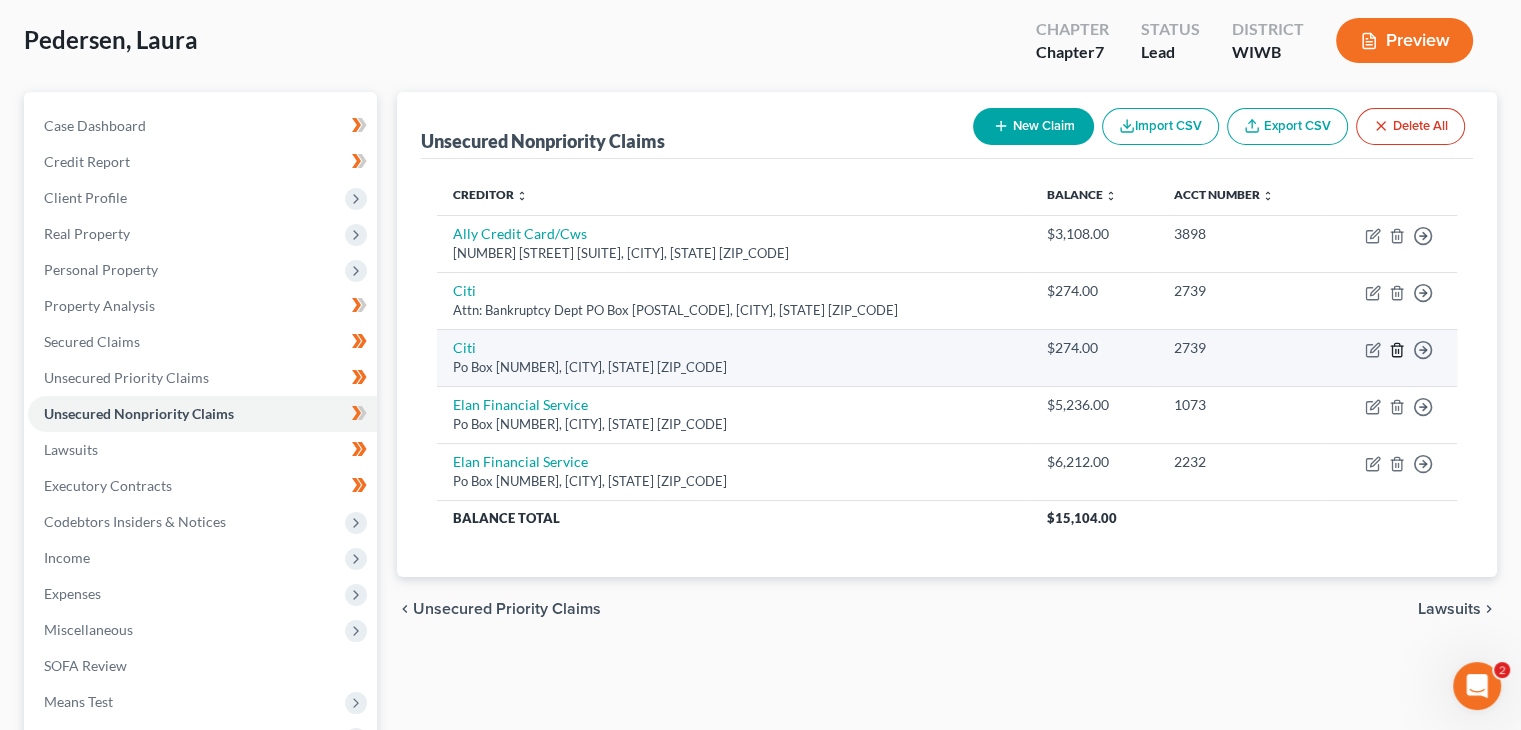 click 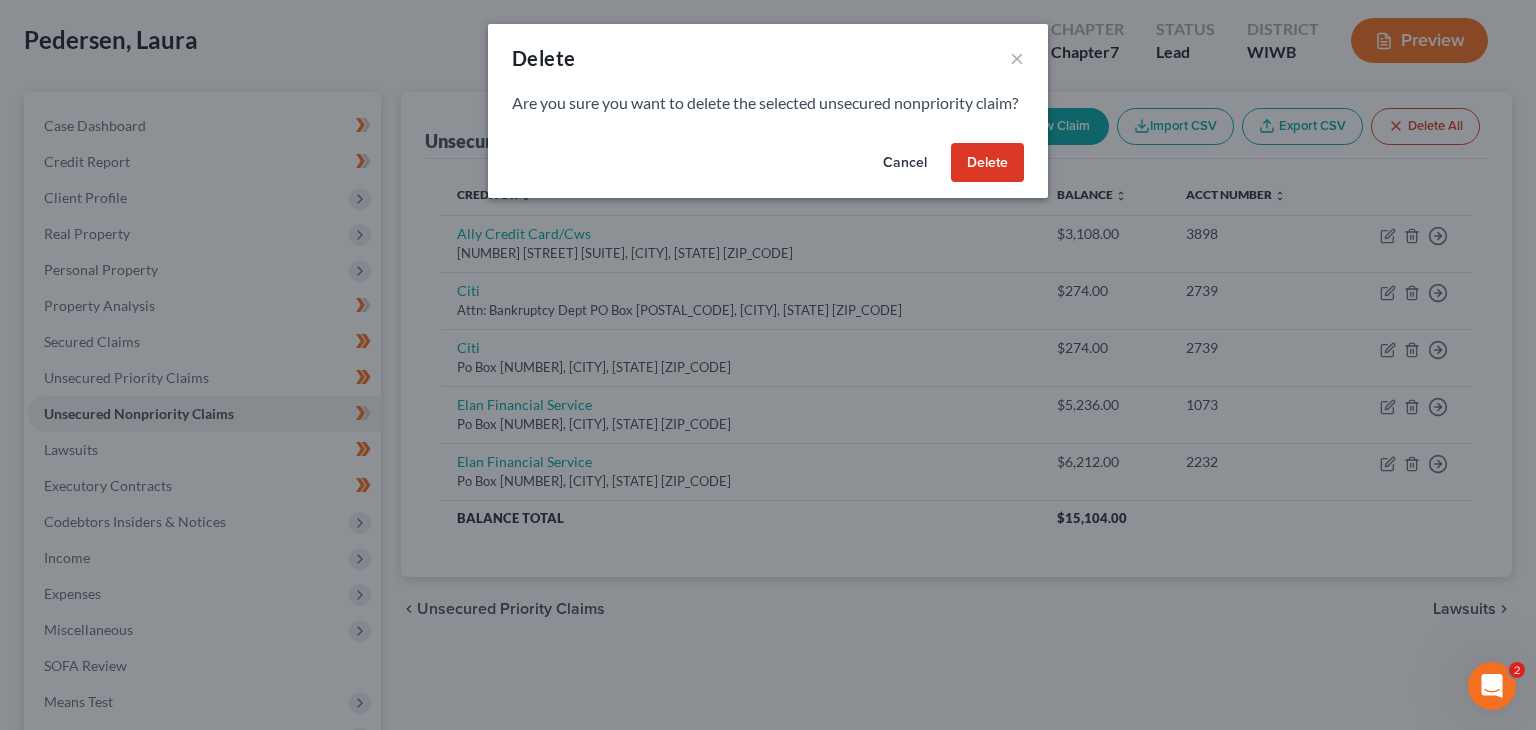 click on "Delete" at bounding box center (987, 163) 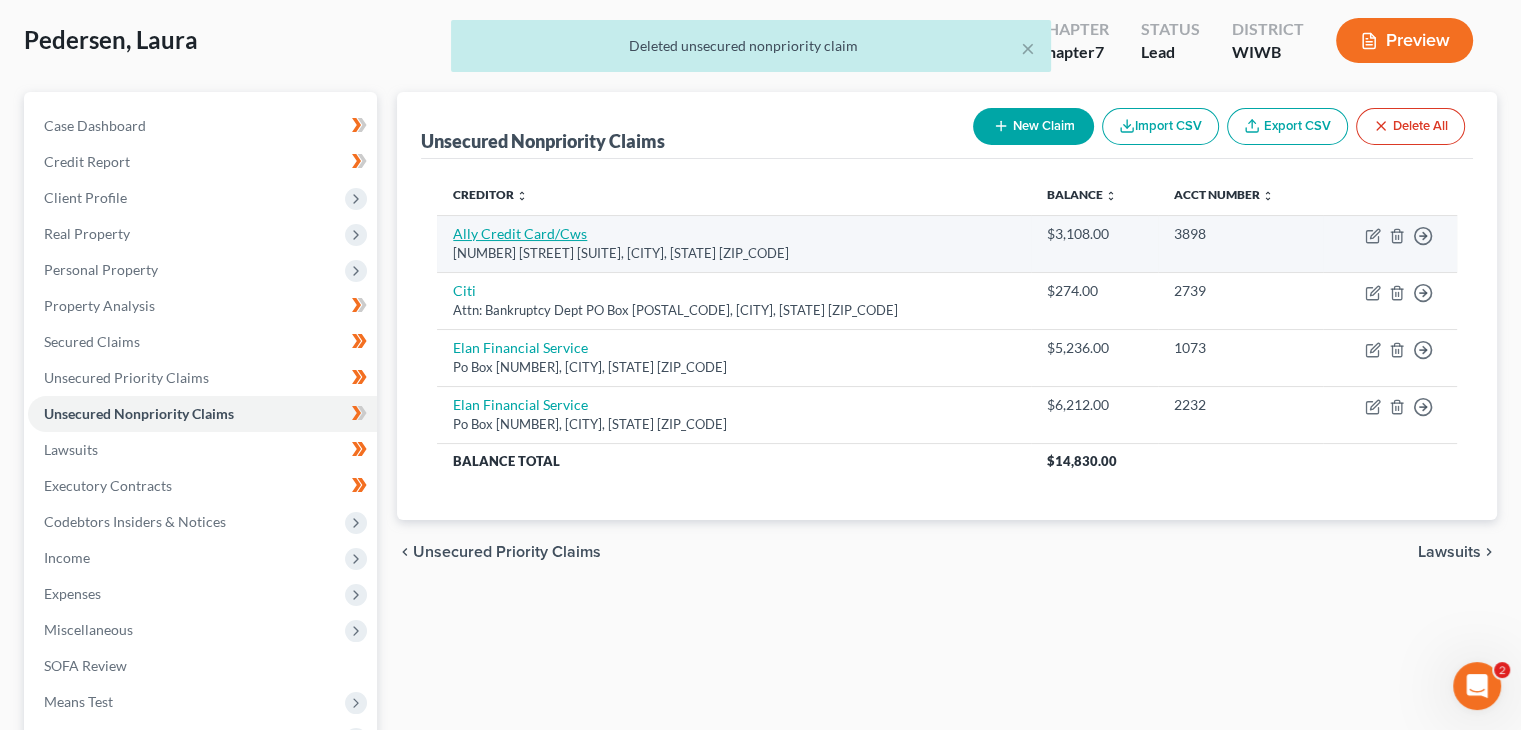 click on "Ally Credit Card/Cws" at bounding box center (520, 233) 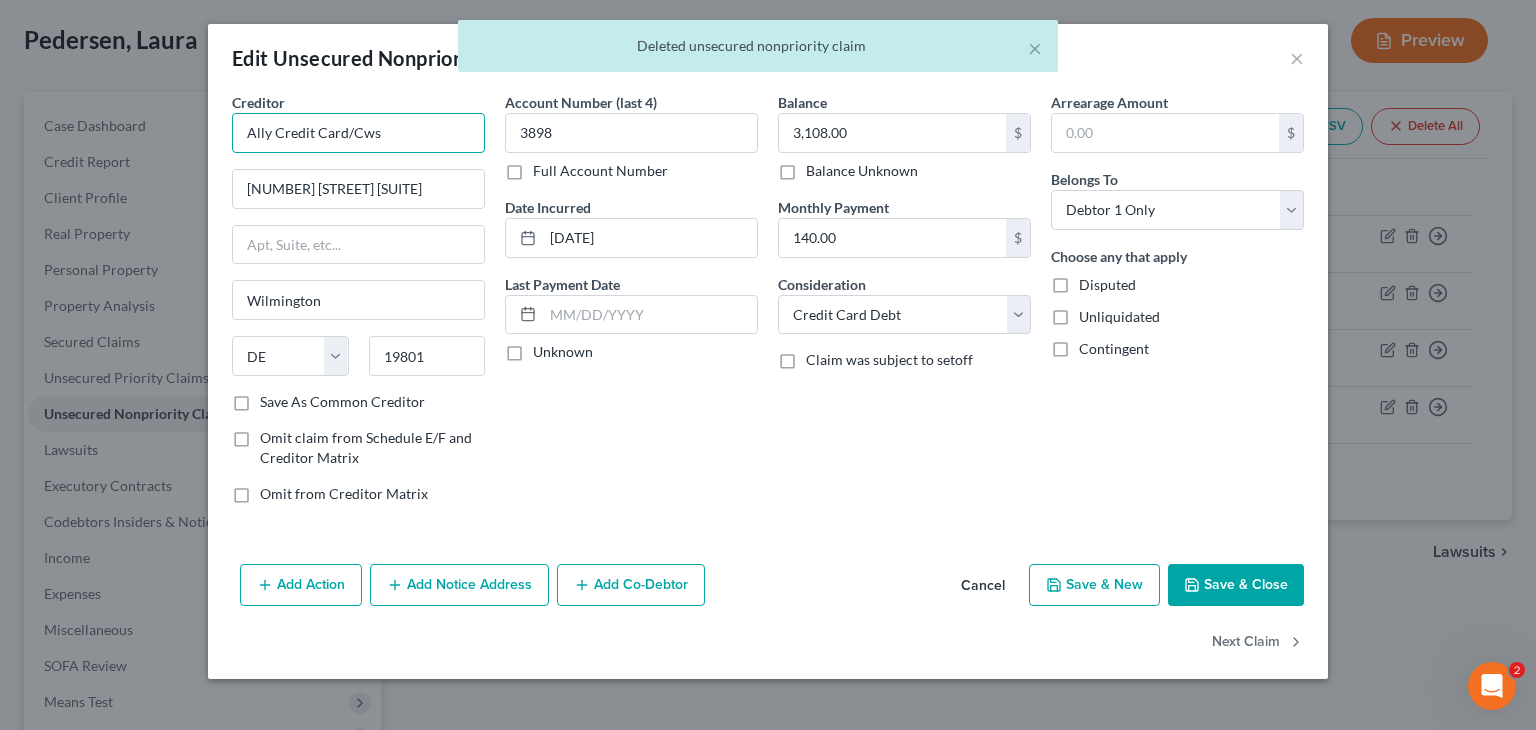 click on "Ally Credit Card/Cws" at bounding box center [358, 133] 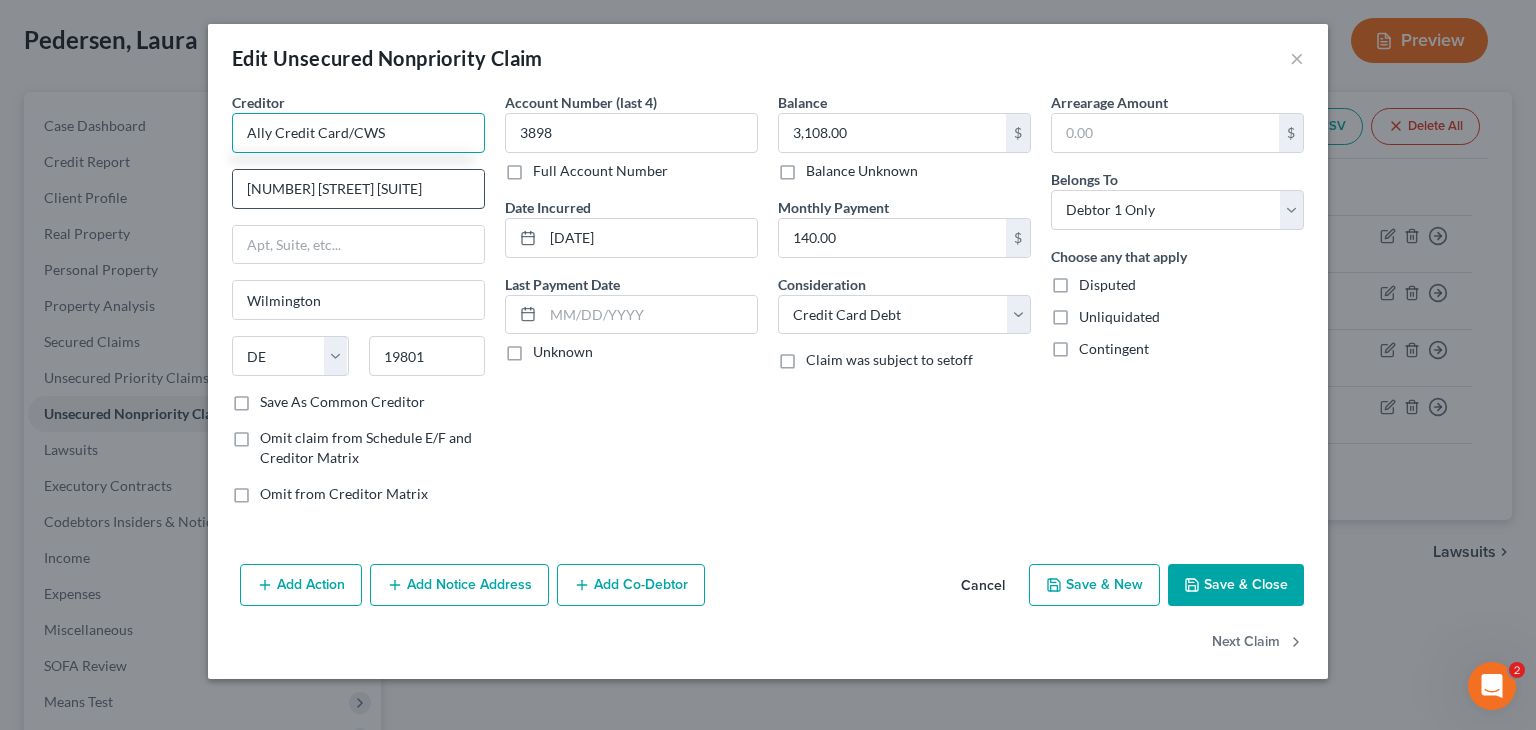 type on "Ally Credit Card/CWS" 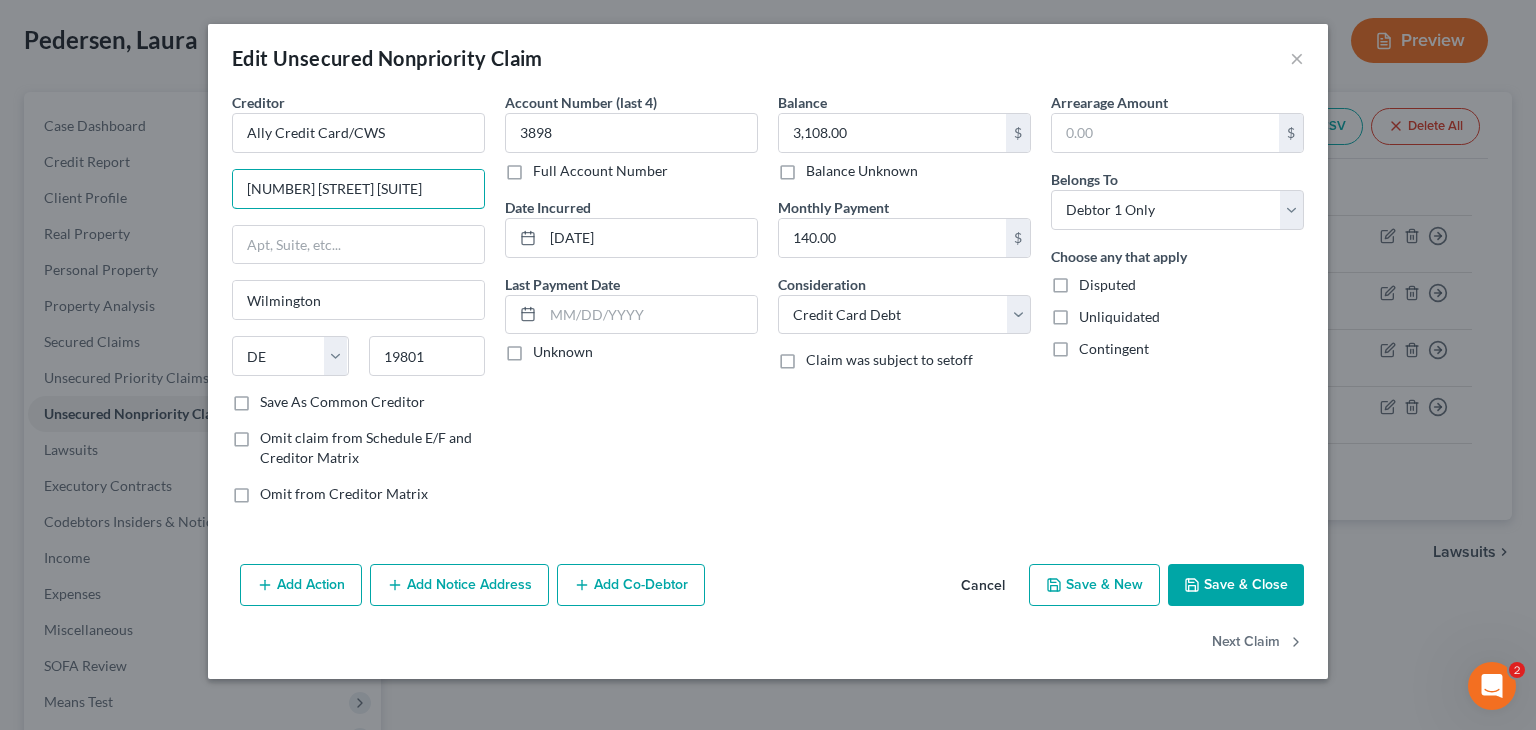 drag, startPoint x: 395, startPoint y: 187, endPoint x: 206, endPoint y: 190, distance: 189.0238 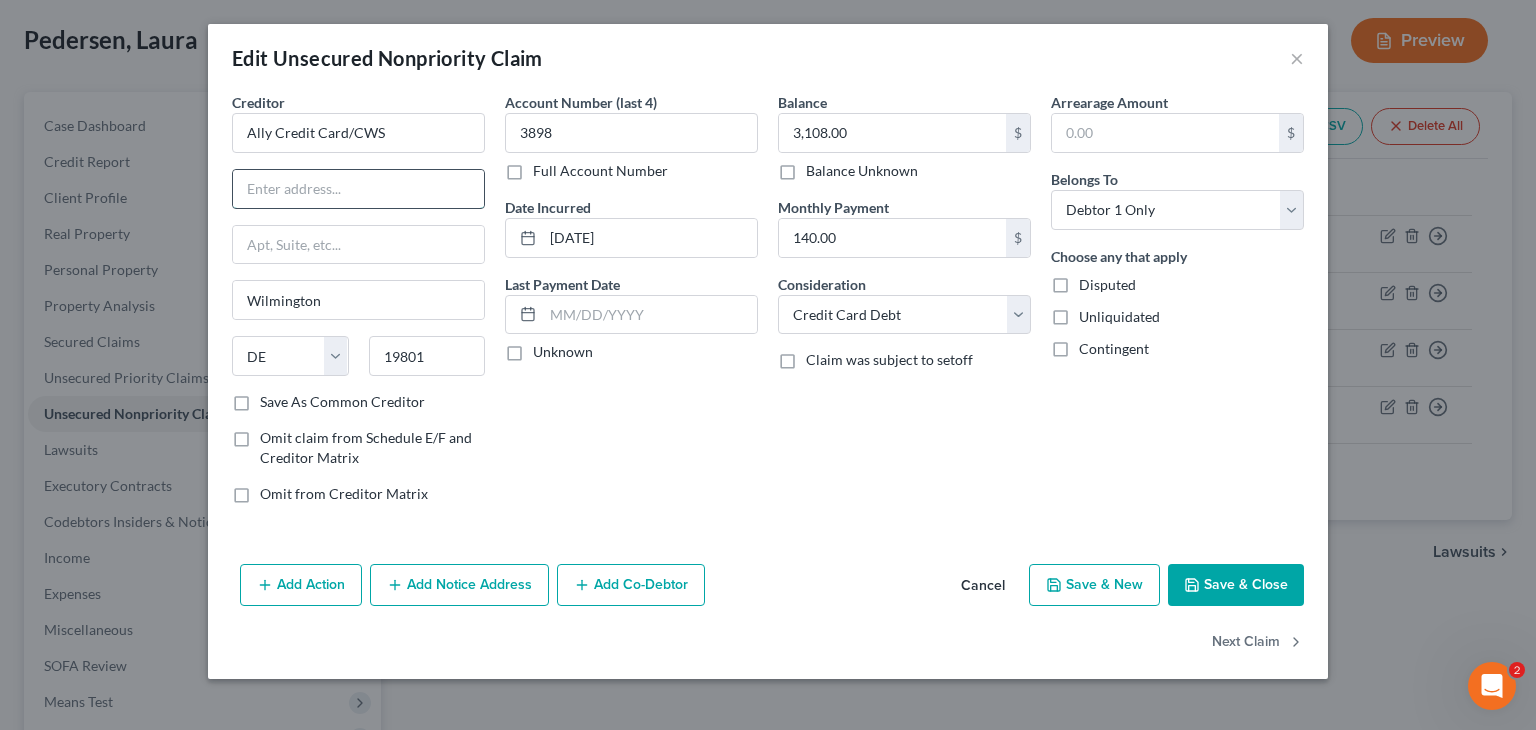 click at bounding box center (358, 189) 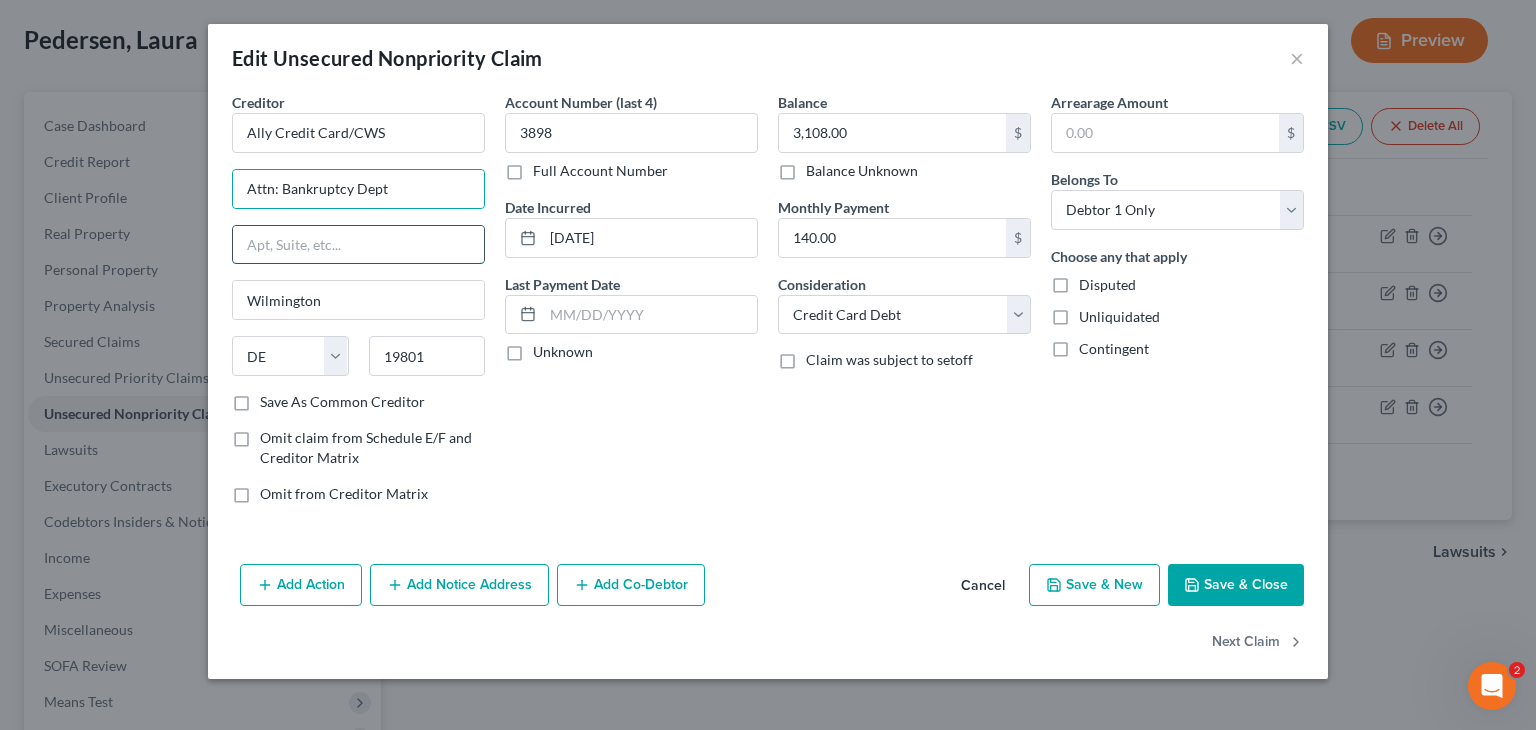 click at bounding box center (358, 245) 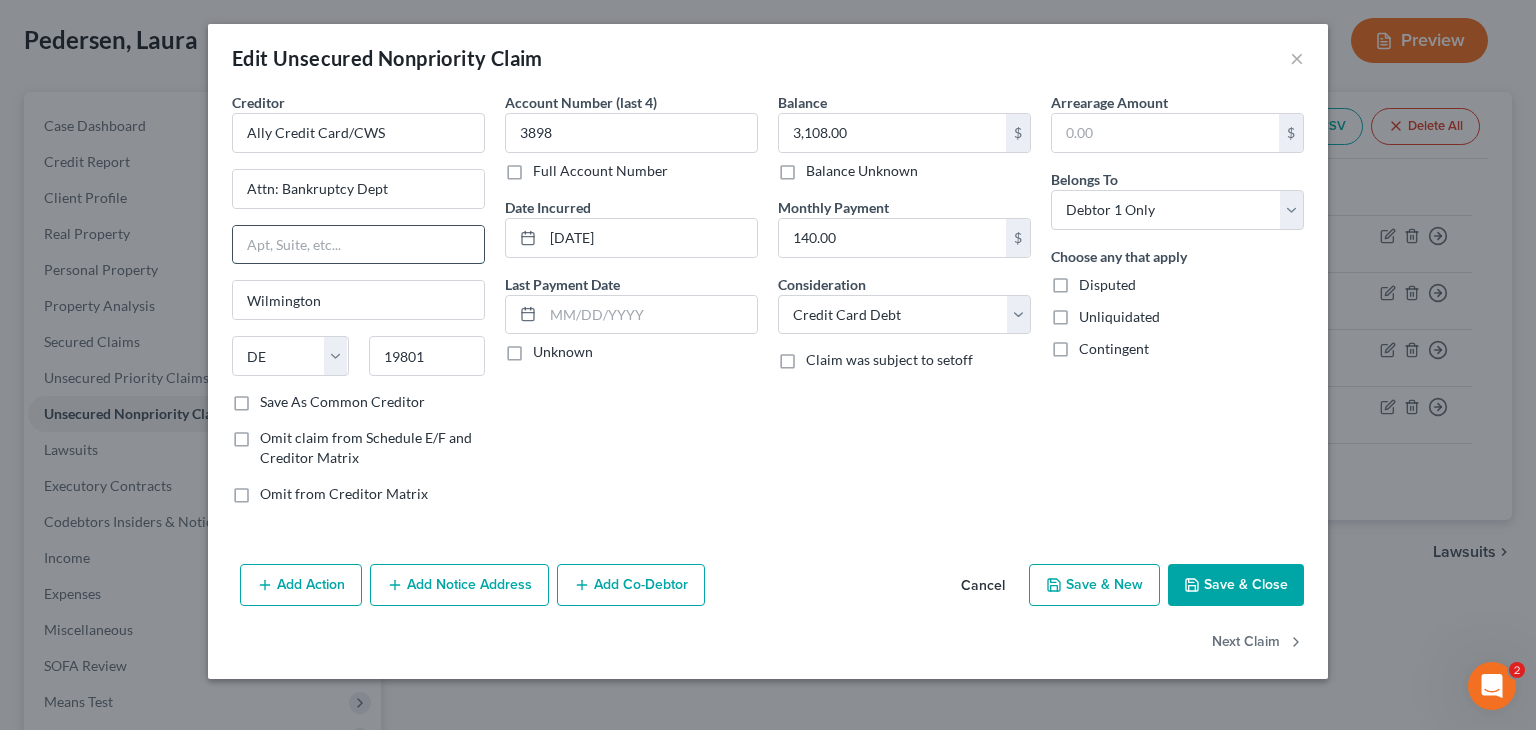 paste on "[NUMBER] [STREET] [SUITE]" 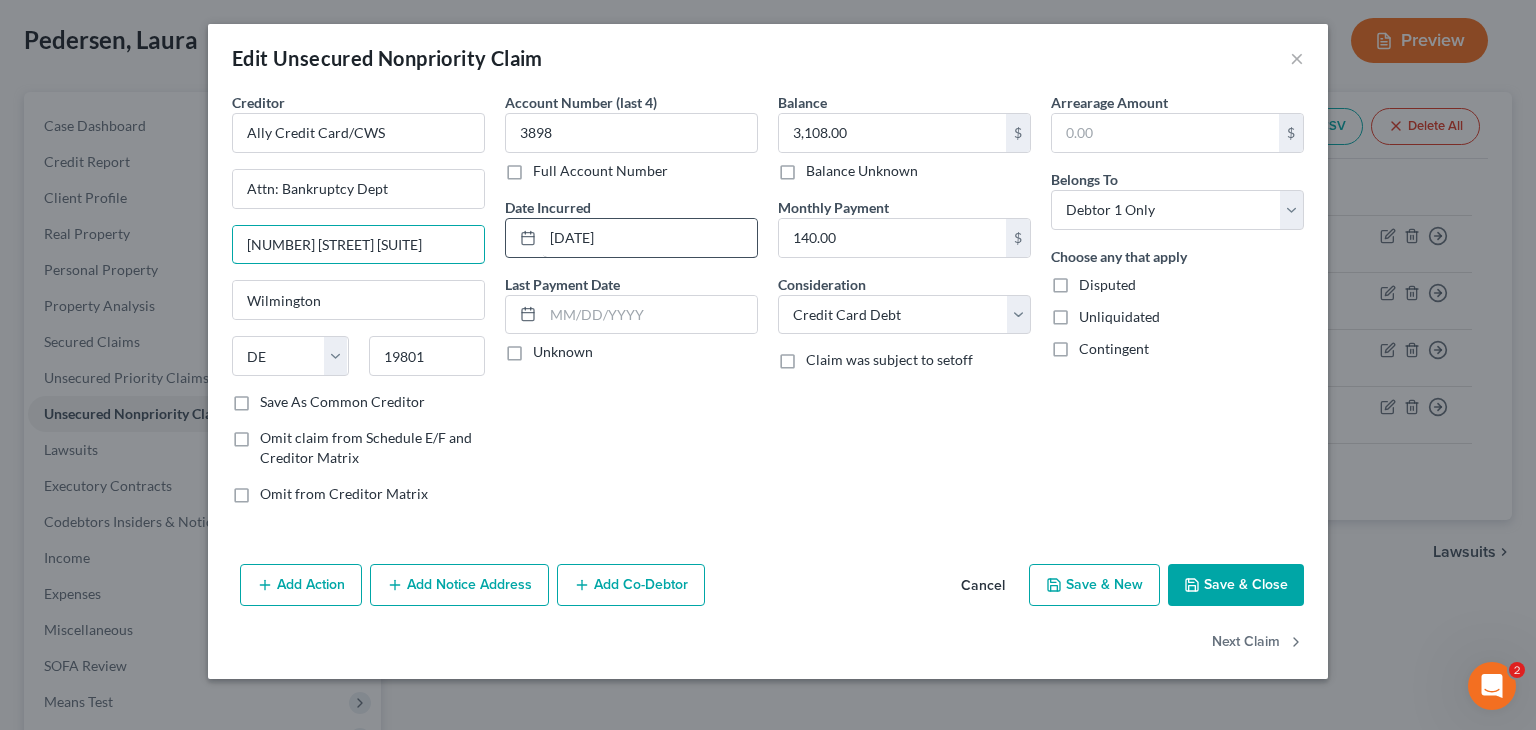type on "[NUMBER] [STREET] [SUITE]" 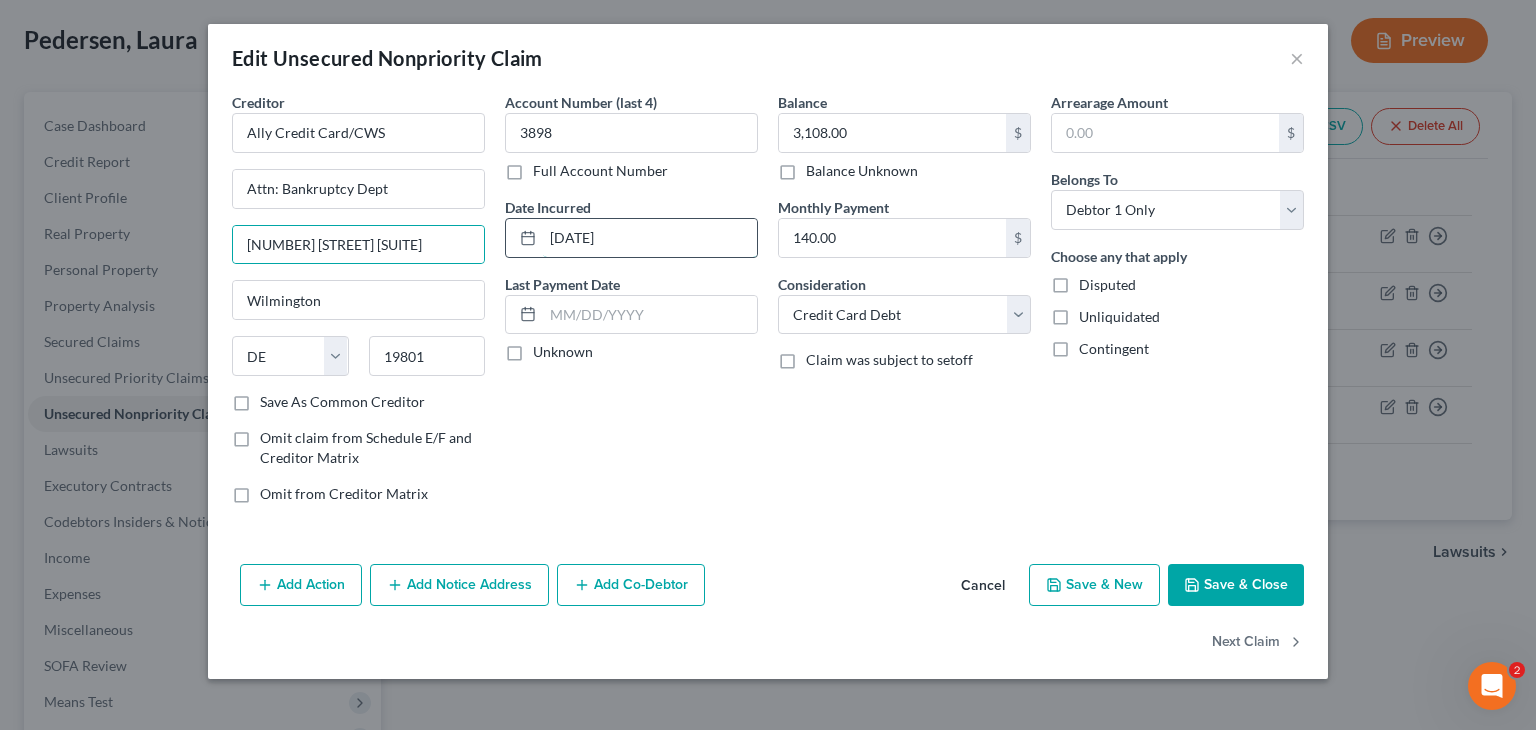 click on "[DATE]" at bounding box center (650, 238) 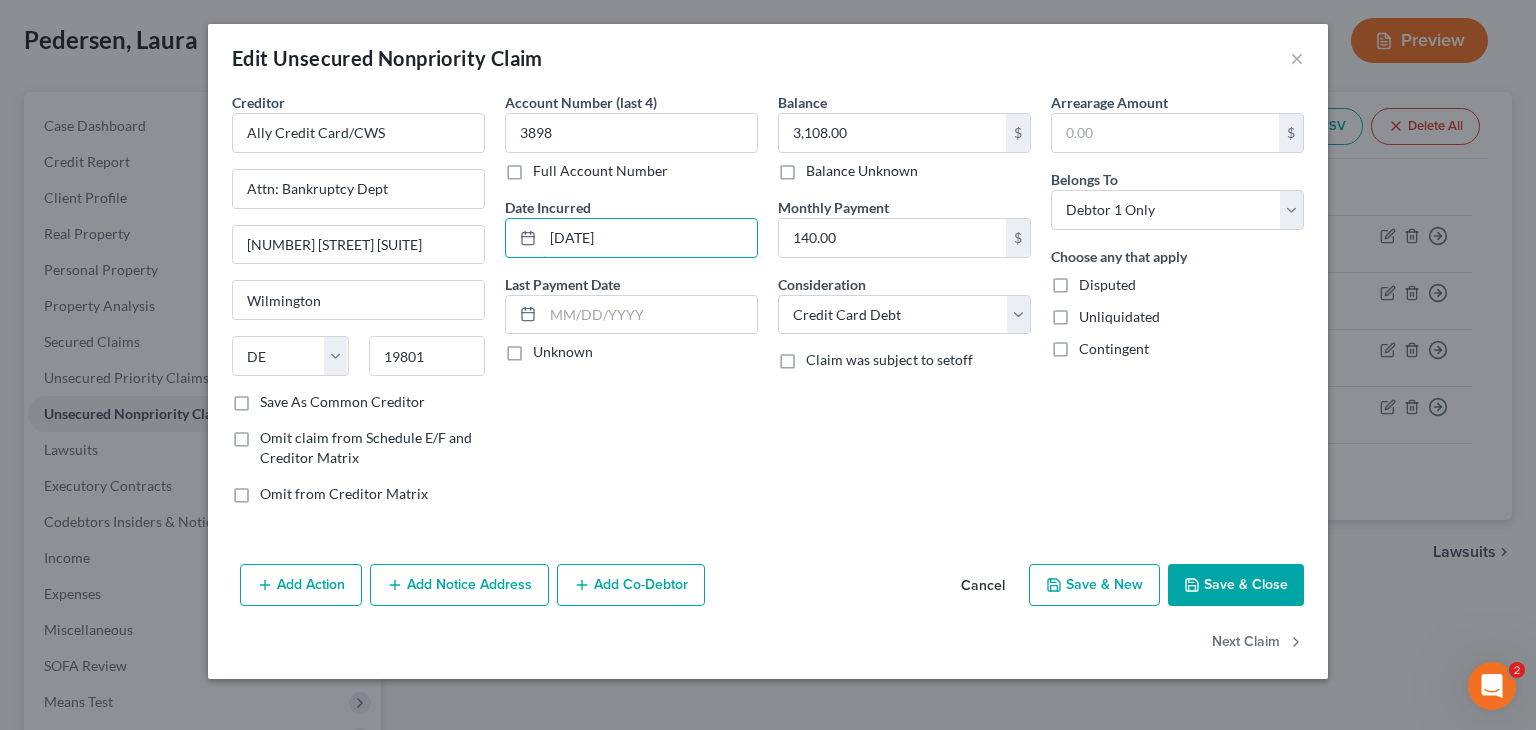 type on "[DATE]" 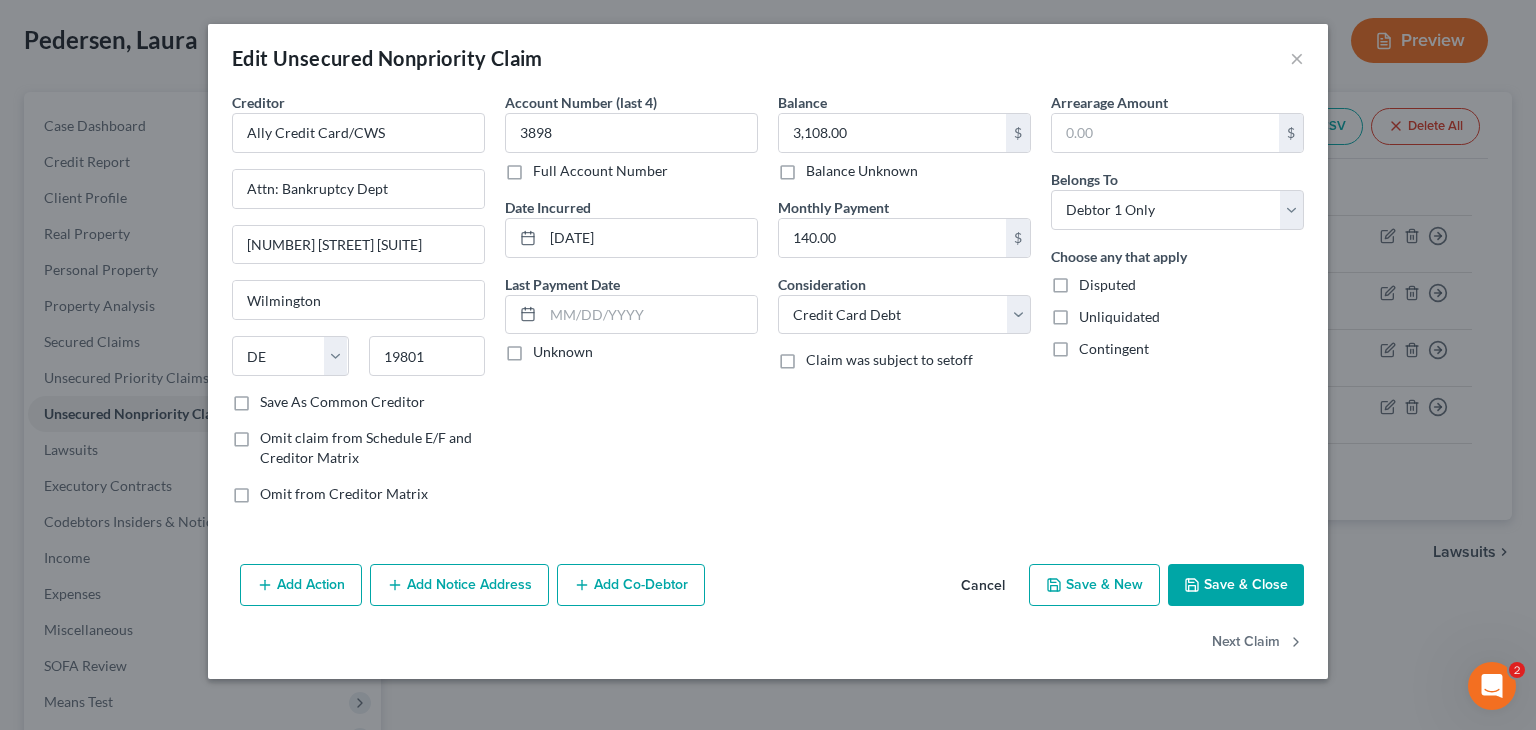 click on "Save & Close" at bounding box center (1236, 585) 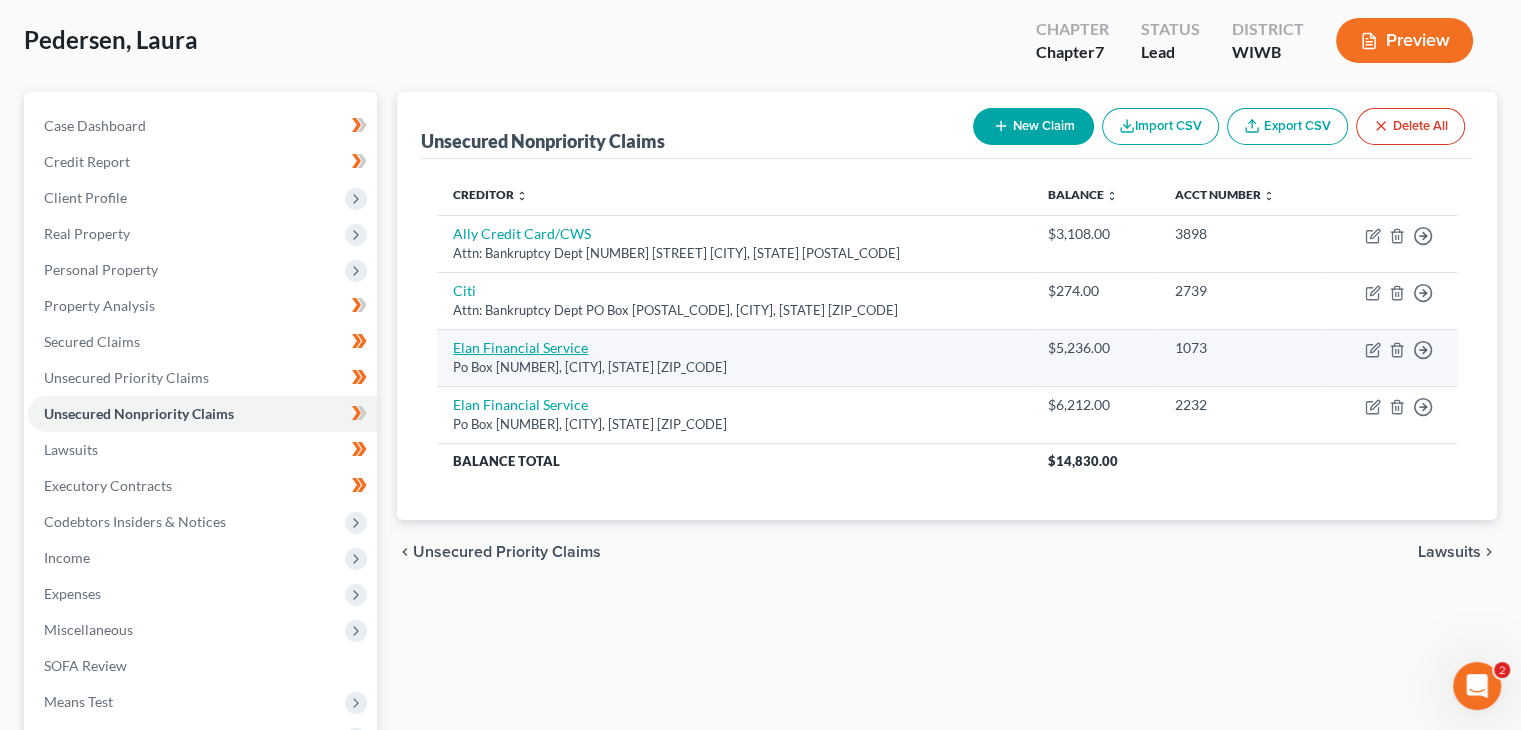 click on "Elan Financial Service" at bounding box center [520, 347] 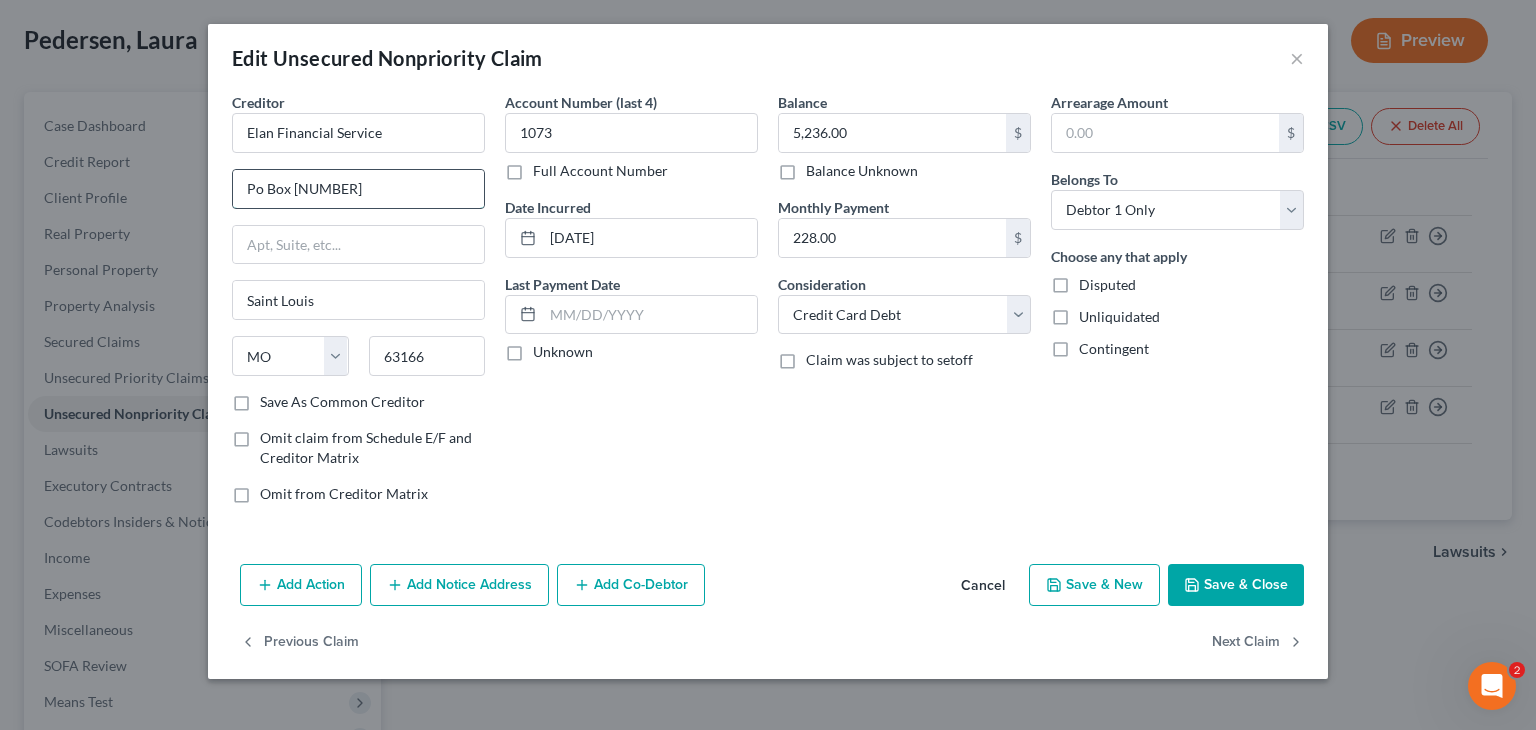 click on "Po Box [NUMBER]" at bounding box center [358, 189] 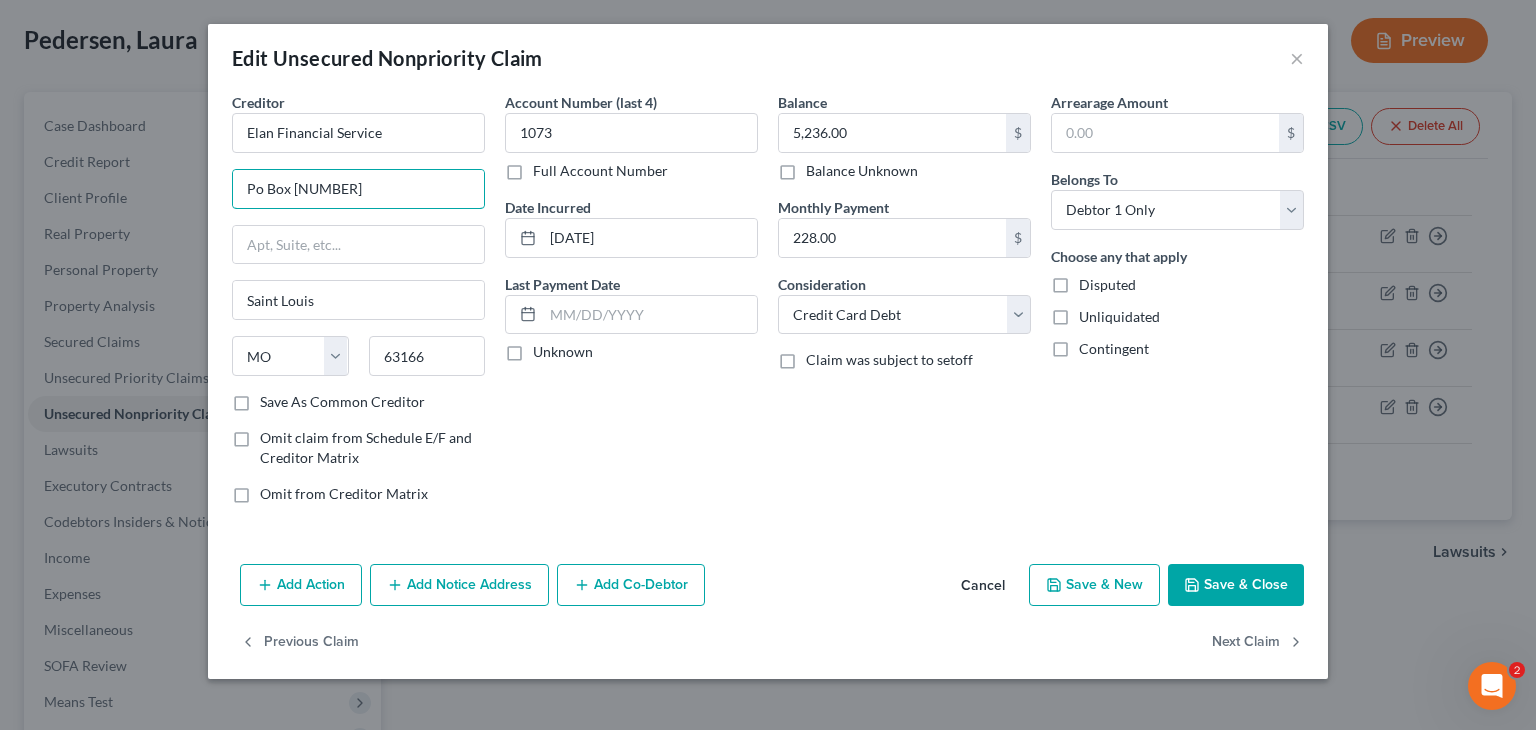 drag, startPoint x: 355, startPoint y: 194, endPoint x: 186, endPoint y: 208, distance: 169.57889 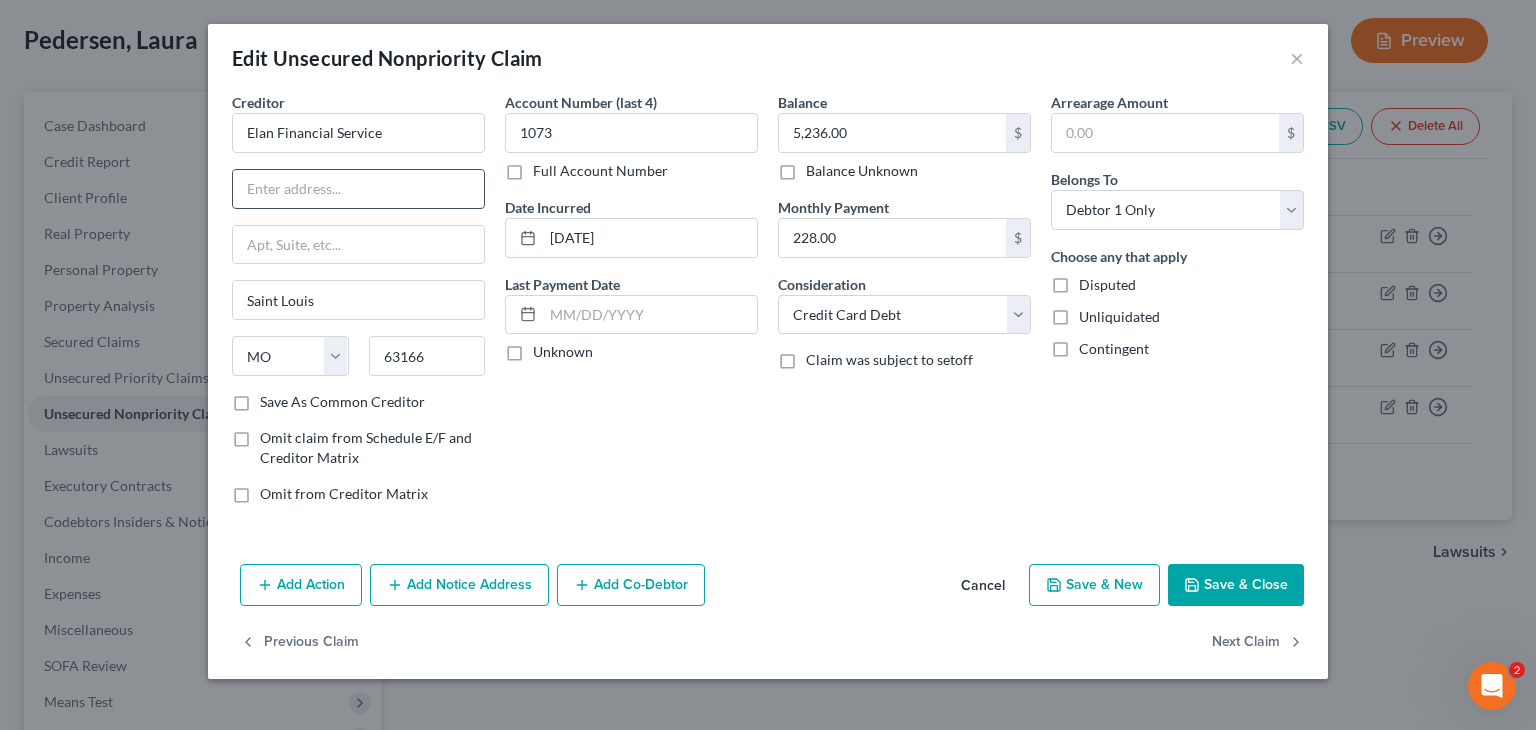click at bounding box center (358, 189) 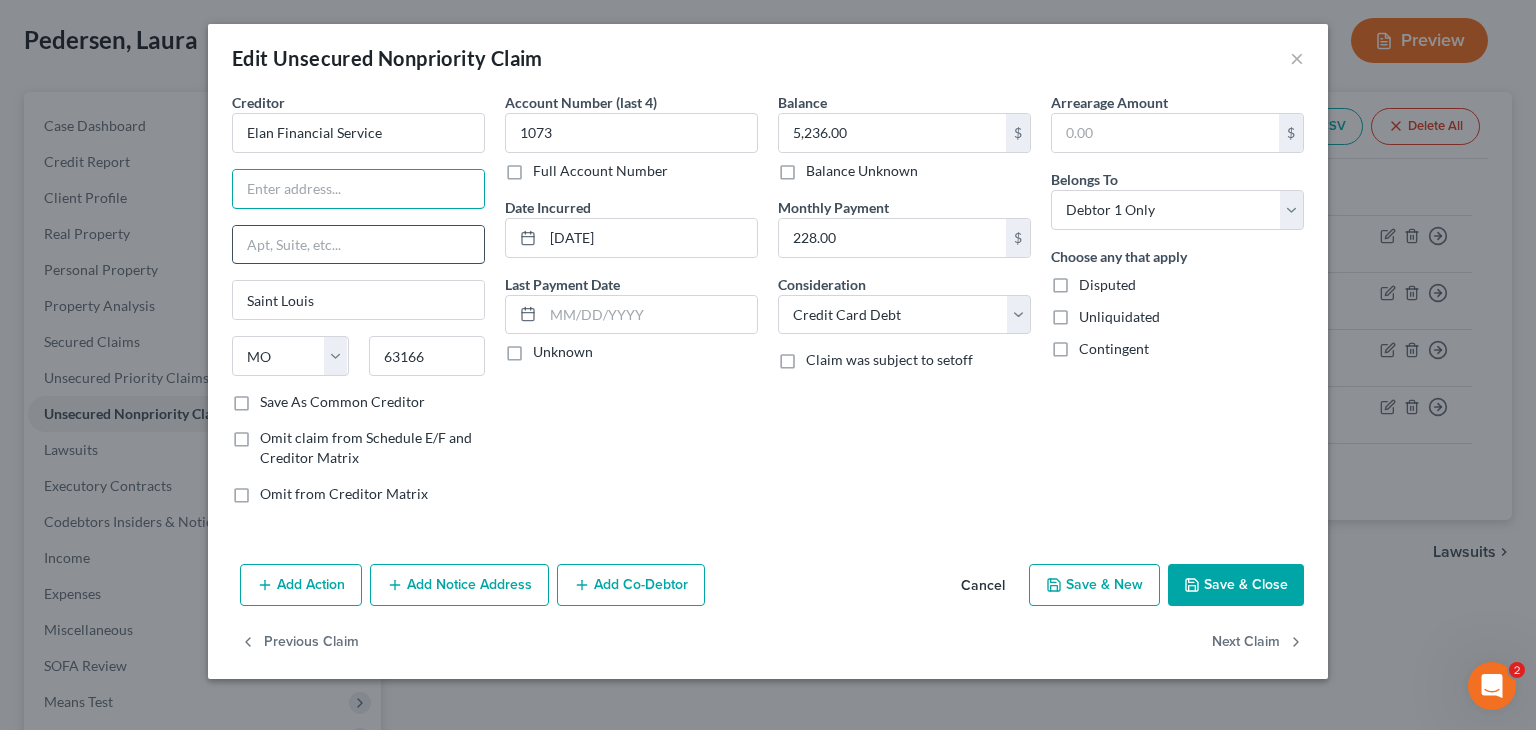 type on "Attn: Bankruptcy Dept" 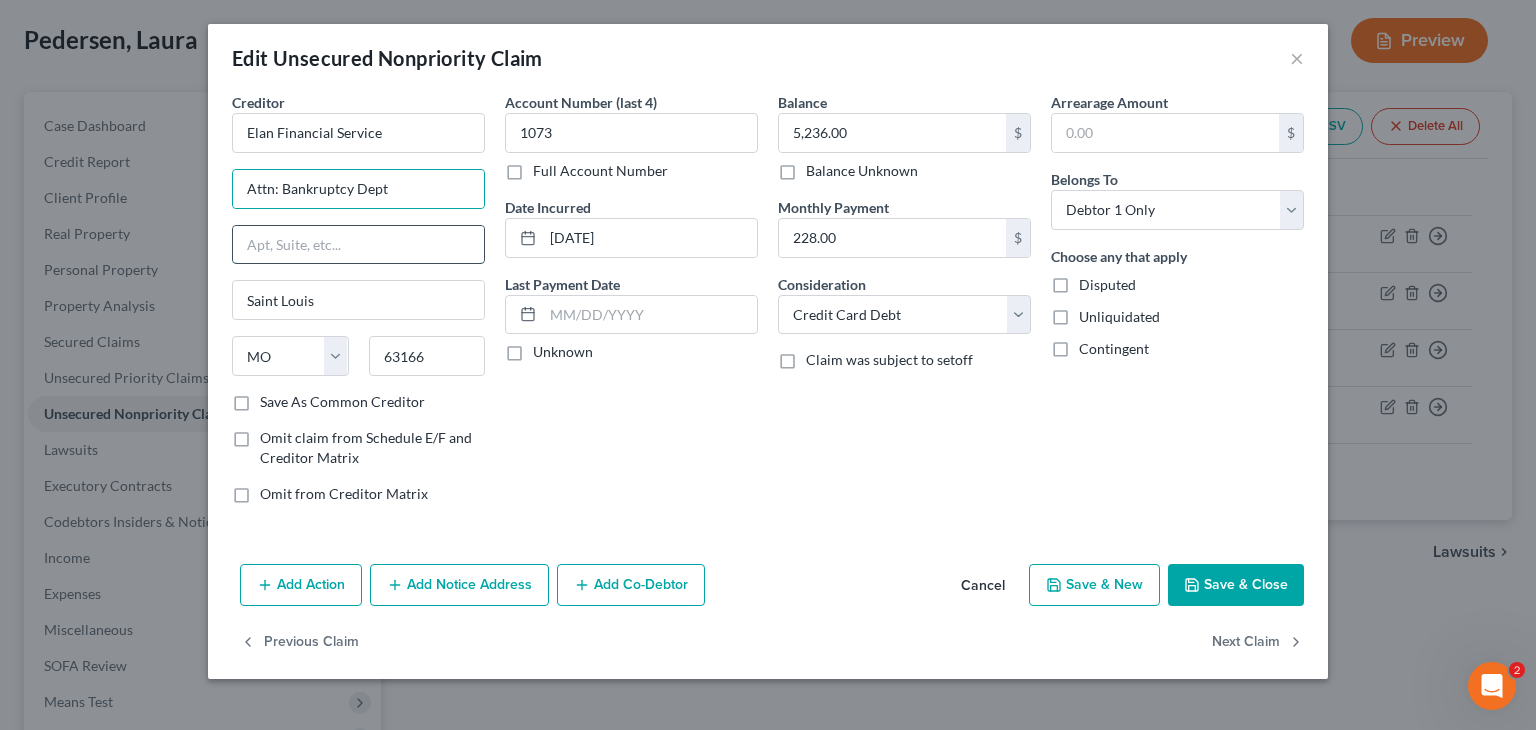 click at bounding box center [358, 245] 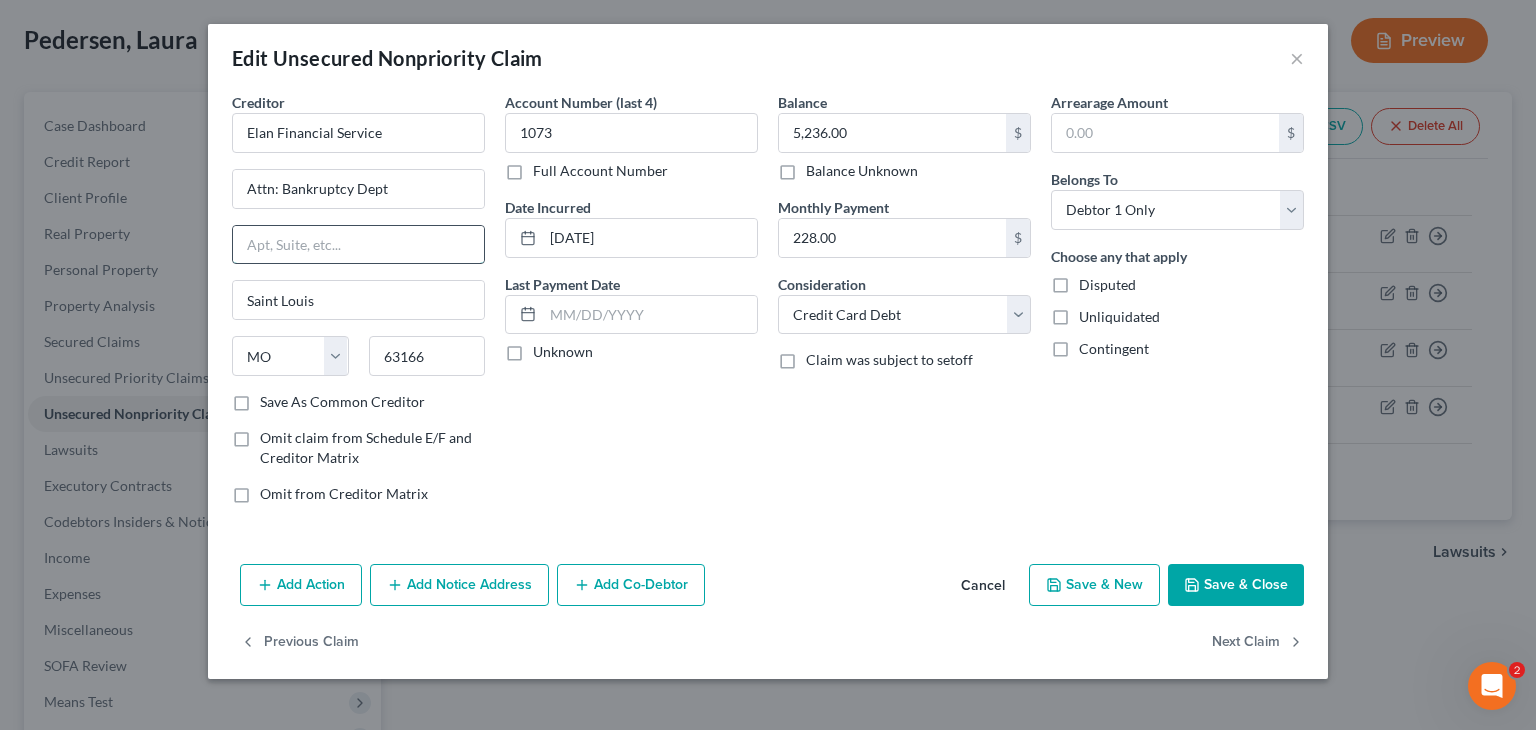 paste on "Po Box [NUMBER]" 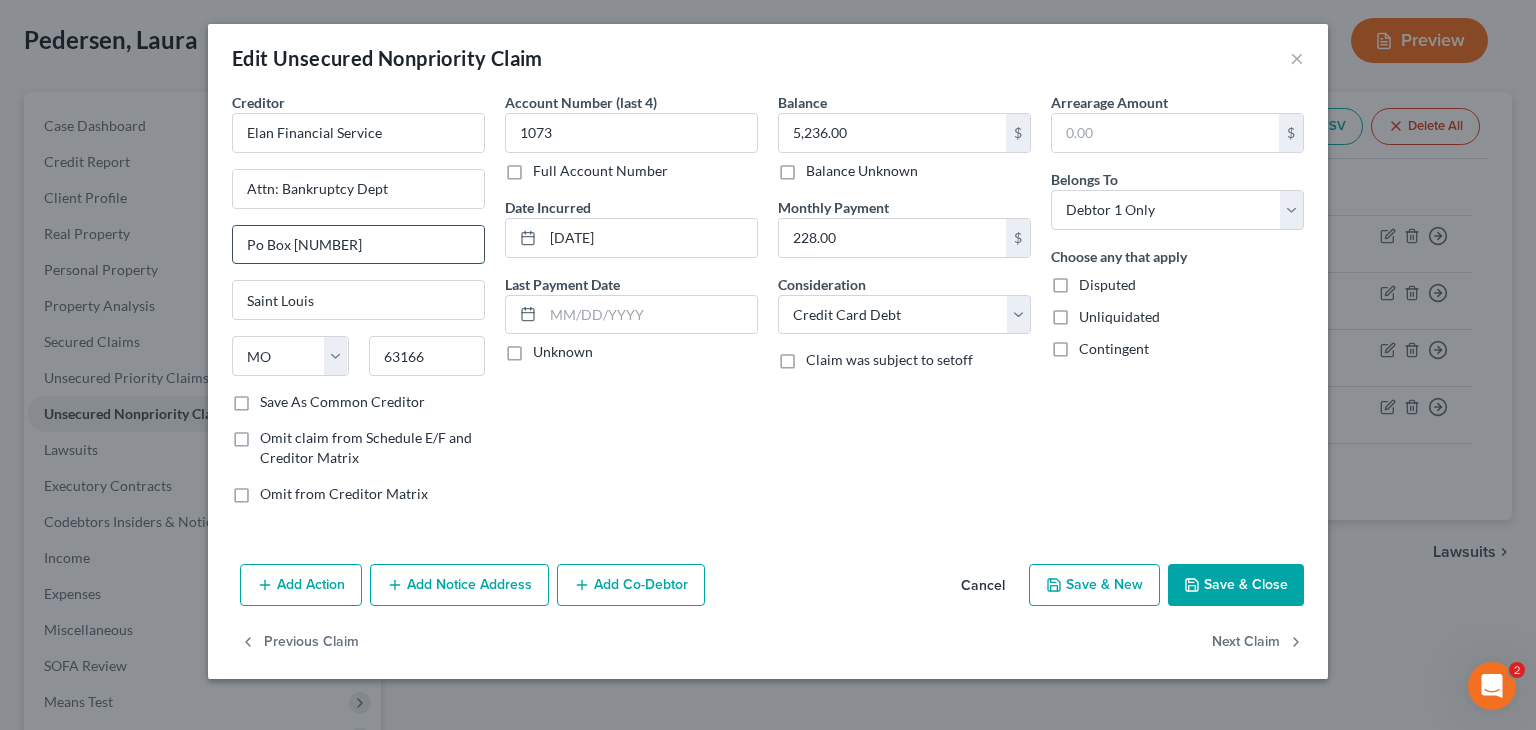 click on "Po Box [NUMBER]" at bounding box center (358, 245) 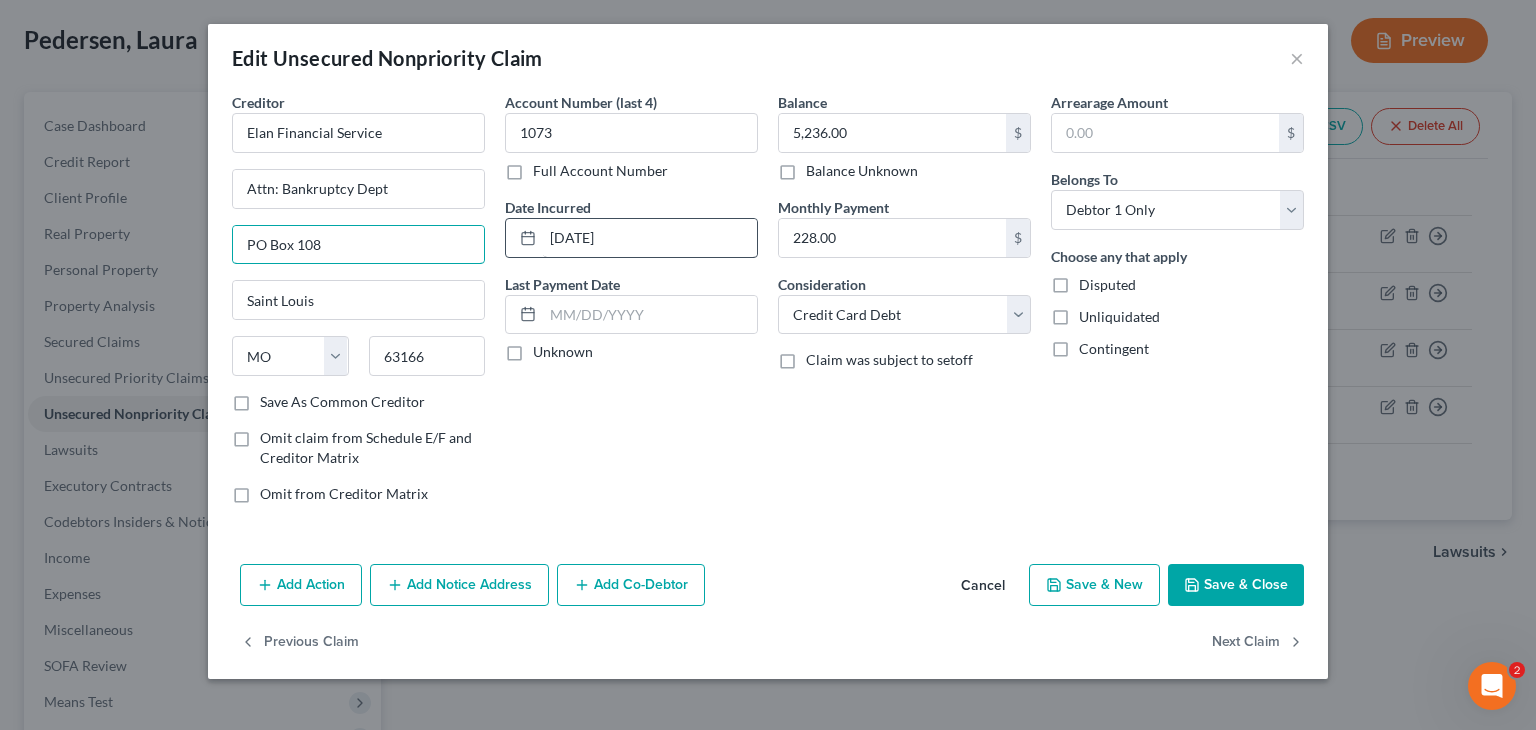 type on "PO Box 108" 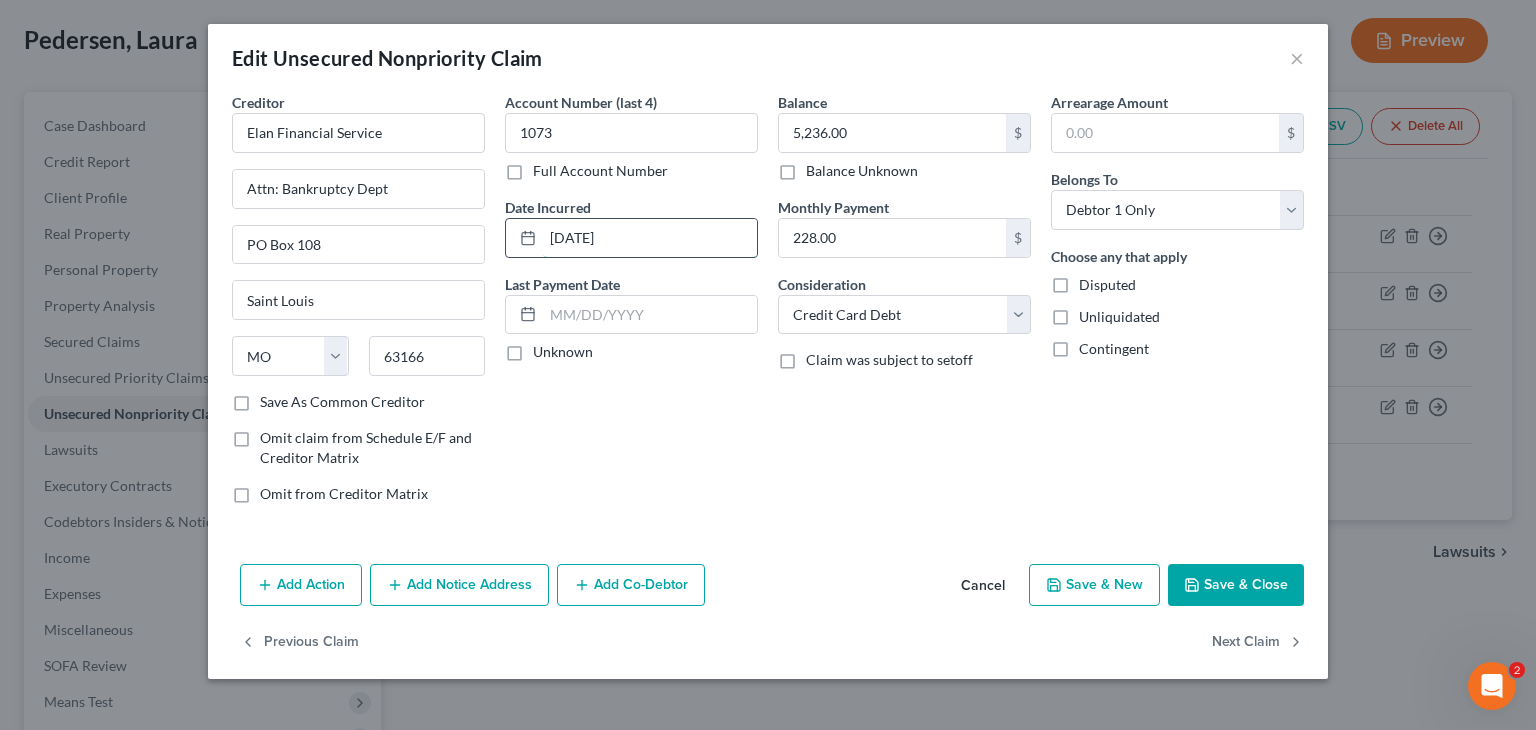 click on "[DATE]" at bounding box center [650, 238] 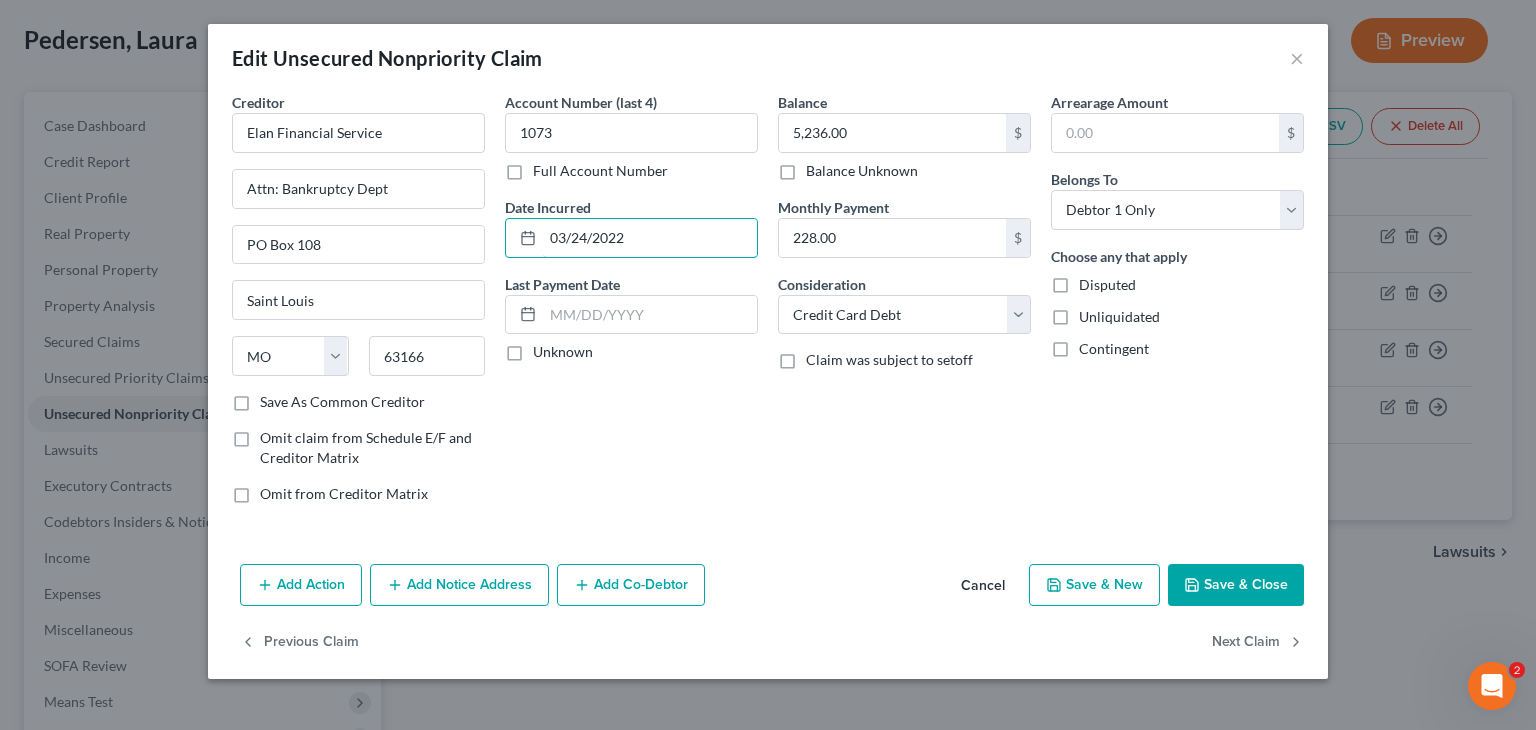 type on "03/24/2022" 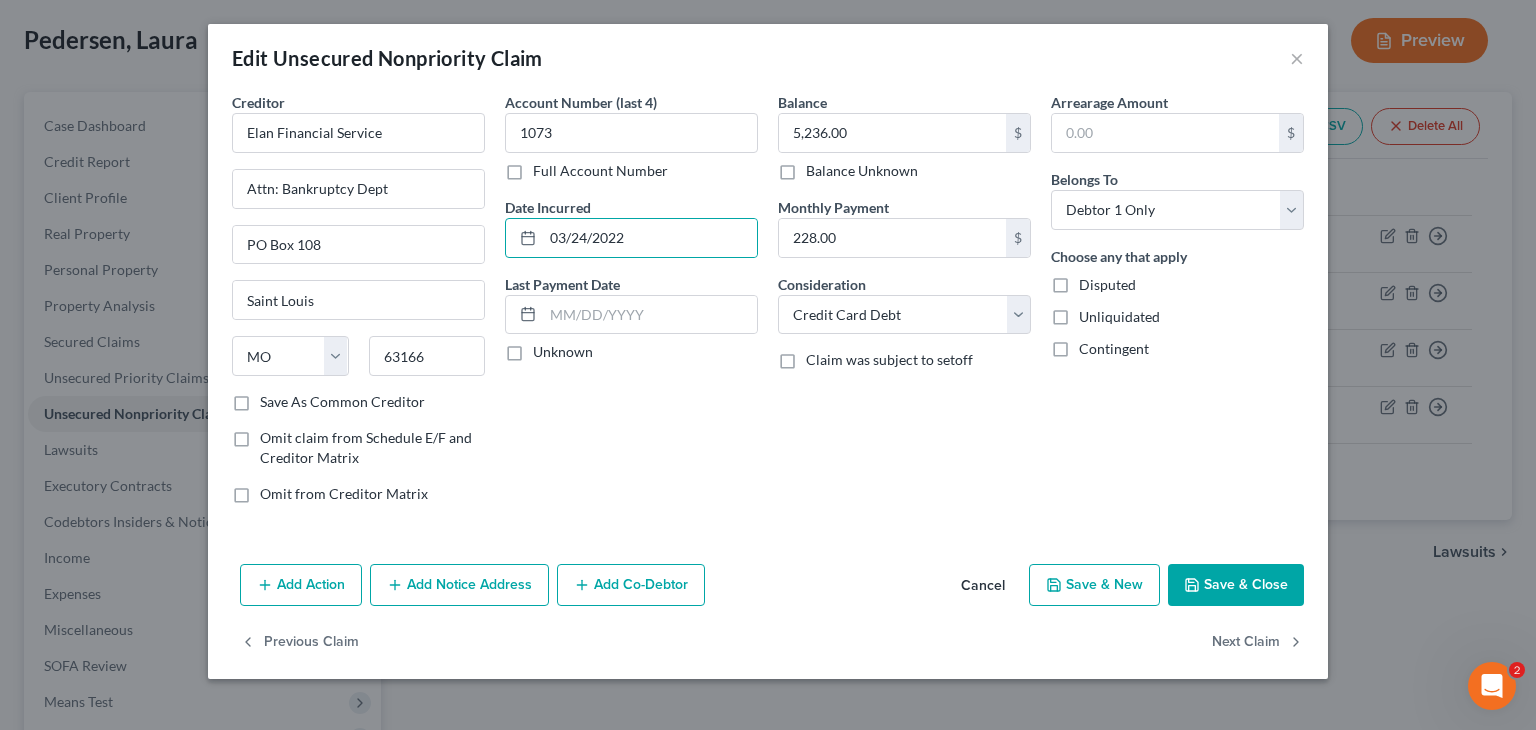 click on "Save & Close" at bounding box center [1236, 585] 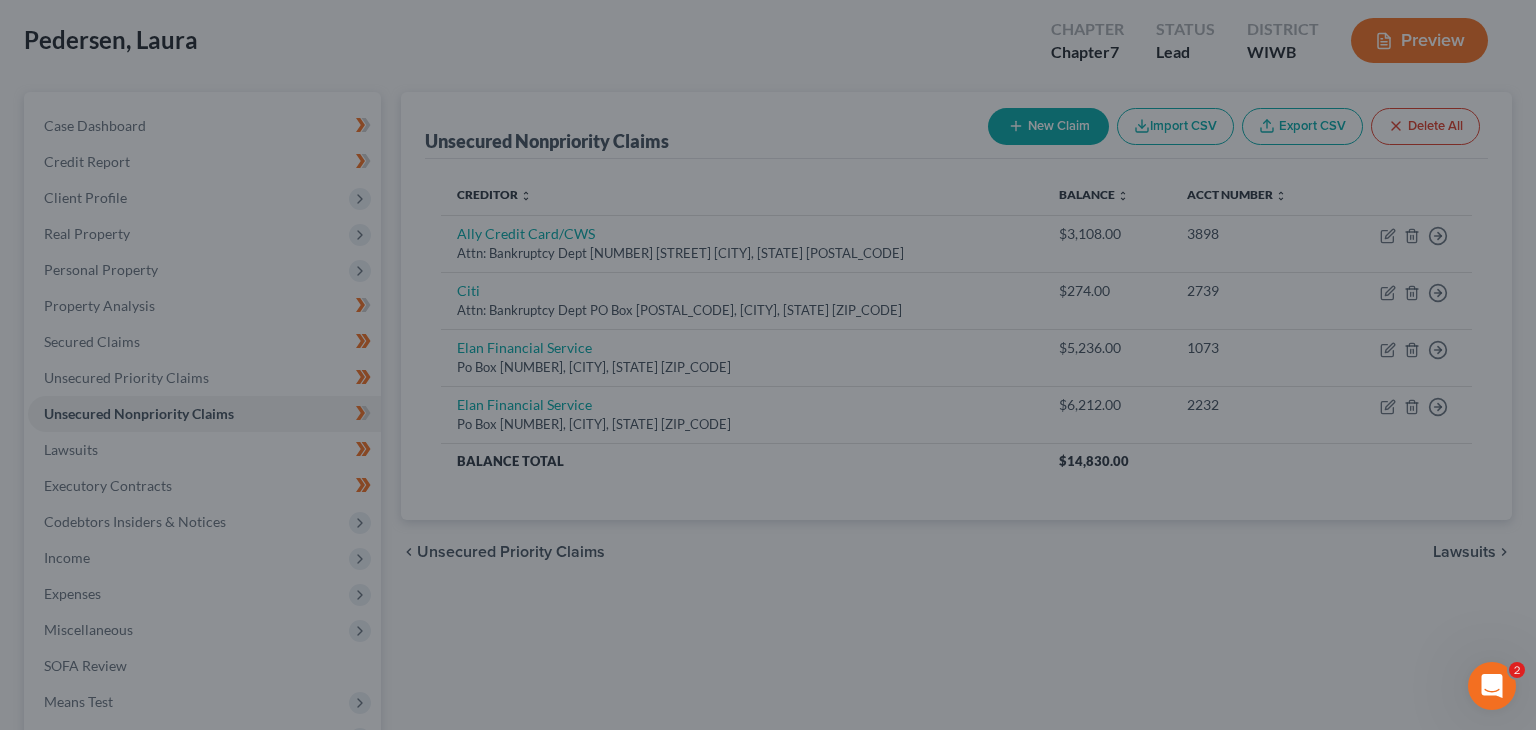 type on "0" 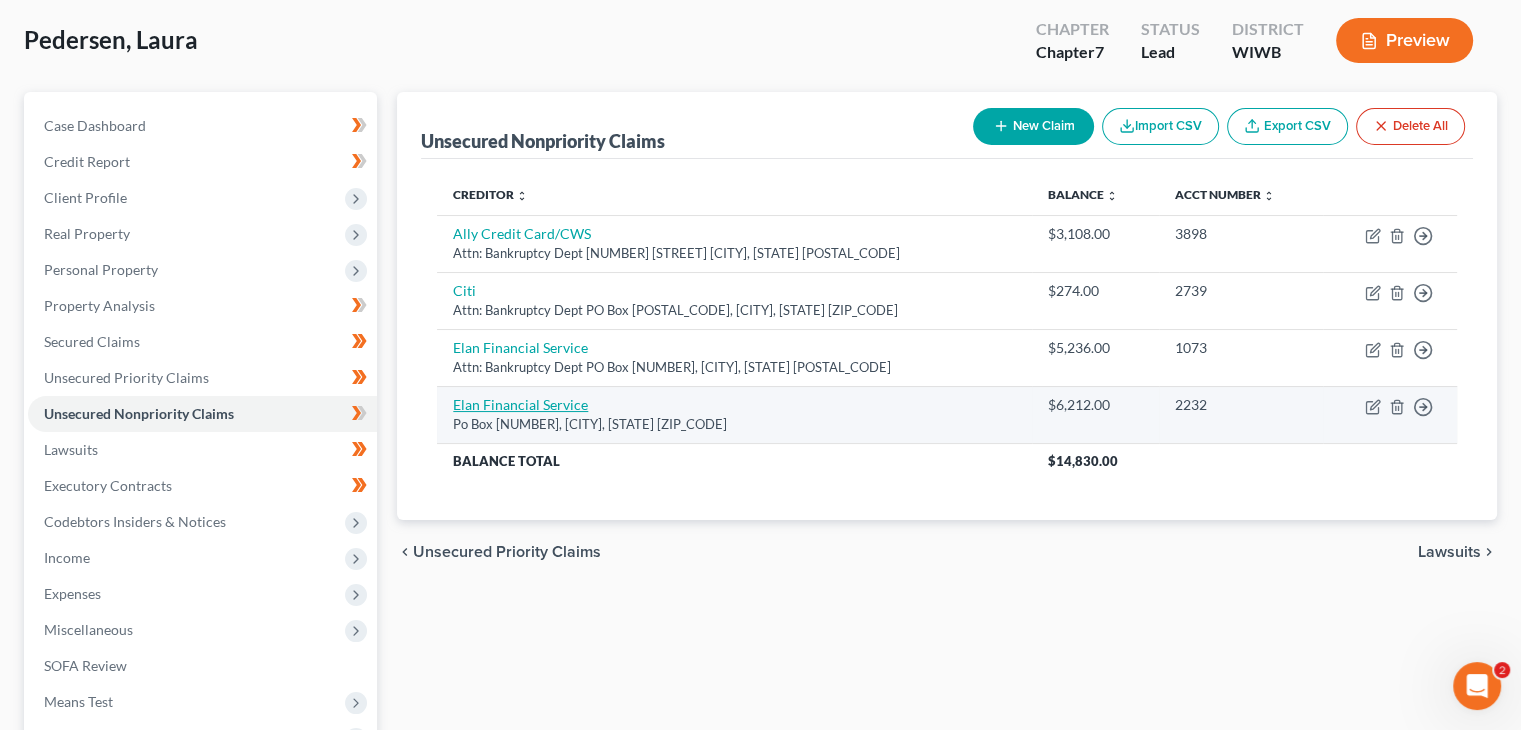 click on "Elan Financial Service" at bounding box center (520, 404) 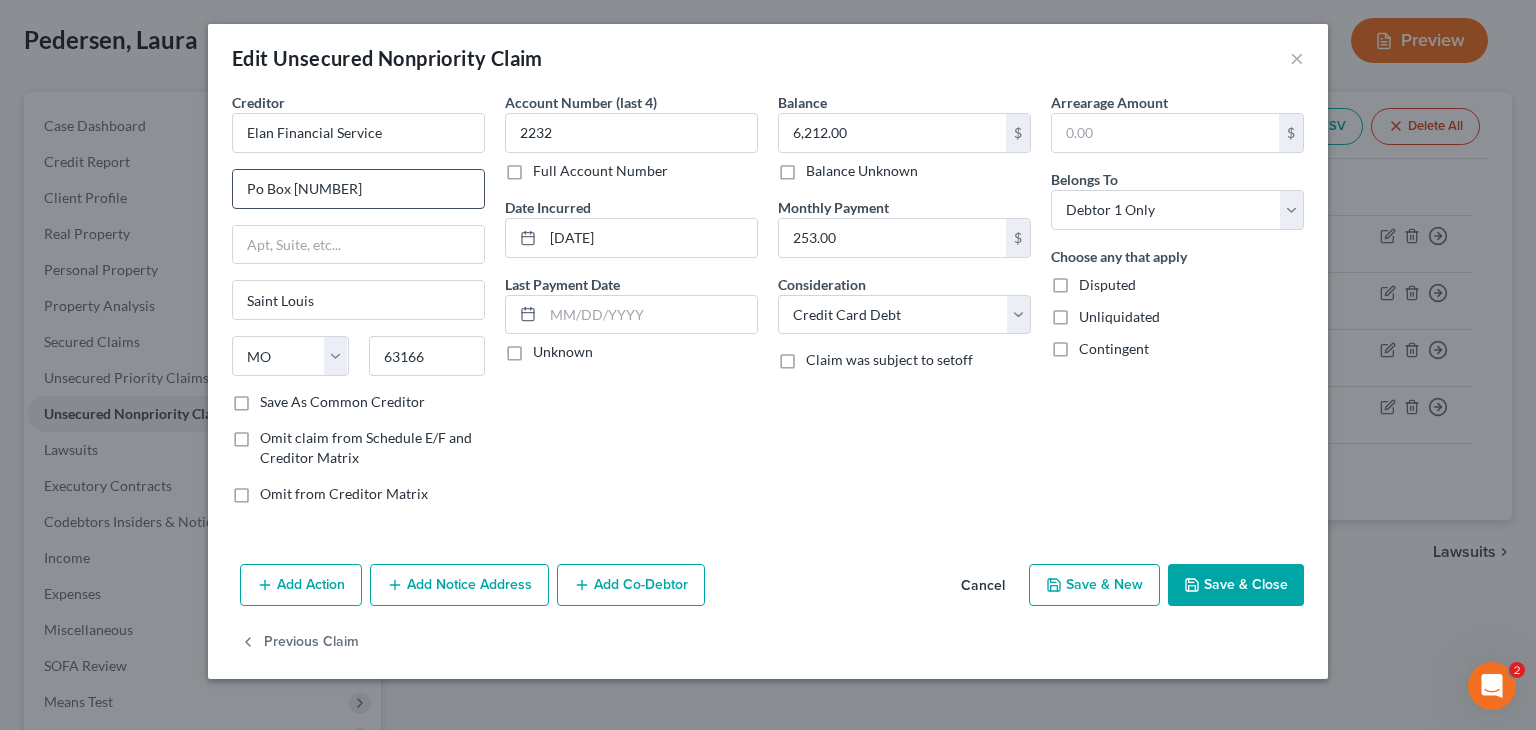 click on "Po Box [NUMBER]" at bounding box center (358, 189) 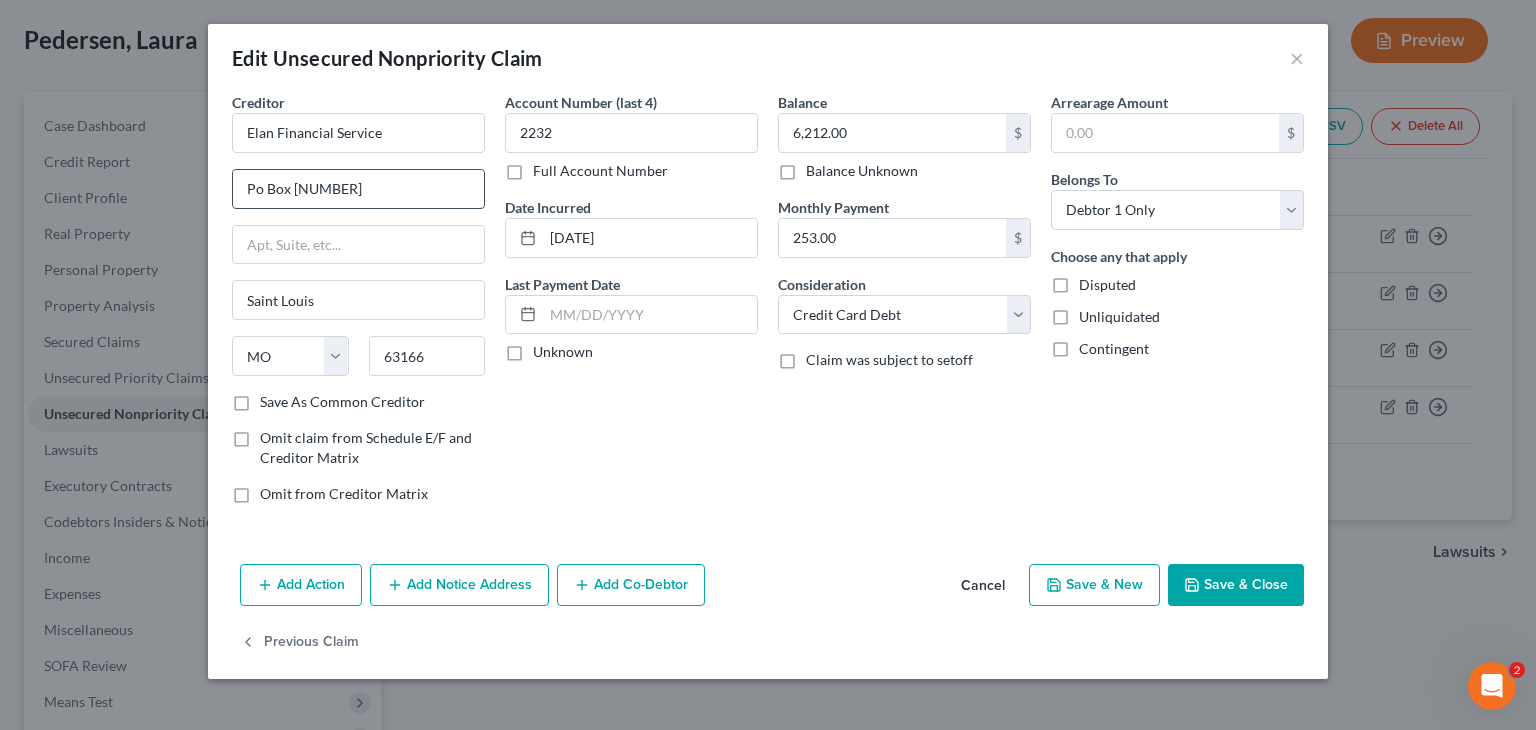 click on "Po Box [NUMBER]" at bounding box center (358, 189) 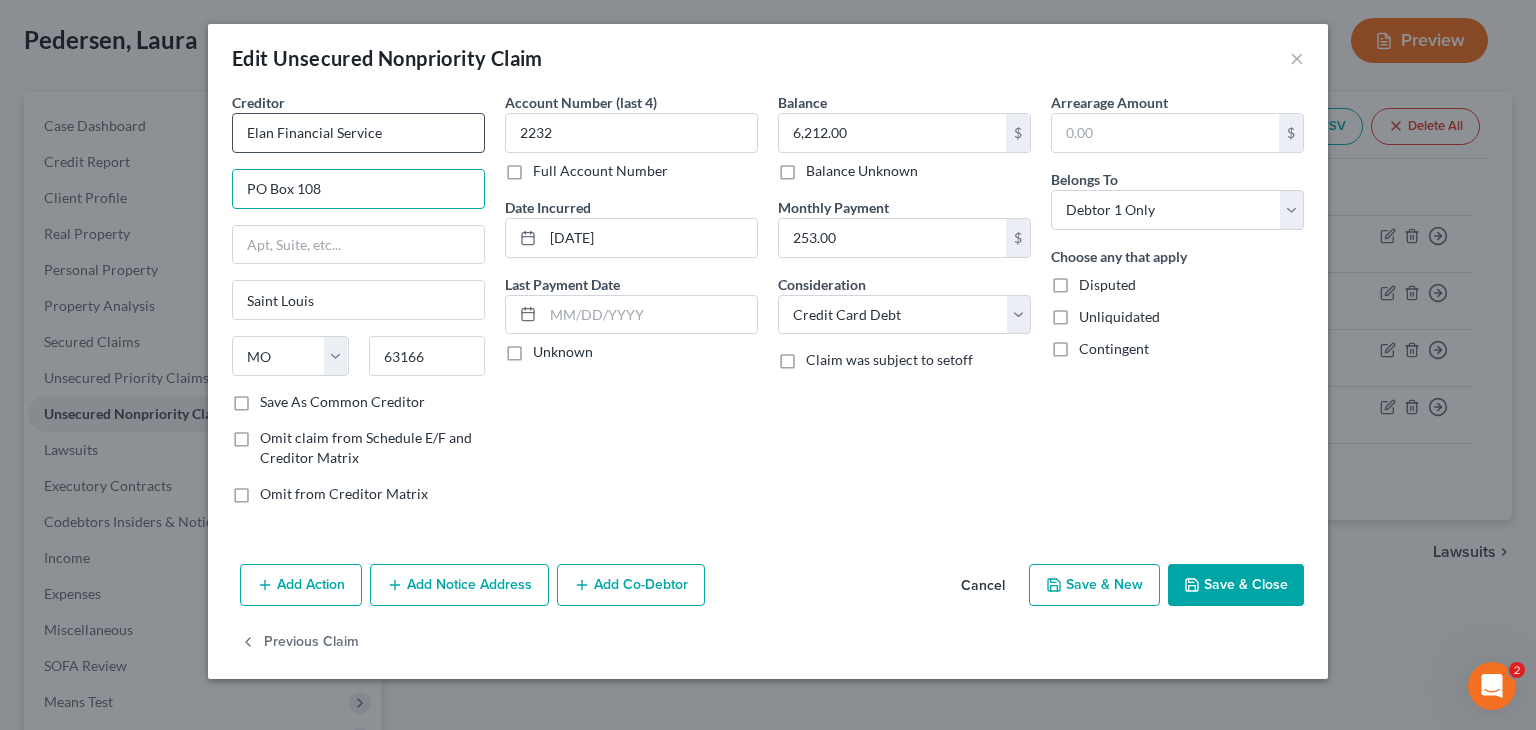 type on "PO Box 108" 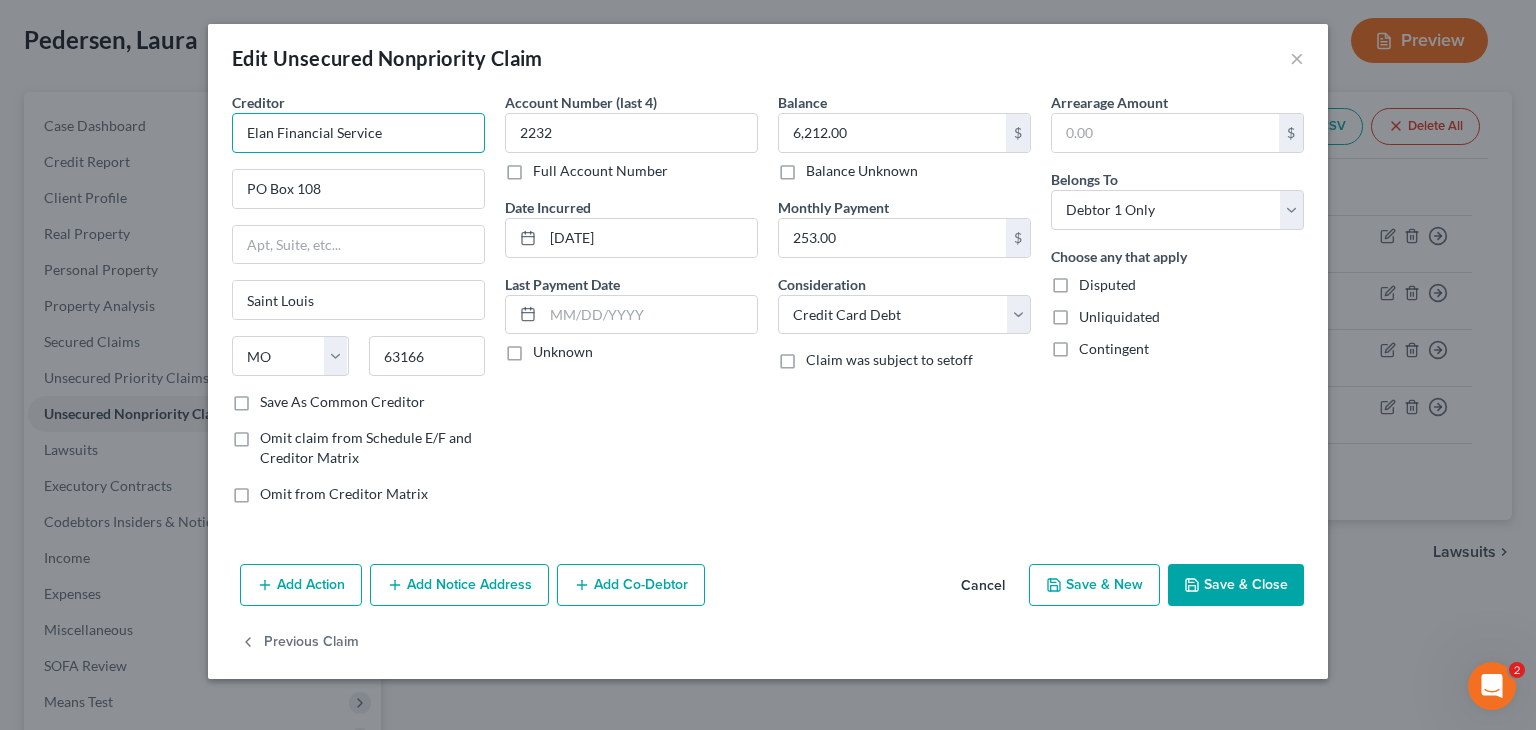 drag, startPoint x: 376, startPoint y: 140, endPoint x: 194, endPoint y: 159, distance: 182.98907 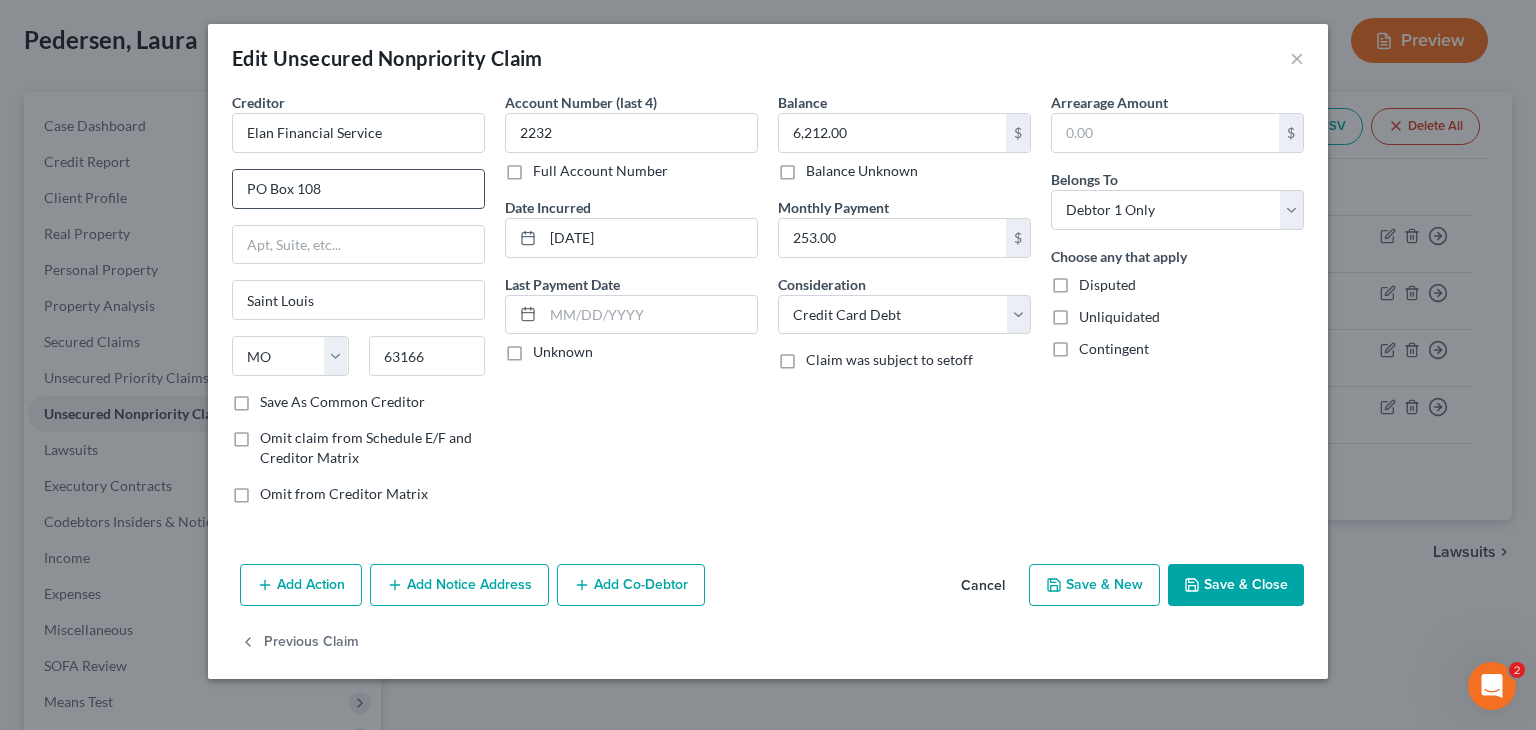 click on "PO Box 108" at bounding box center (358, 189) 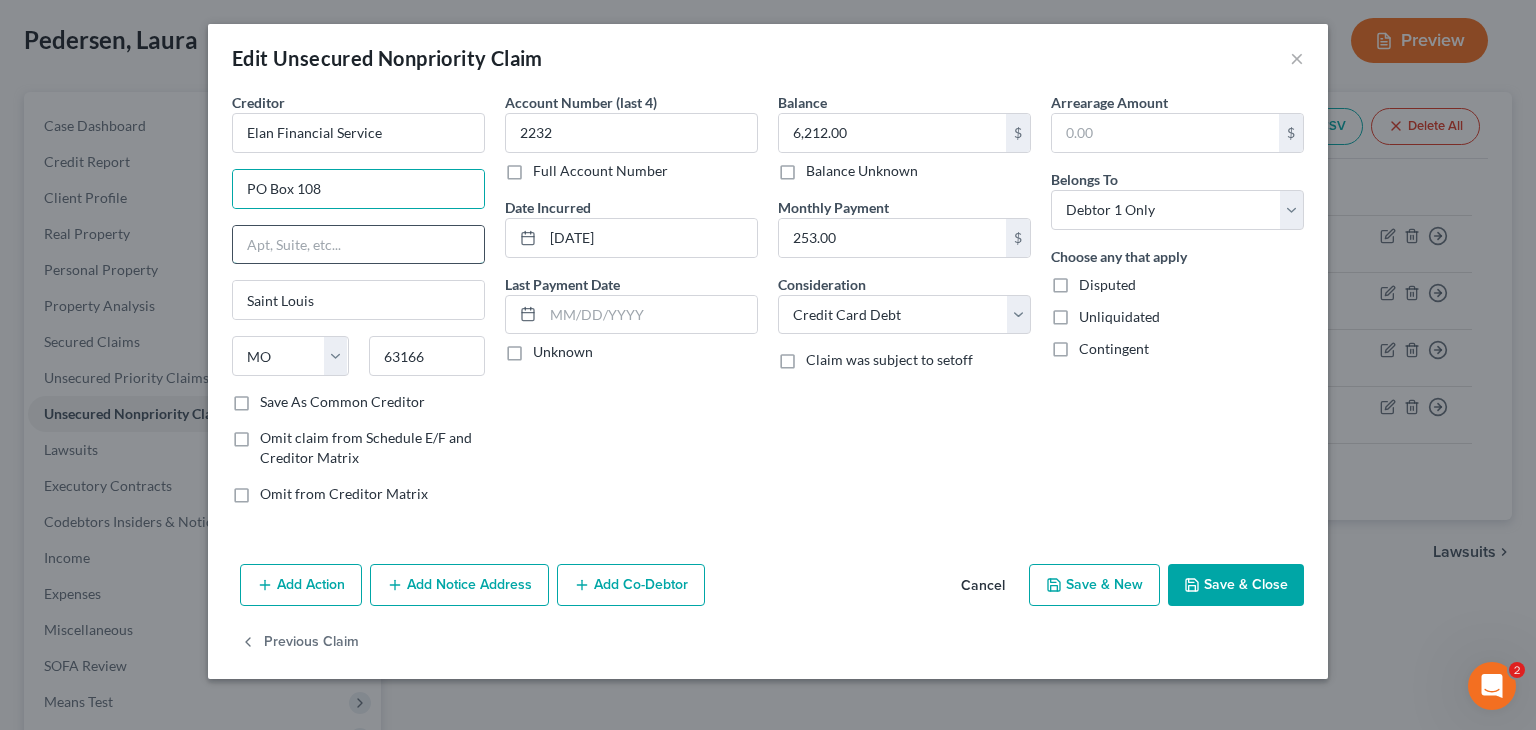 click at bounding box center [358, 245] 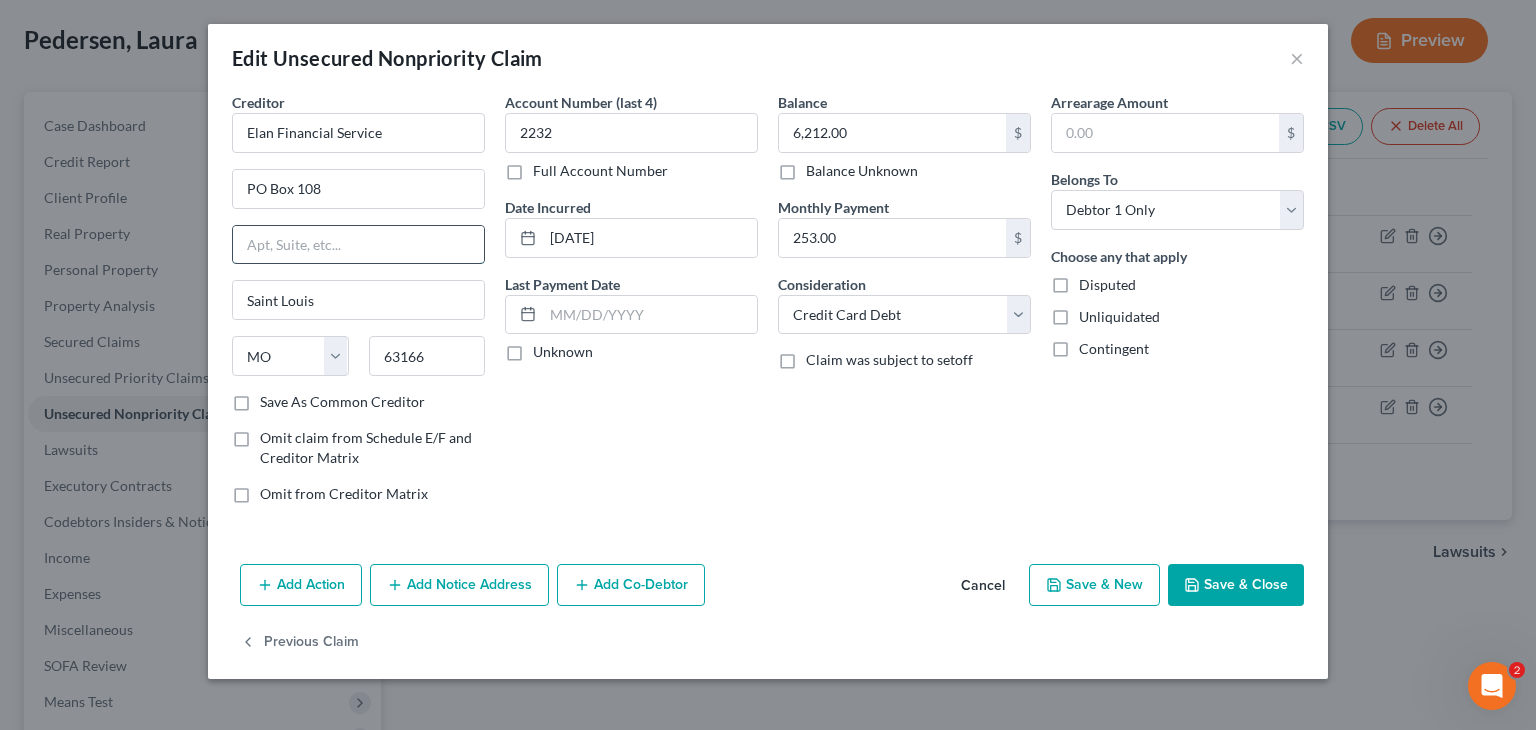 paste on "P.O. Box [NUMBER]" 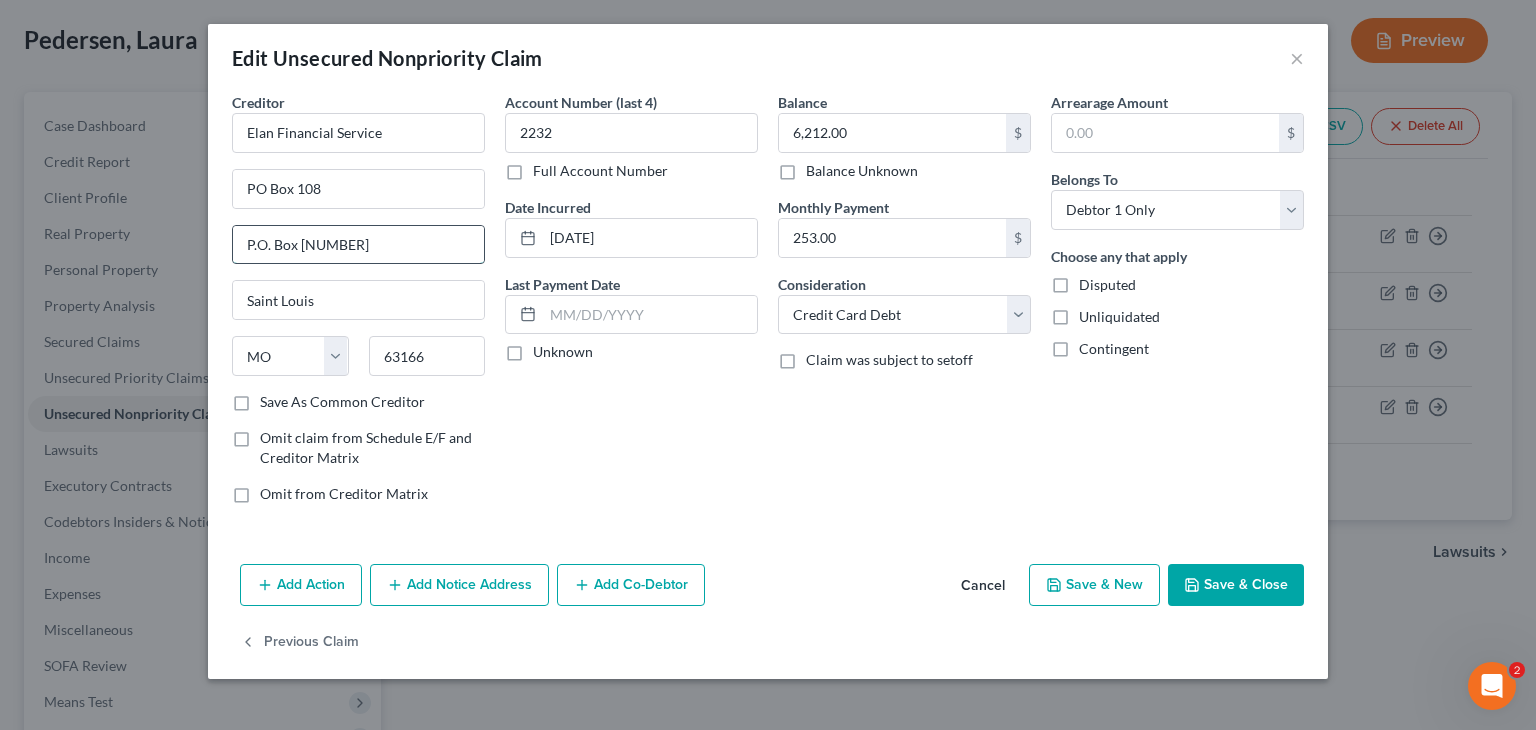 click on "P.O. Box [NUMBER]" at bounding box center (358, 245) 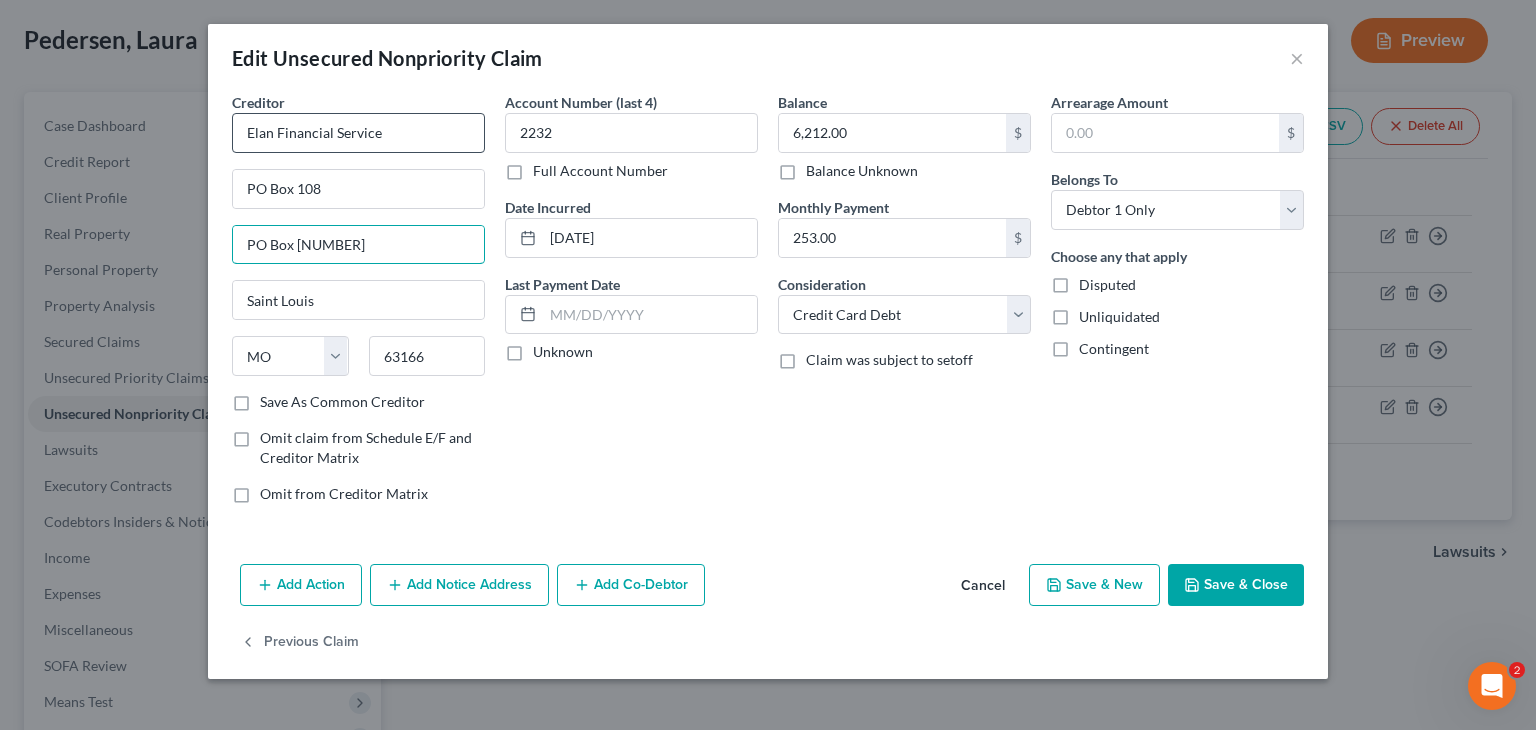 type on "PO Box [NUMBER]" 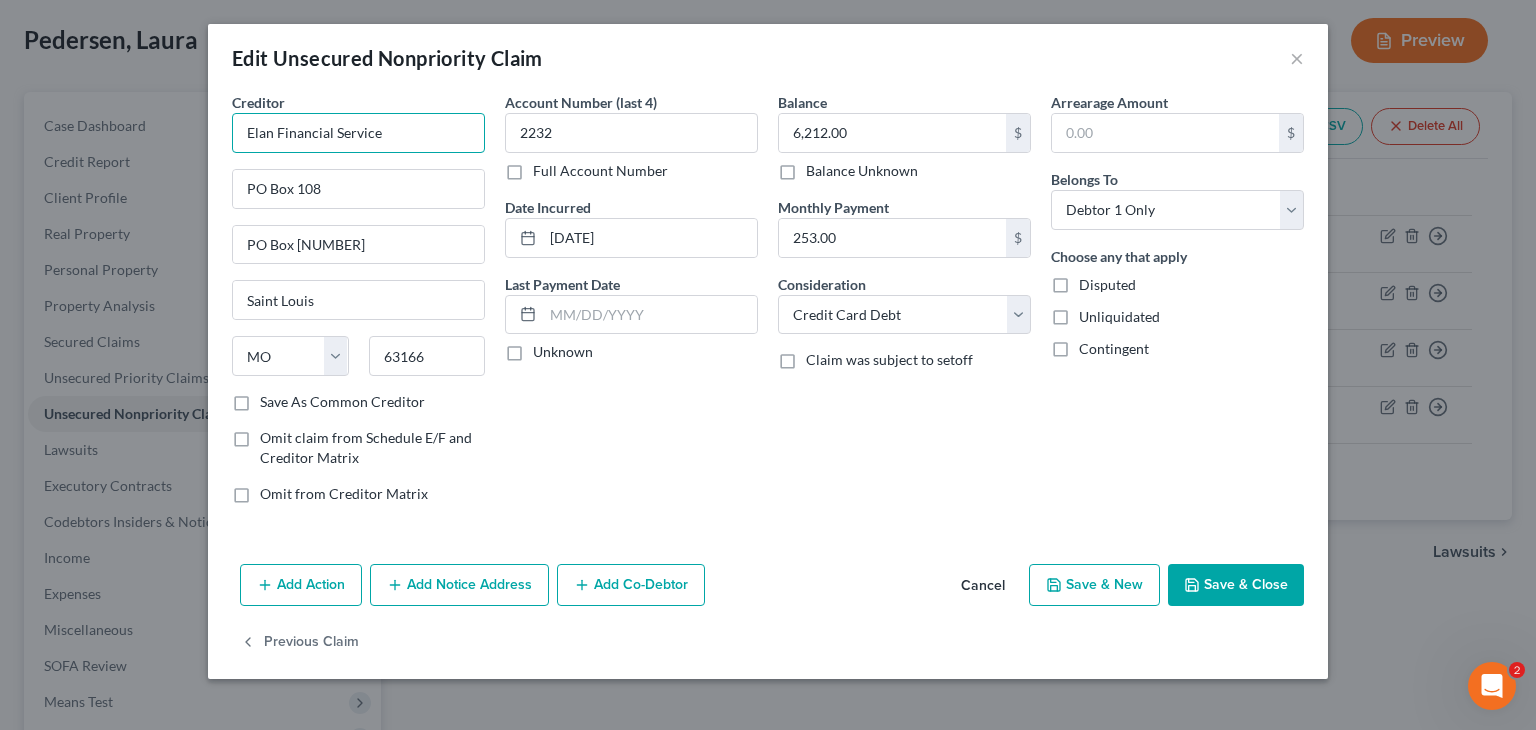 click on "Elan Financial Service" at bounding box center (358, 133) 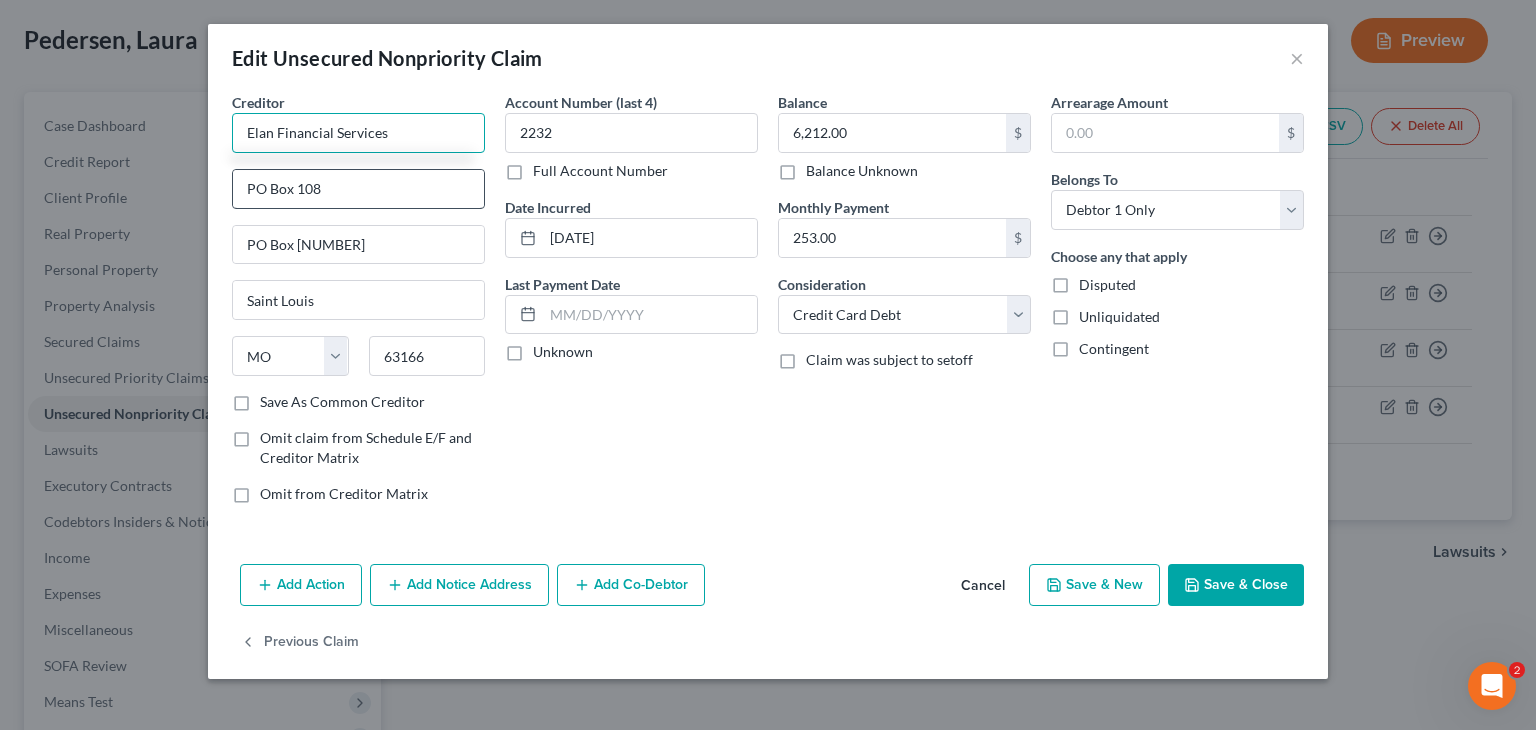 type on "Elan Financial Services" 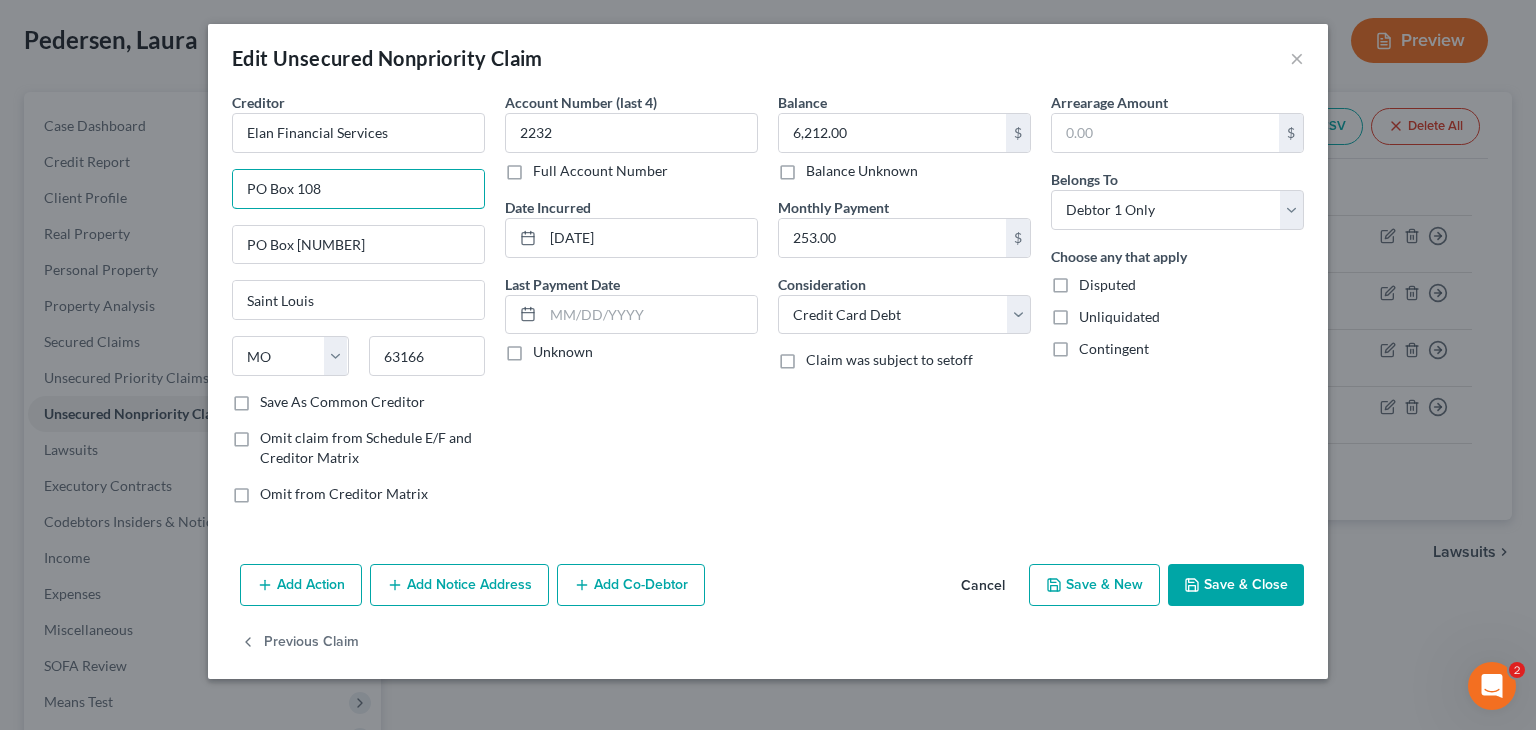 drag, startPoint x: 382, startPoint y: 189, endPoint x: 195, endPoint y: 191, distance: 187.0107 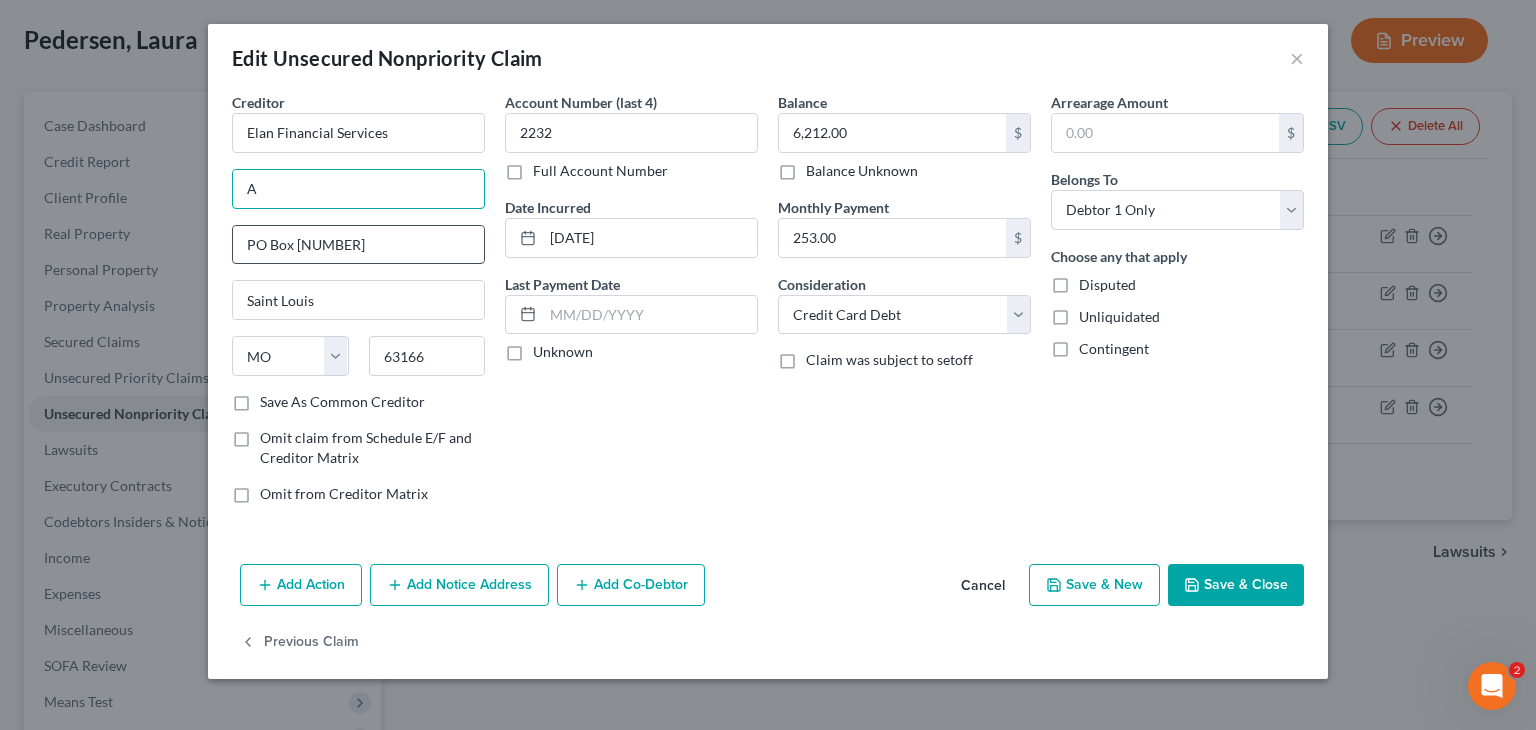 type on "Attn: Bankruptcy Dept" 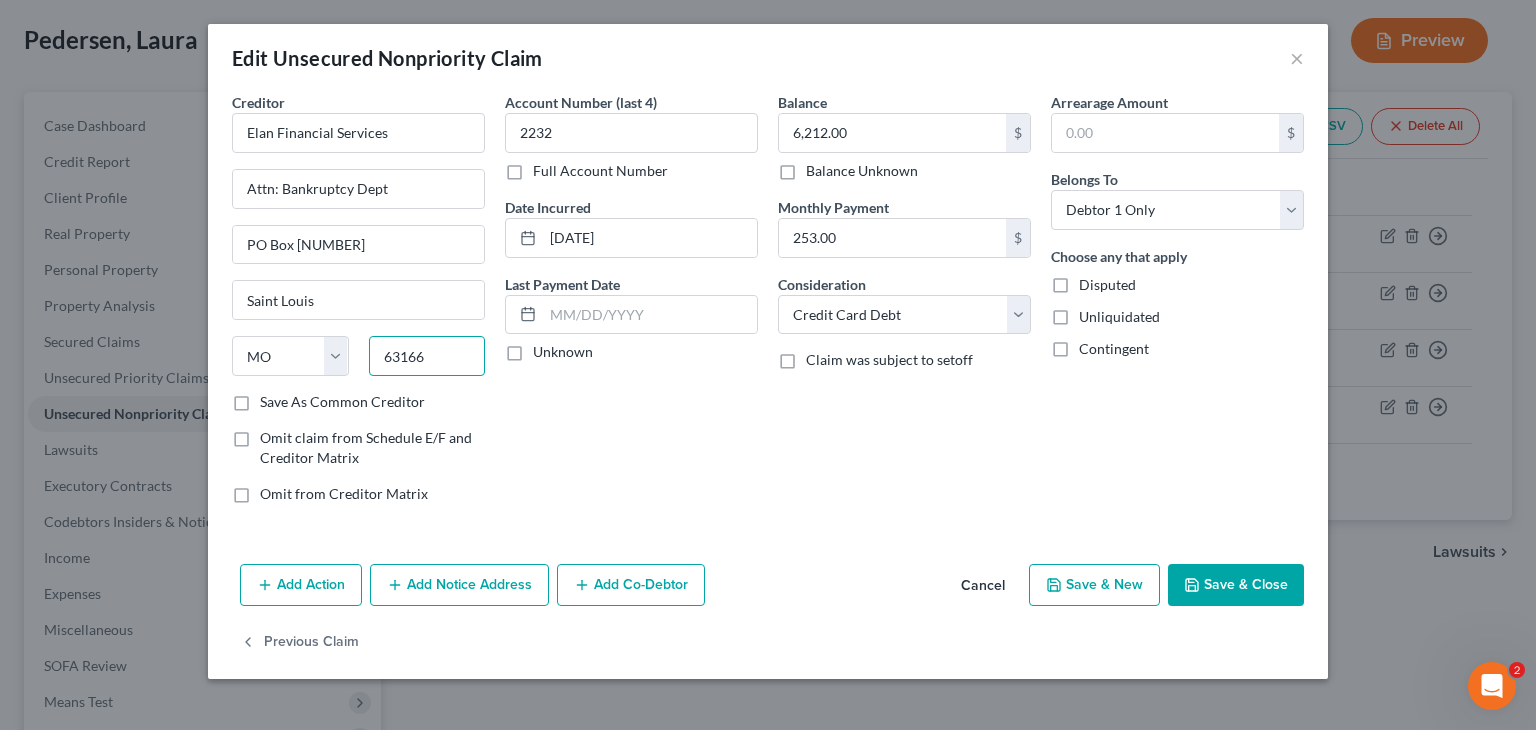 drag, startPoint x: 429, startPoint y: 358, endPoint x: 368, endPoint y: 356, distance: 61.03278 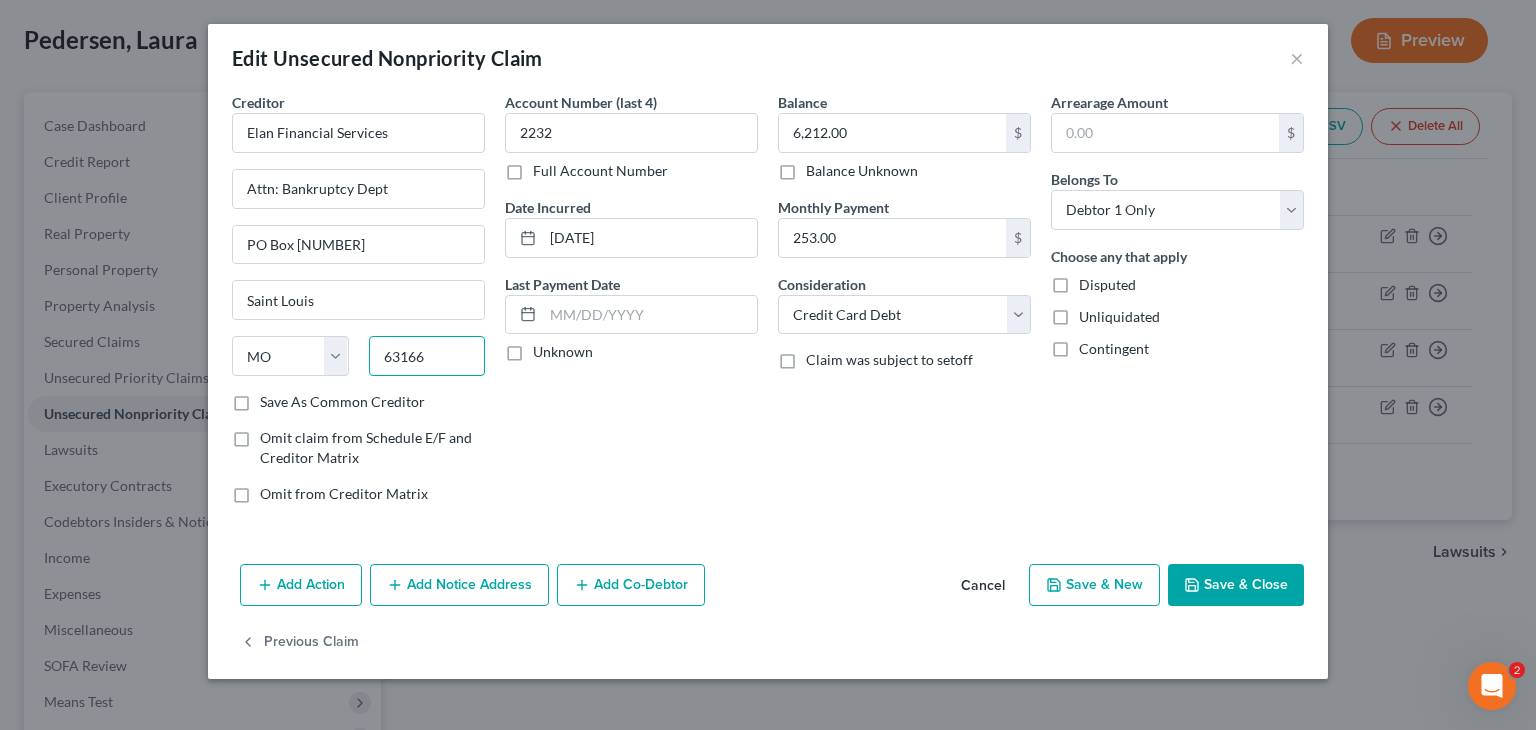 paste on "79-0084" 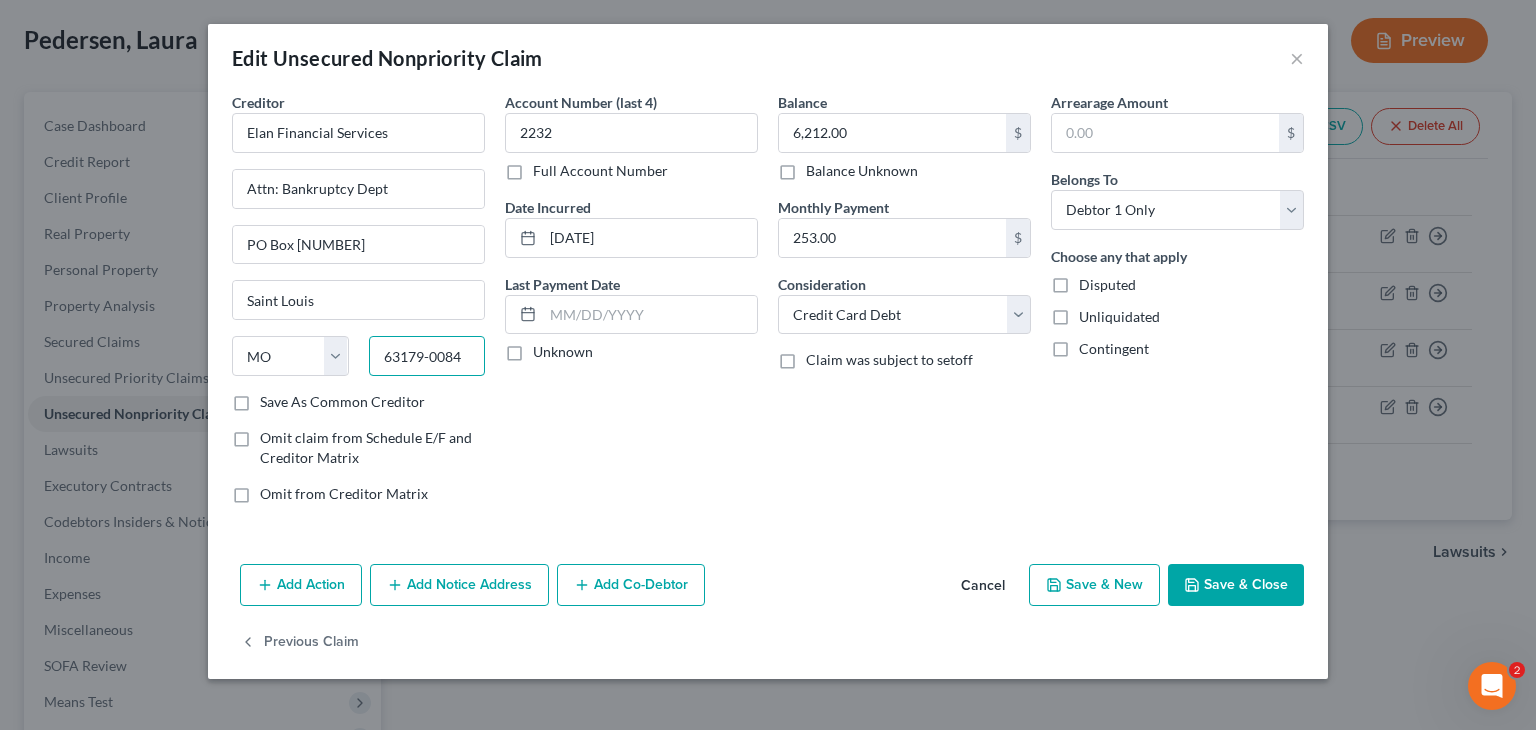 drag, startPoint x: 422, startPoint y: 355, endPoint x: 523, endPoint y: 355, distance: 101 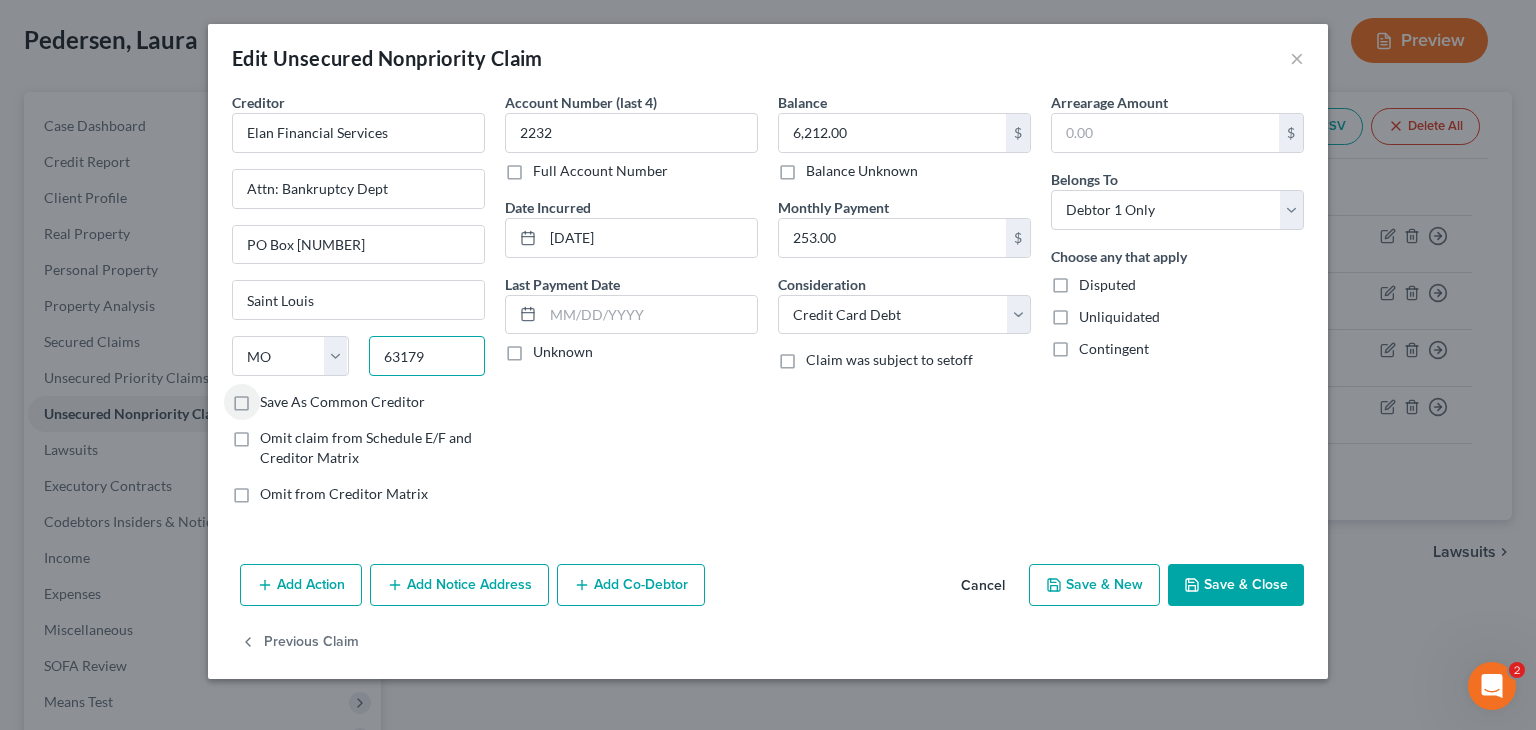 click on "63179" at bounding box center [427, 356] 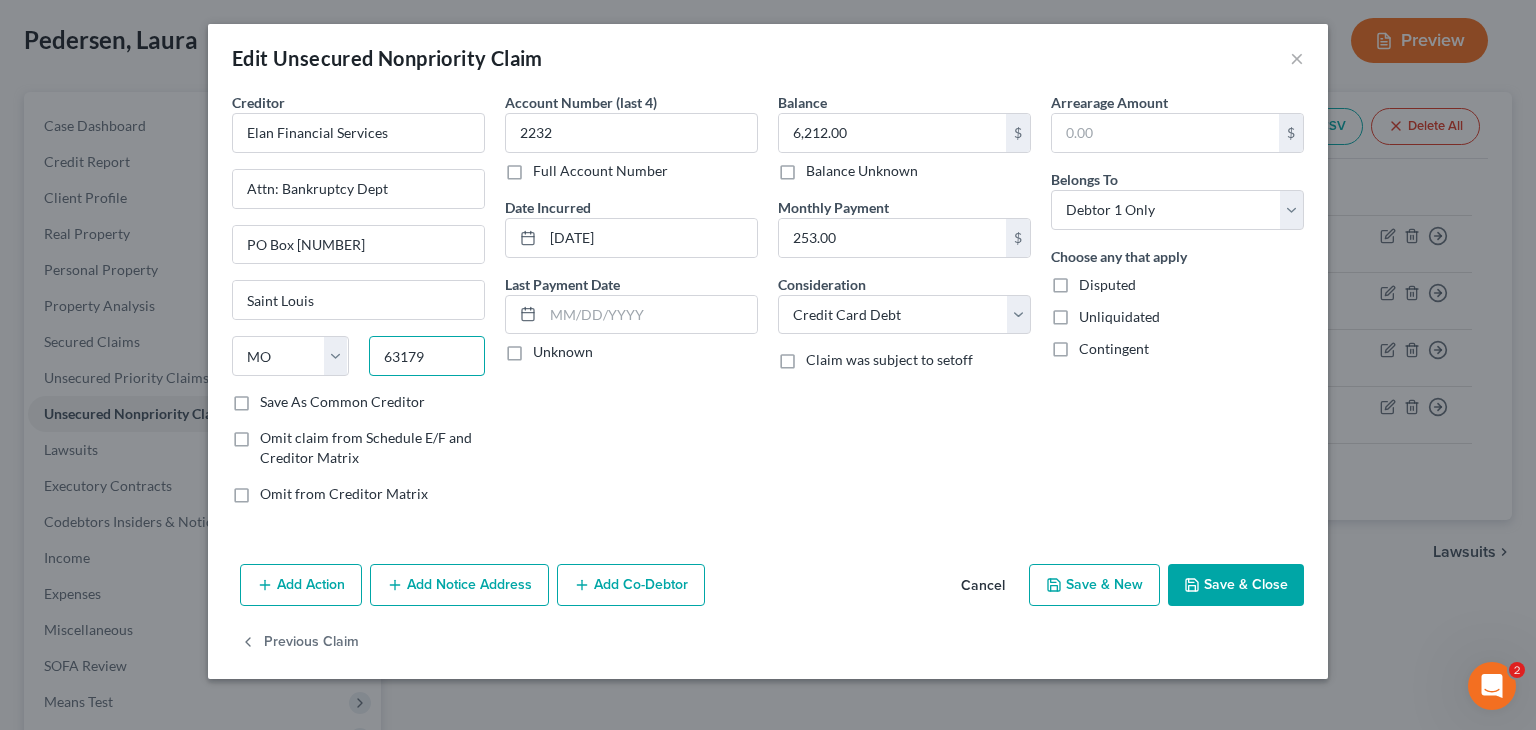 paste on "-[ZIP_CODE]" 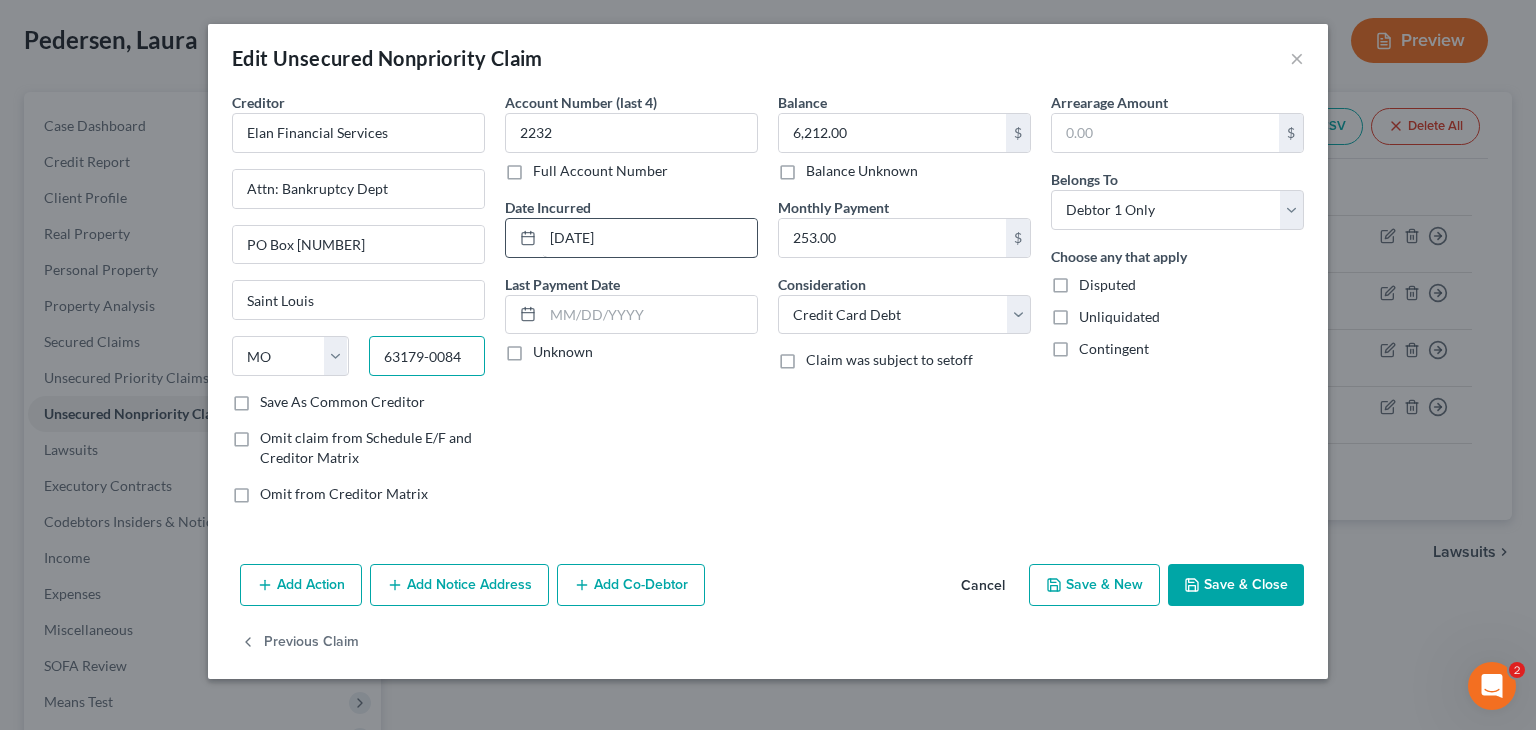 type on "63179-0084" 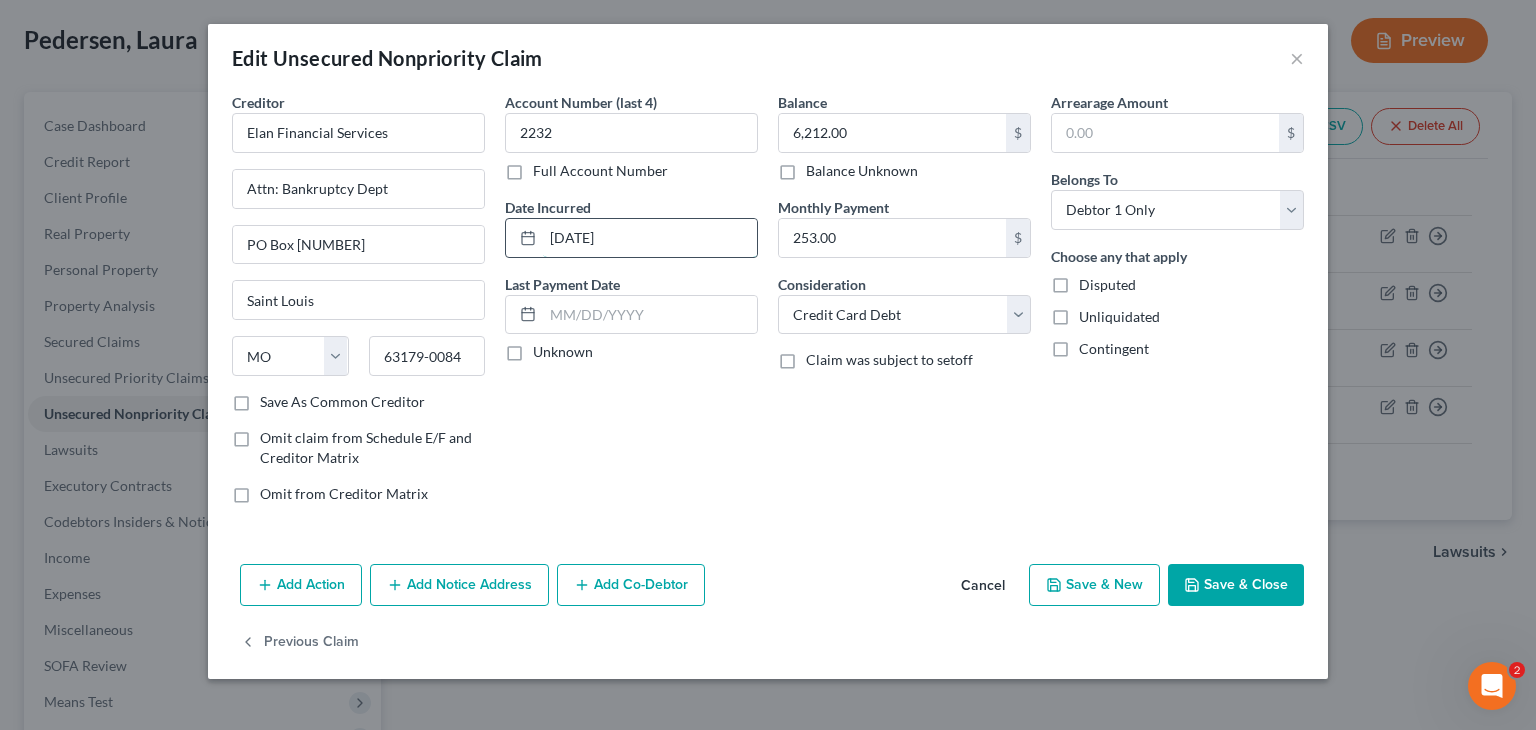 click on "[DATE]" at bounding box center (650, 238) 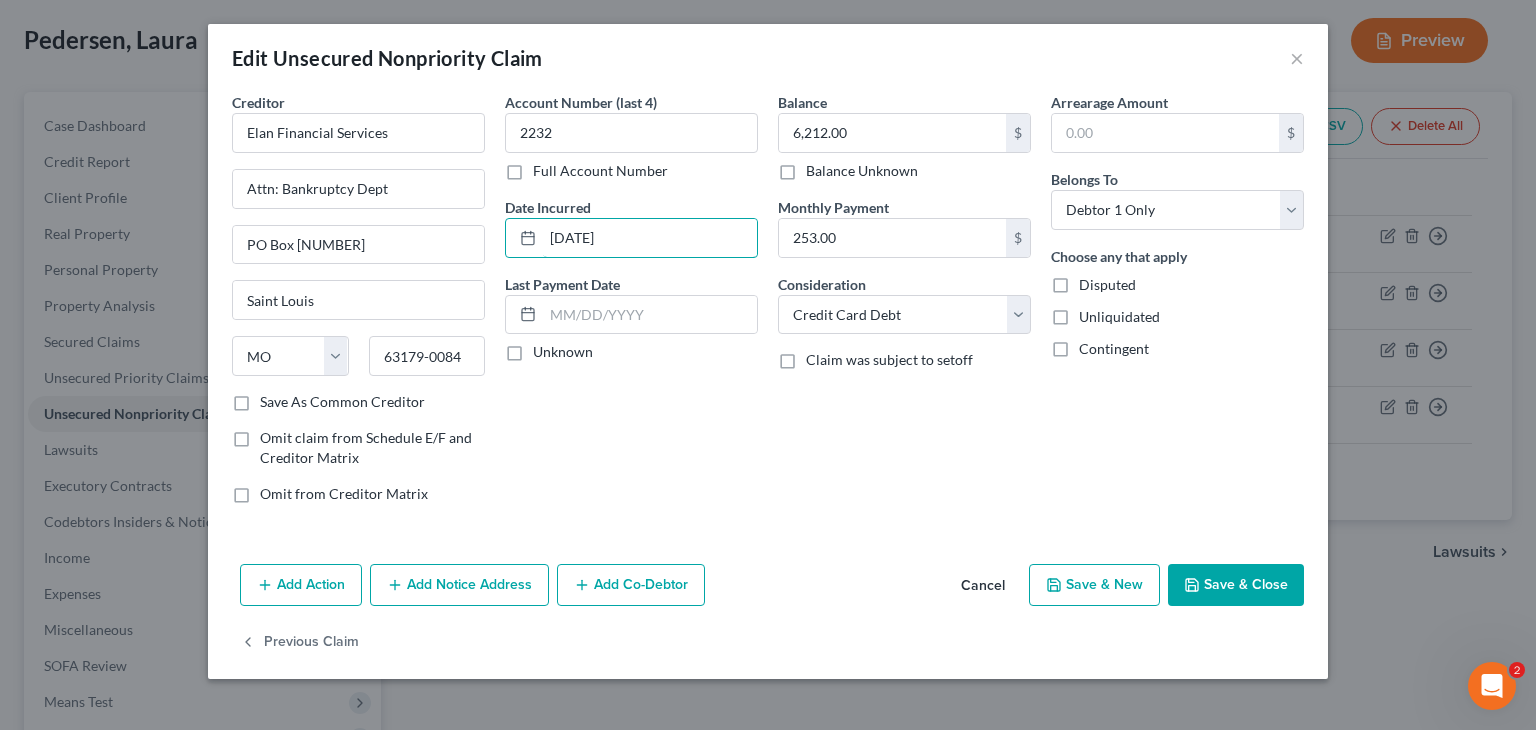 type on "[DATE]" 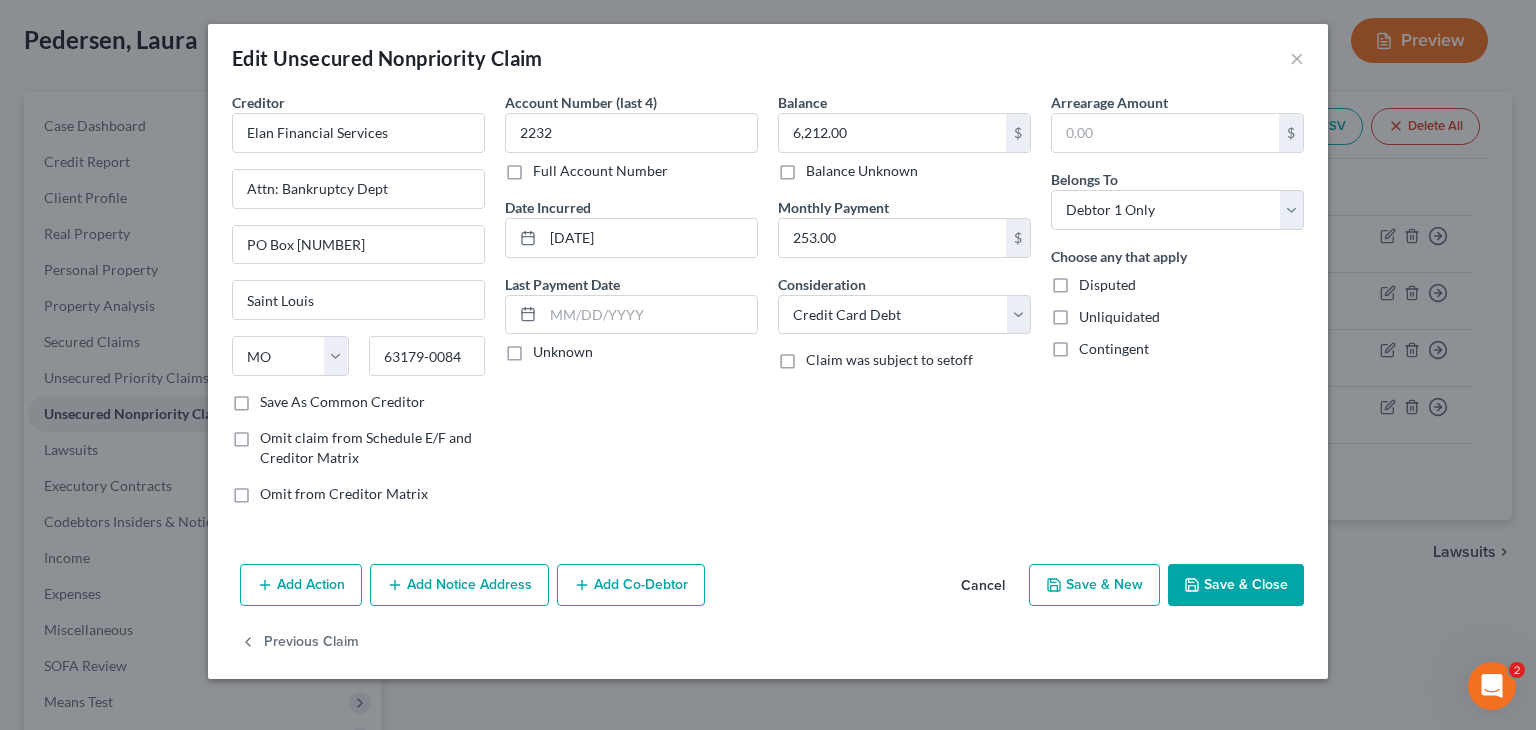 click on "Save & Close" at bounding box center [1236, 585] 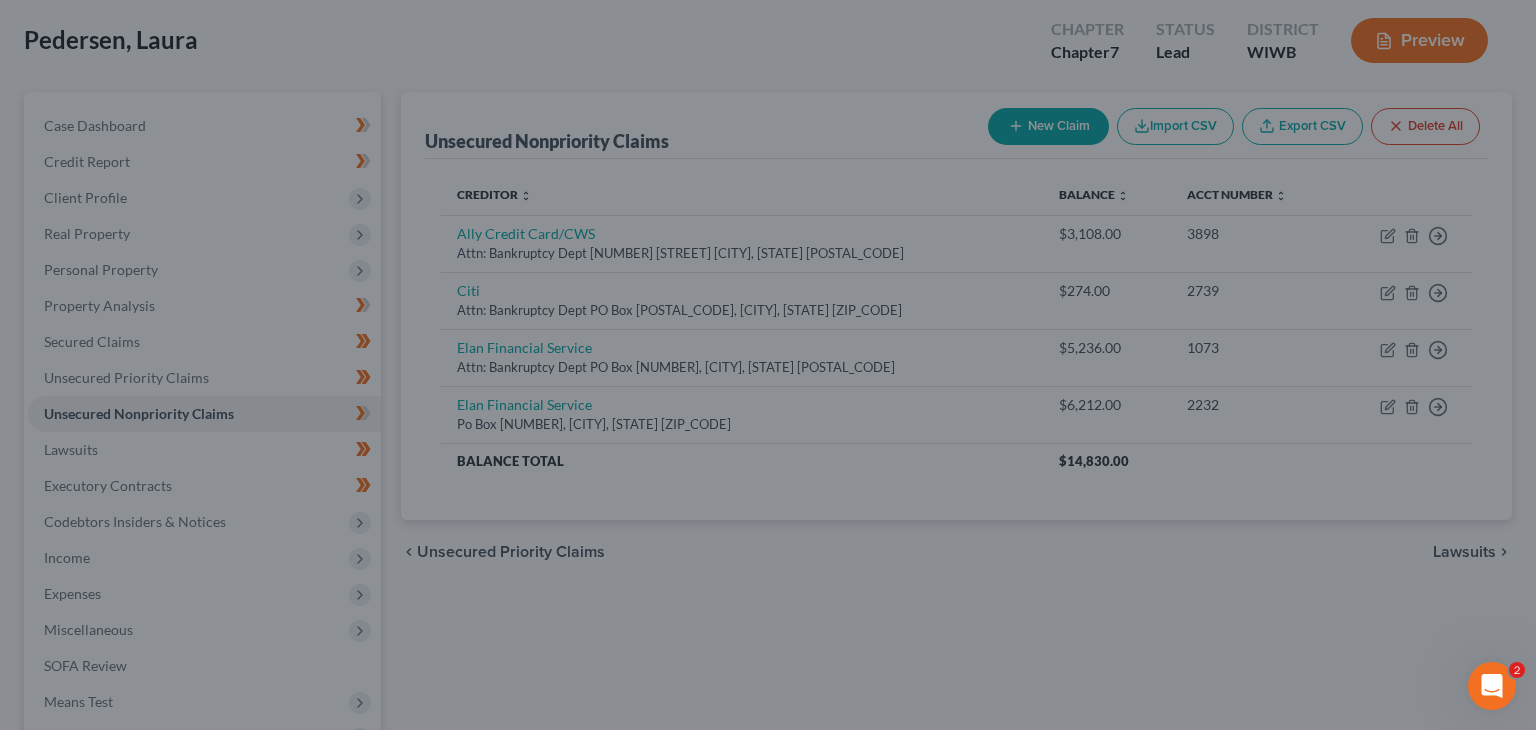type on "0" 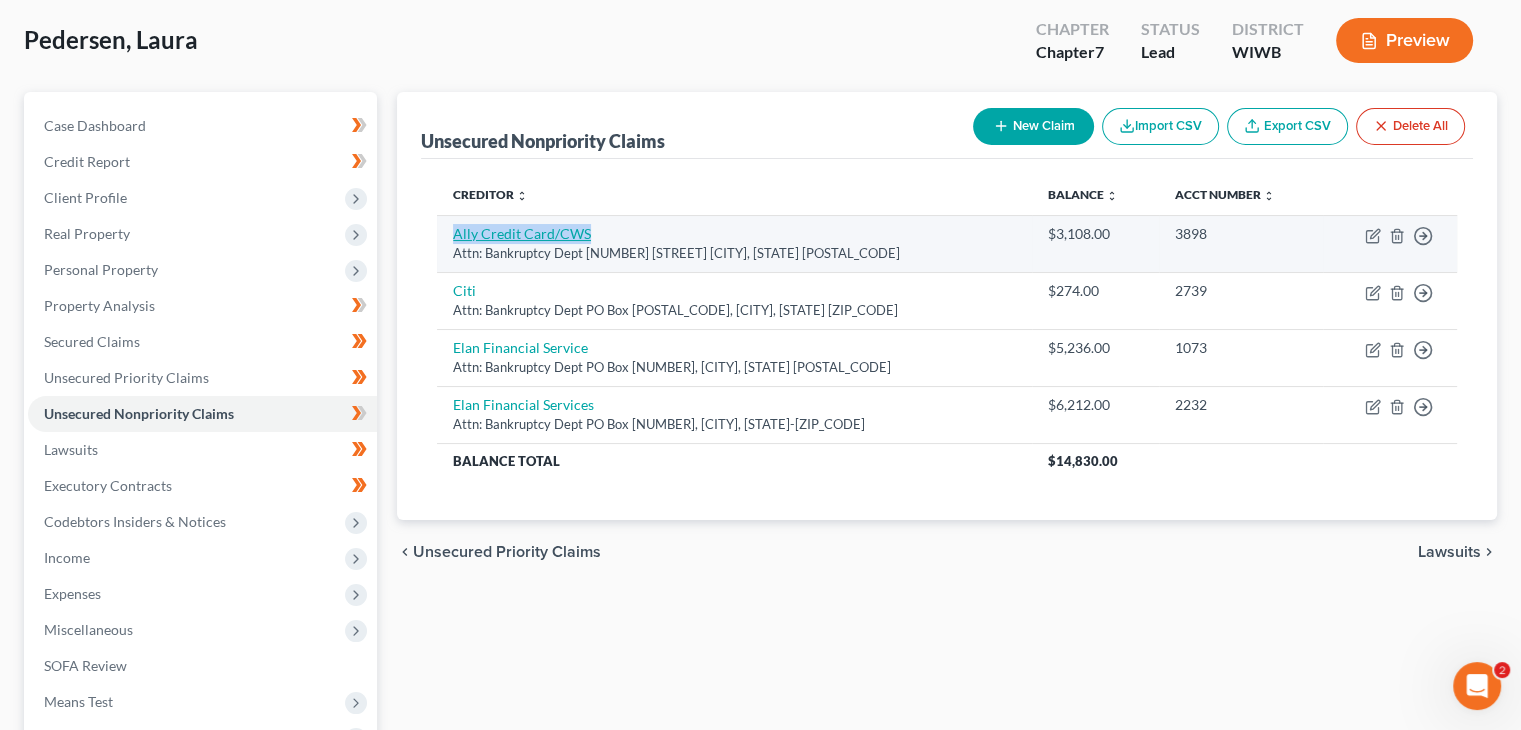 drag, startPoint x: 592, startPoint y: 235, endPoint x: 453, endPoint y: 225, distance: 139.35925 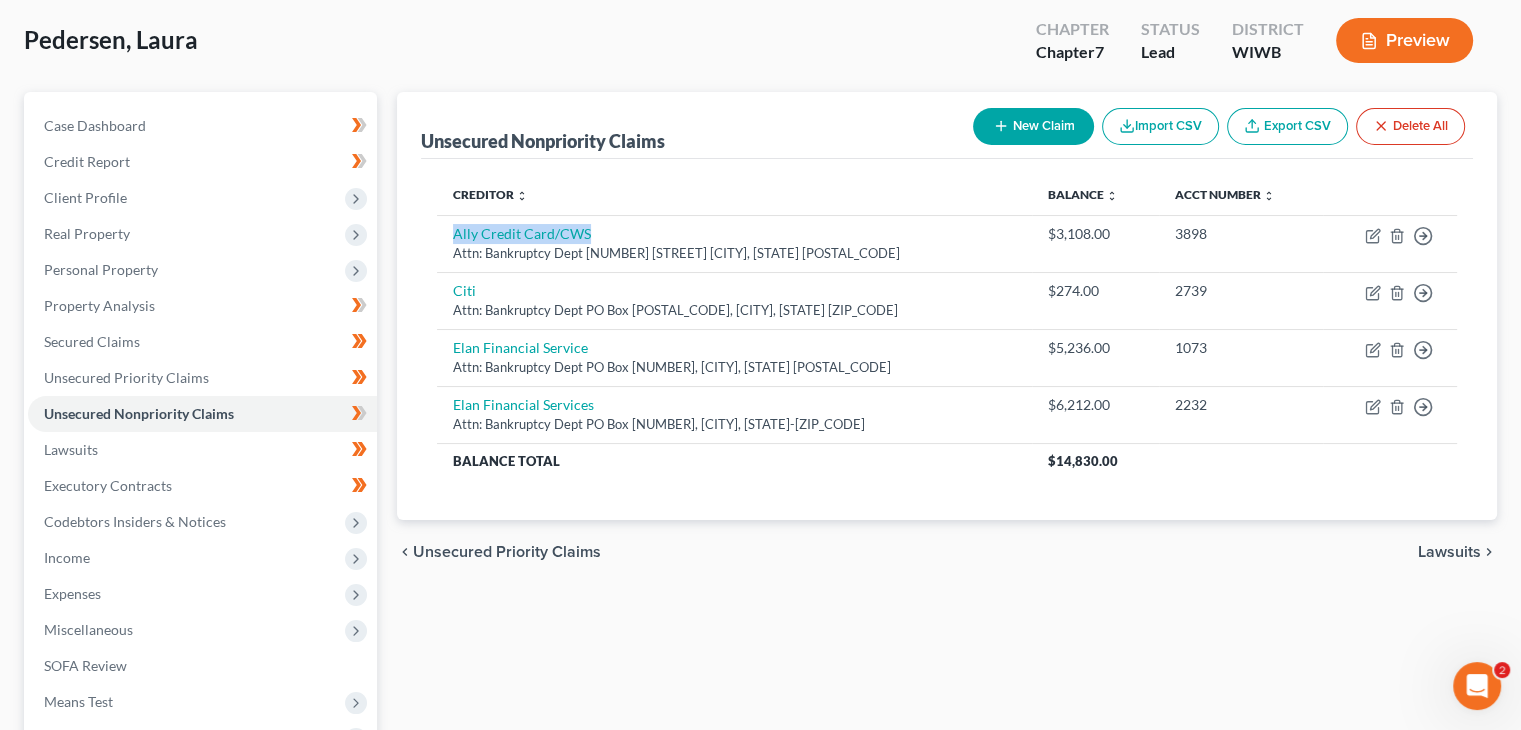 copy on "Ally Credit Card/CWS" 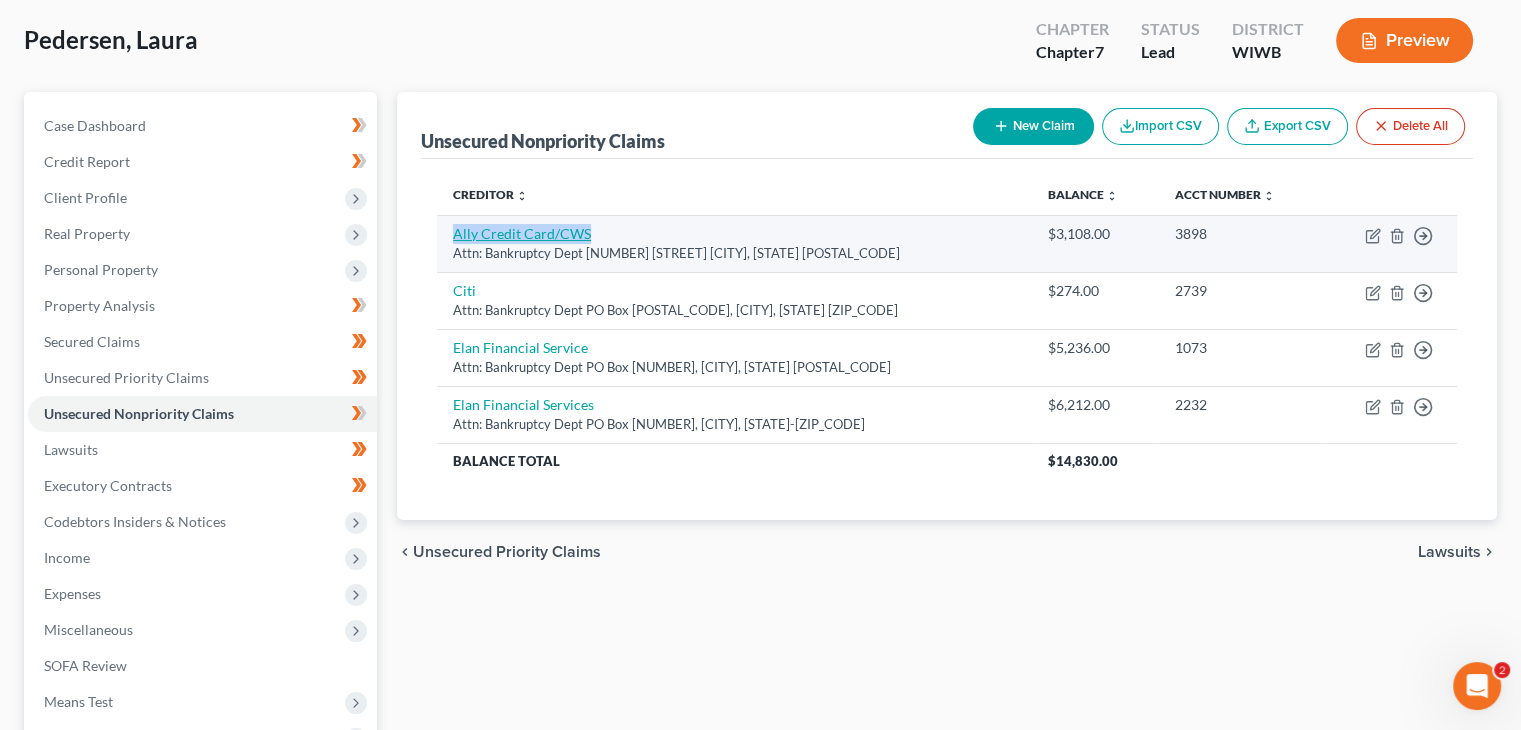click on "Ally Credit Card/CWS" at bounding box center (522, 233) 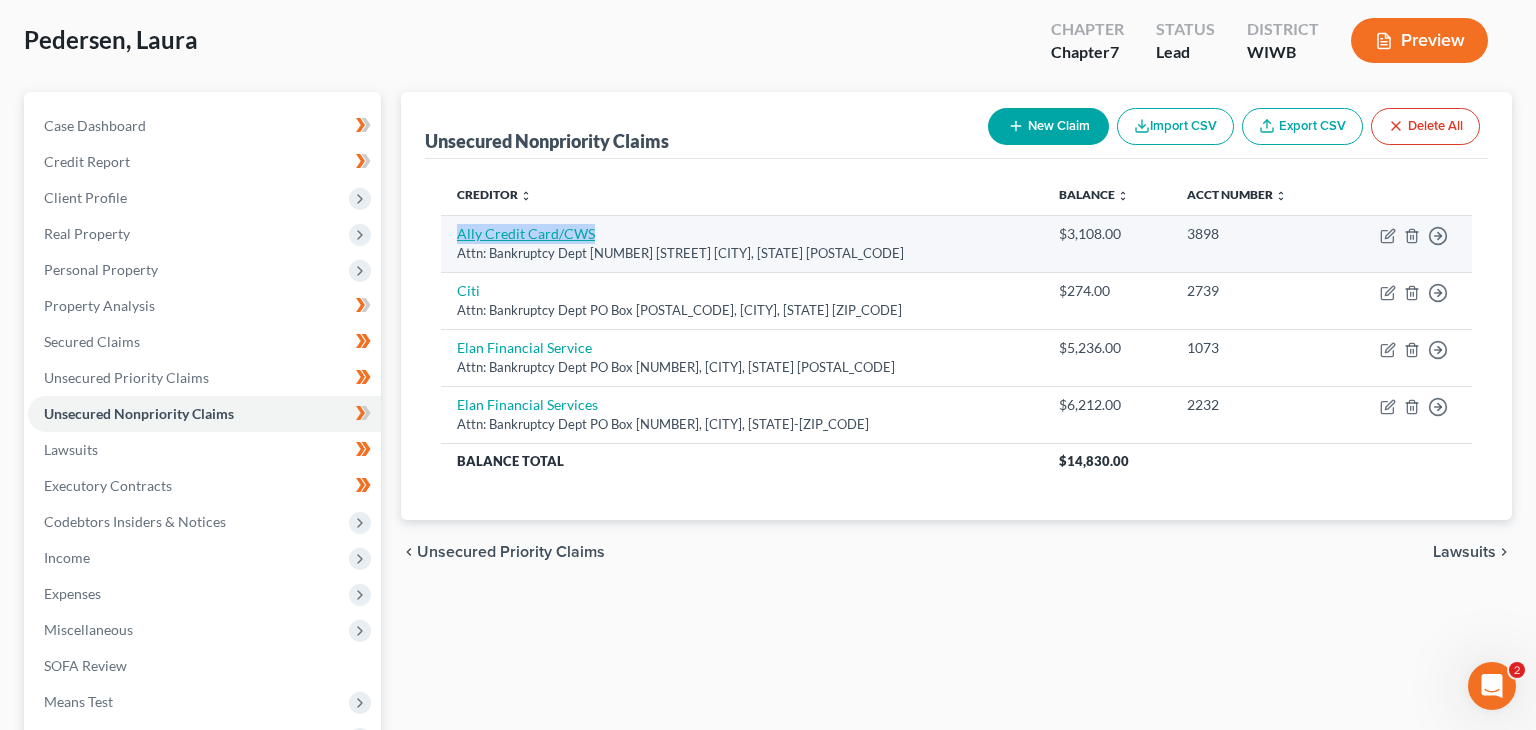 select on "7" 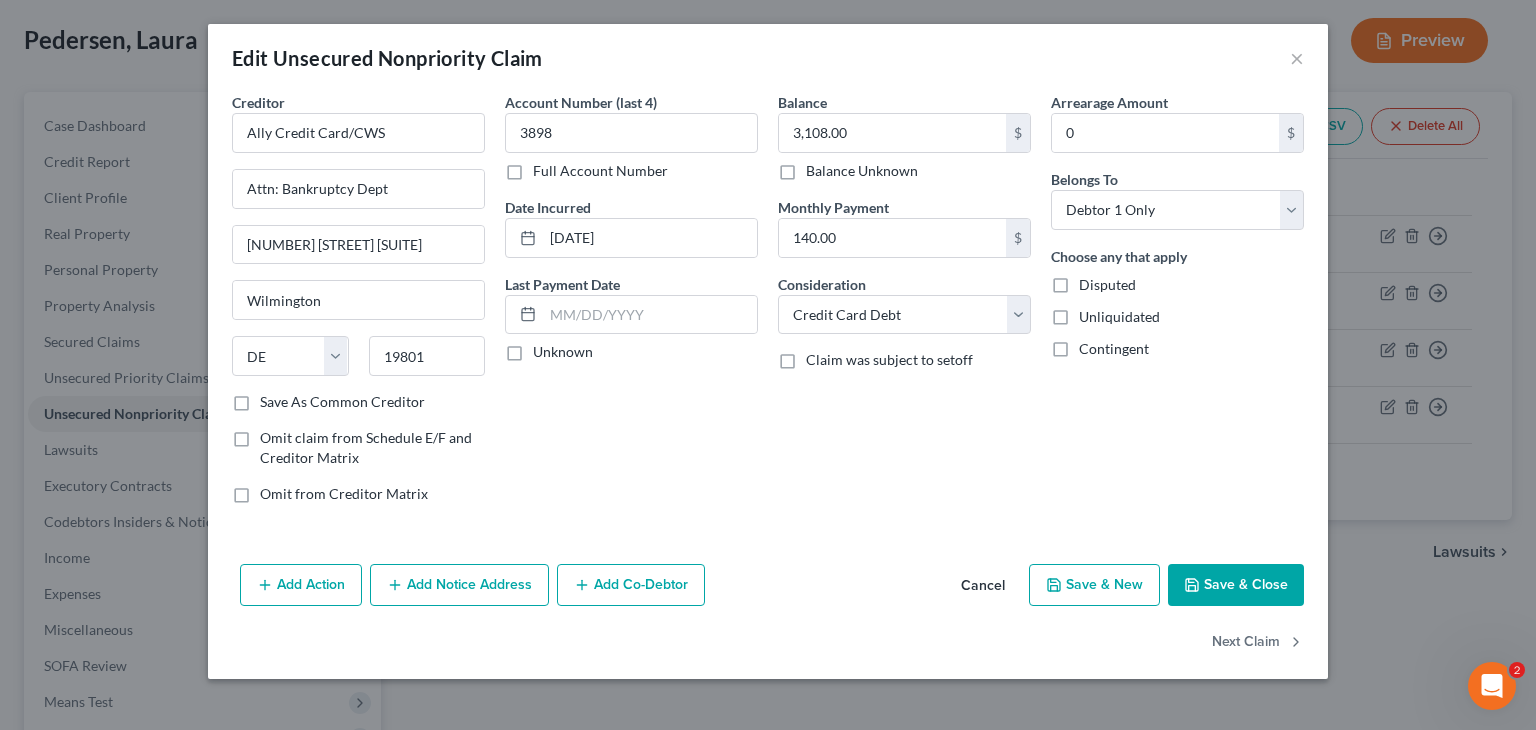 click on "Add Notice Address" at bounding box center [459, 585] 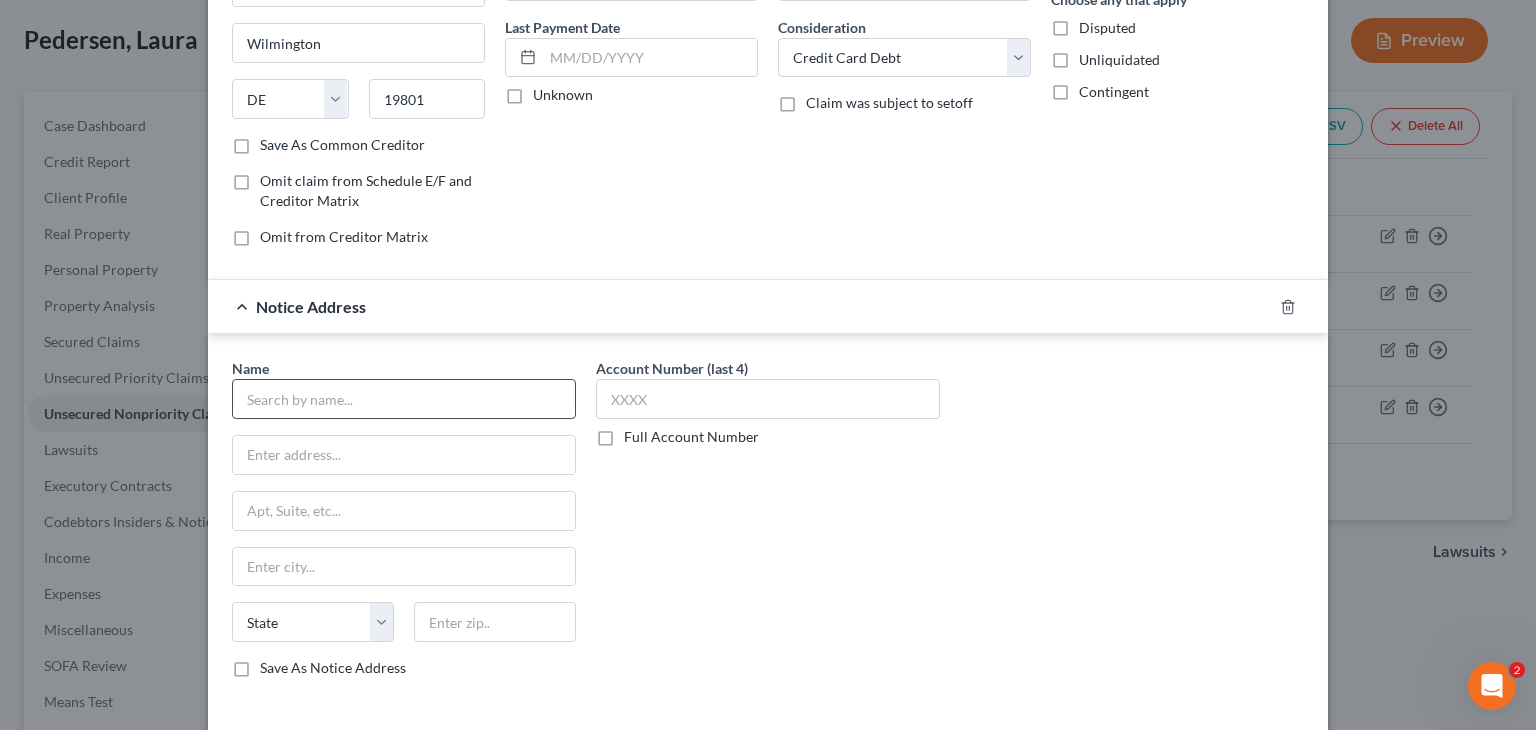 scroll, scrollTop: 300, scrollLeft: 0, axis: vertical 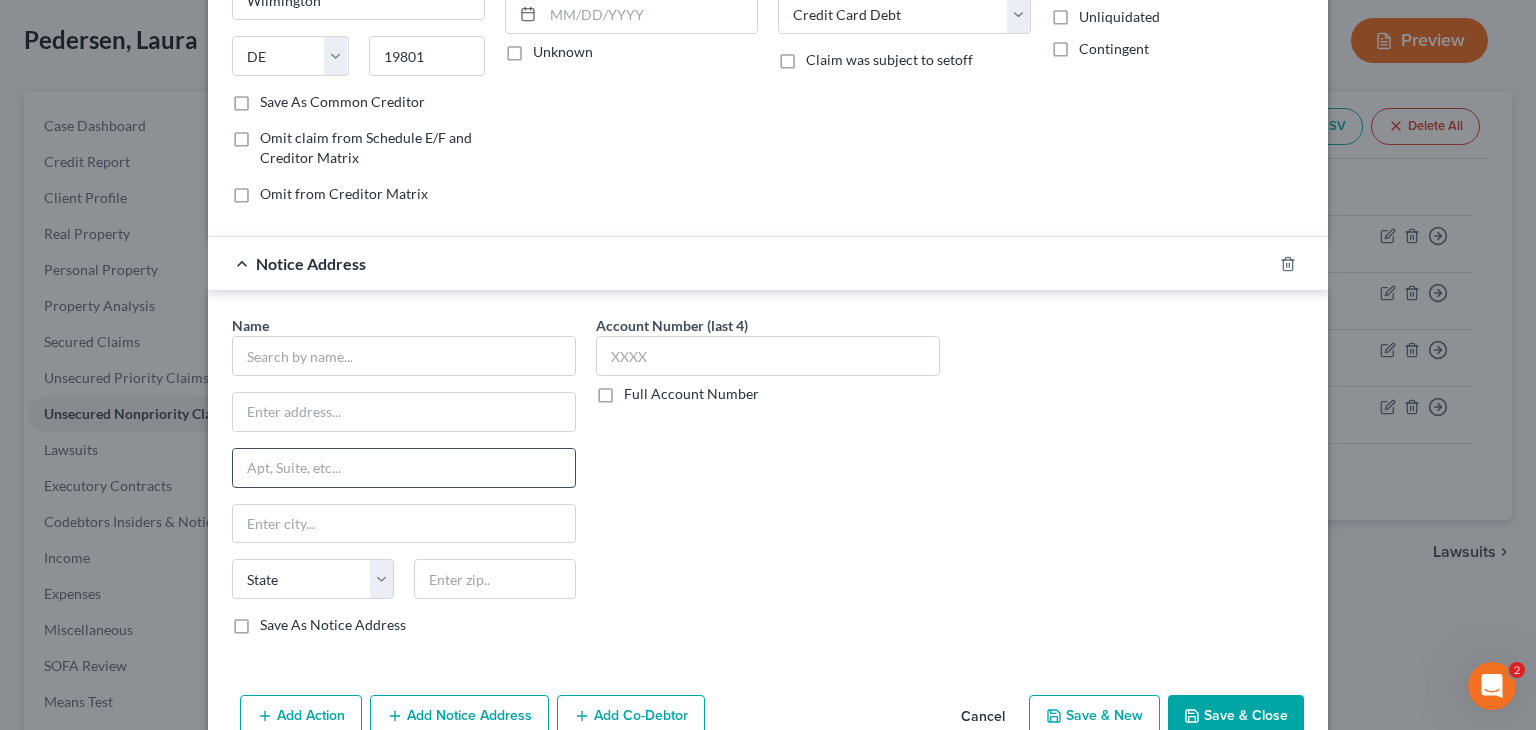 click at bounding box center (404, 468) 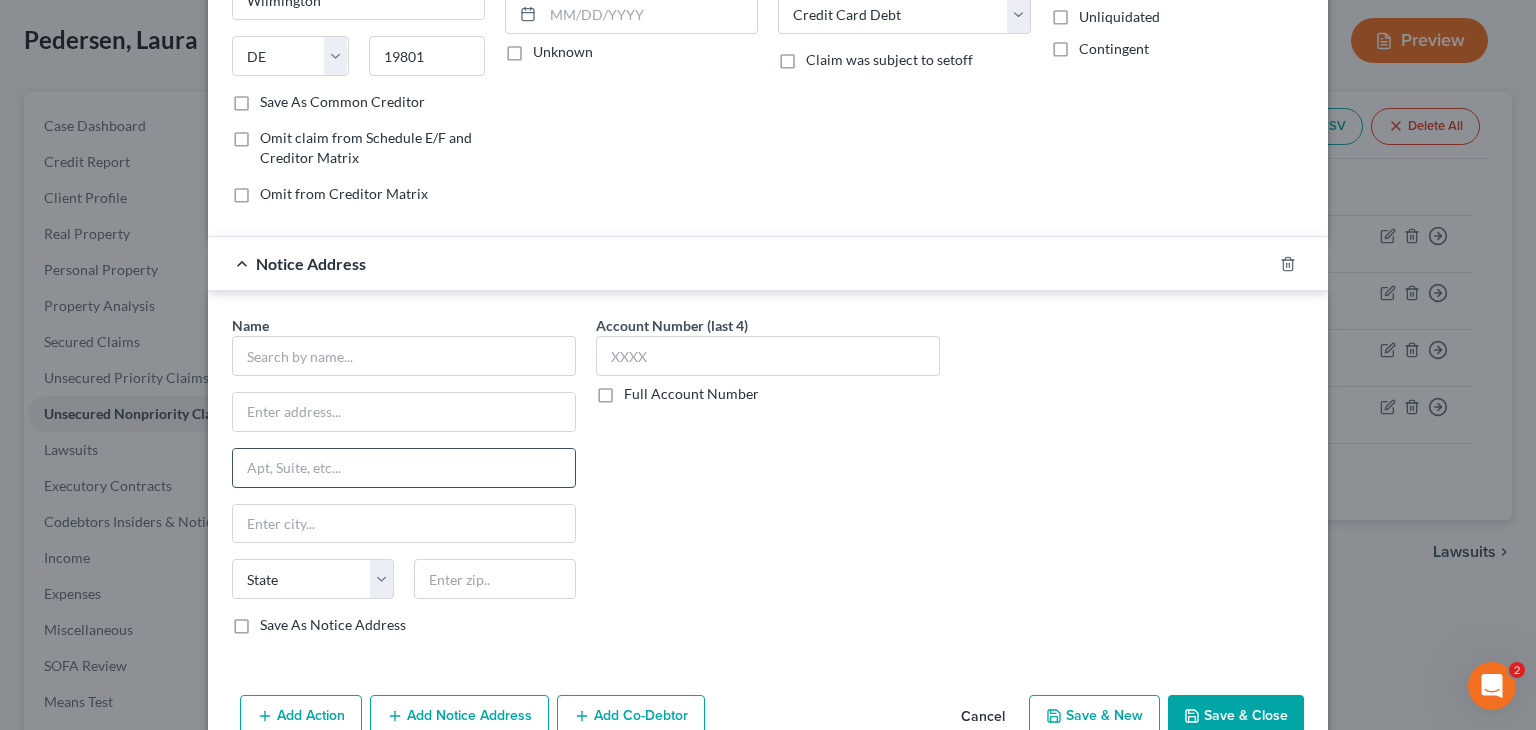 paste on "[COMPANY_NAME] bankruptcy mailing address is P.O. Box [NUMBER], [CITY], [STATE] [ZIP_CODE]." 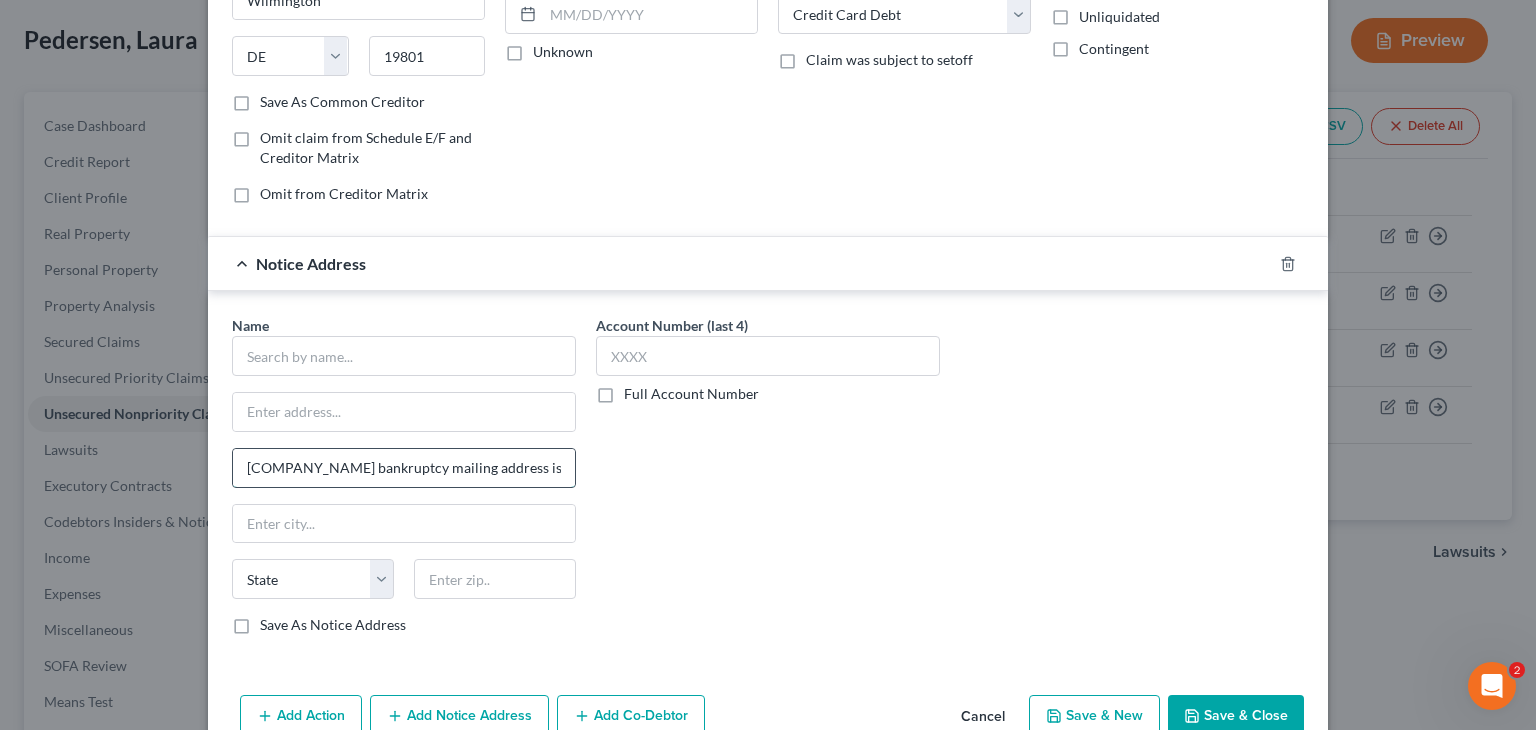 scroll, scrollTop: 0, scrollLeft: 215, axis: horizontal 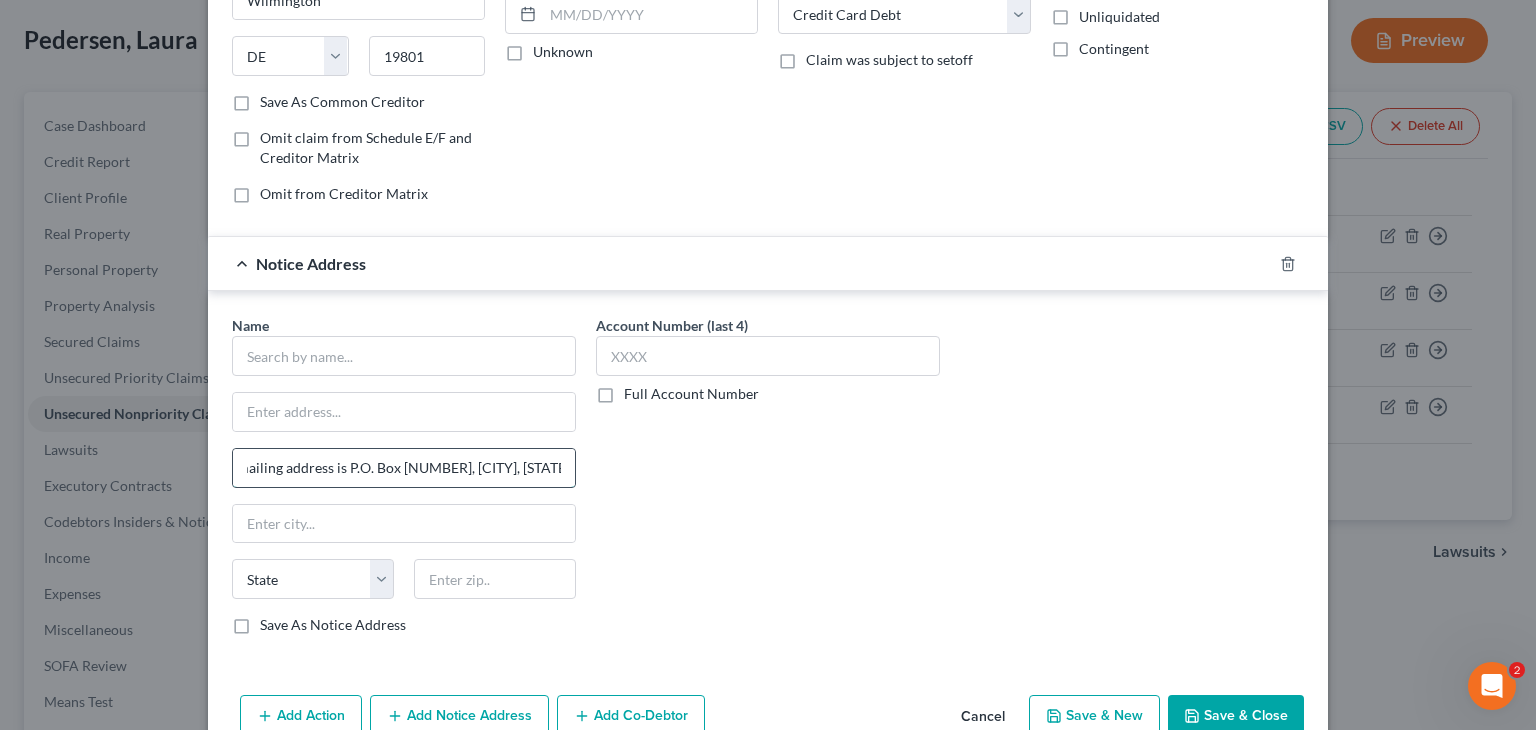drag, startPoint x: 514, startPoint y: 461, endPoint x: 536, endPoint y: 469, distance: 23.409399 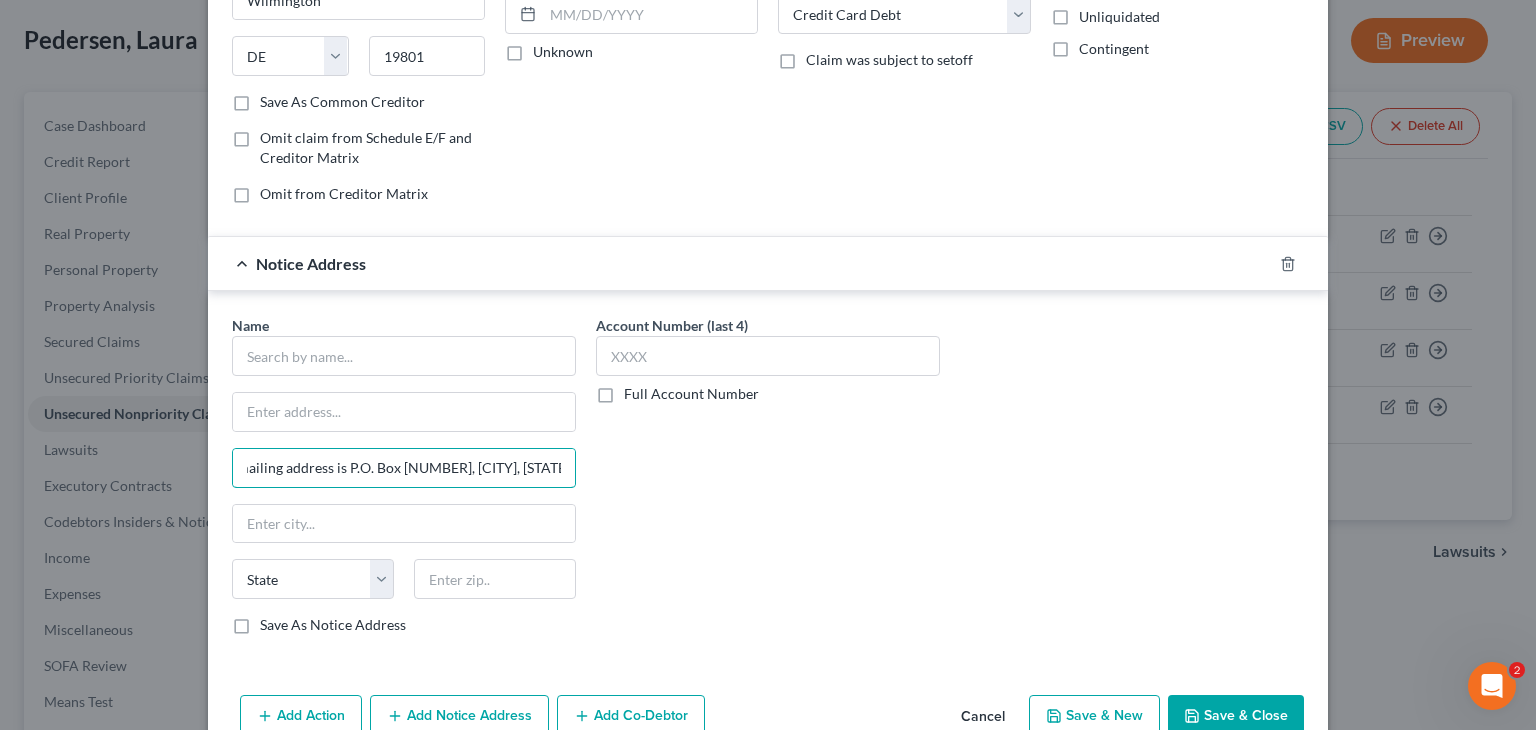 scroll, scrollTop: 0, scrollLeft: 174, axis: horizontal 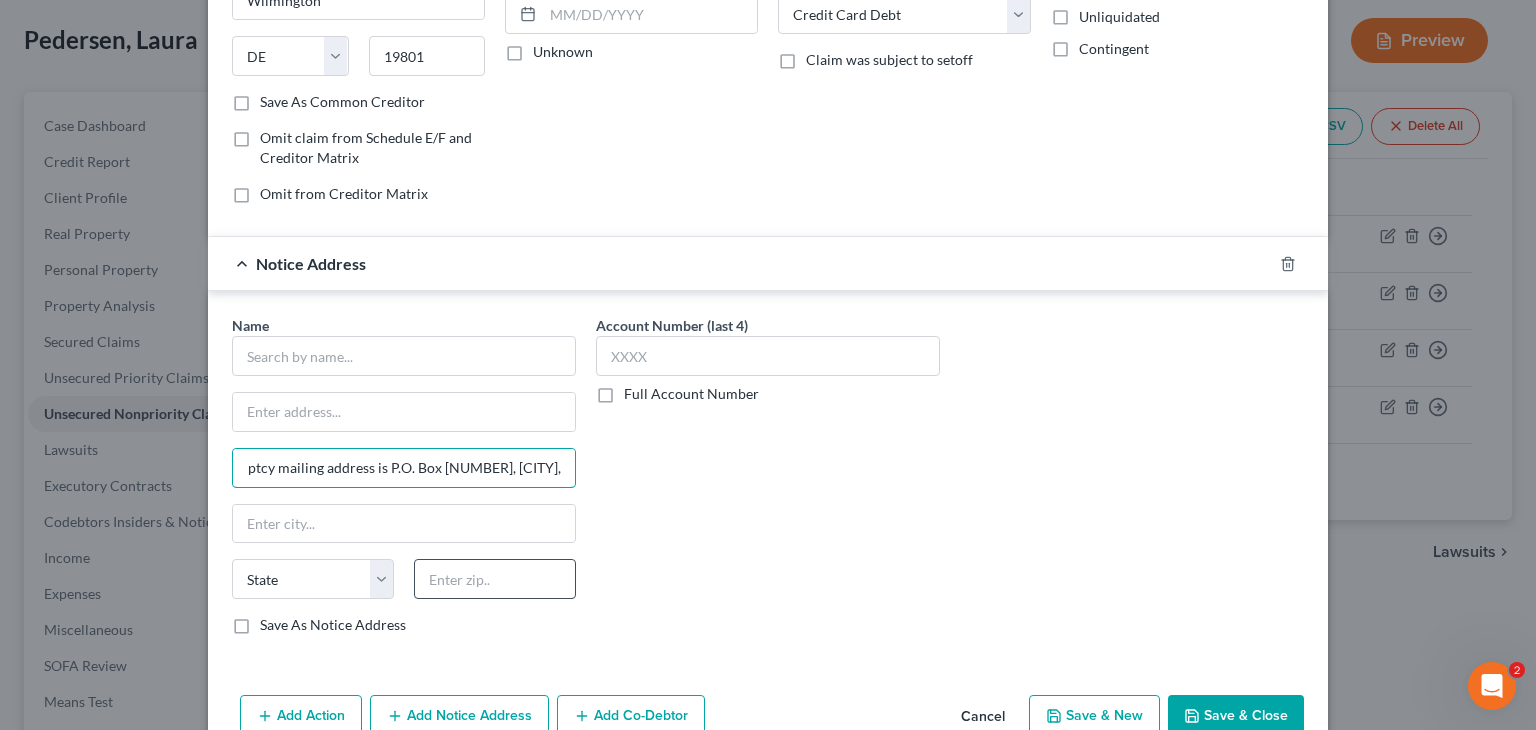 type on "[COMPANY_NAME] bankruptcy mailing address is P.O. Box [NUMBER], [CITY], [STATE] ." 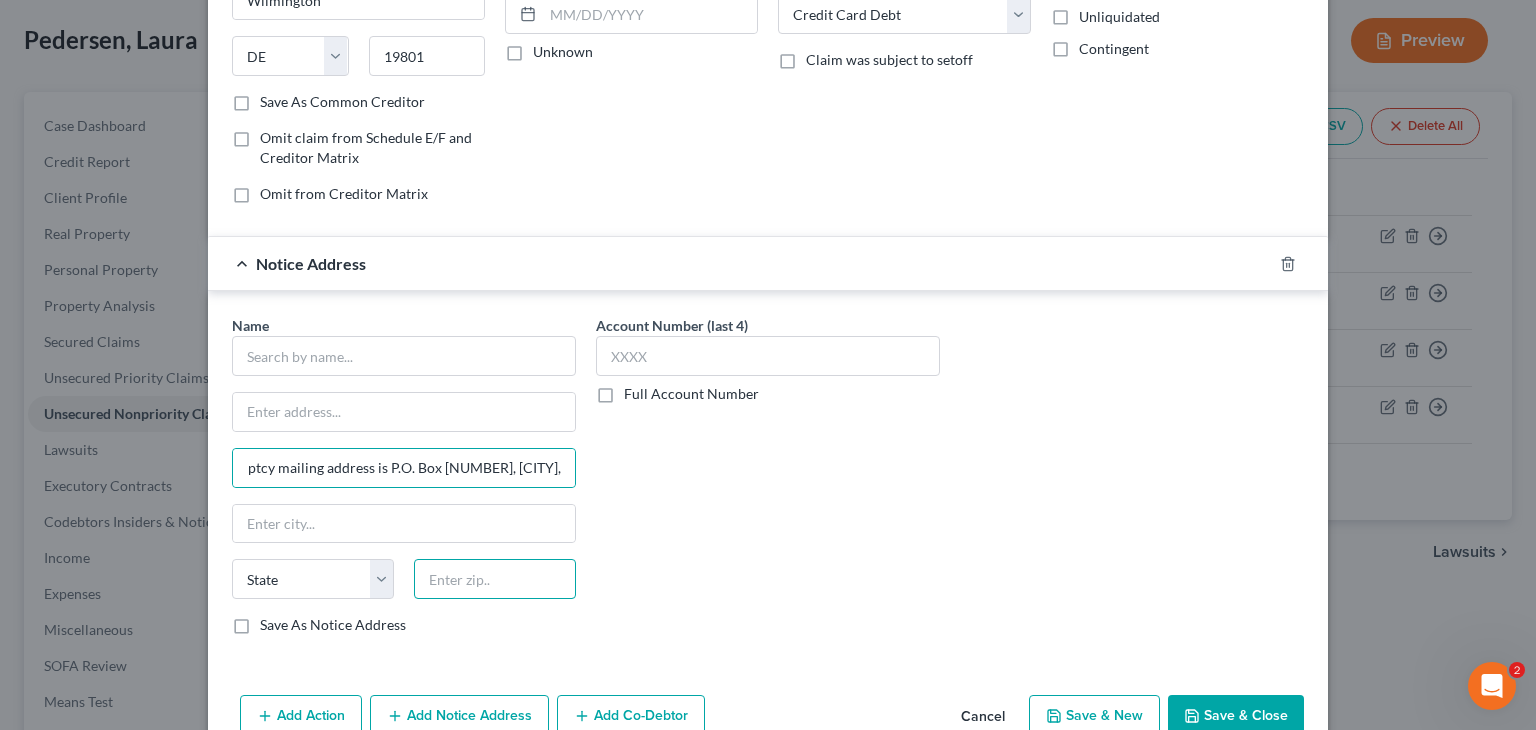 scroll, scrollTop: 0, scrollLeft: 0, axis: both 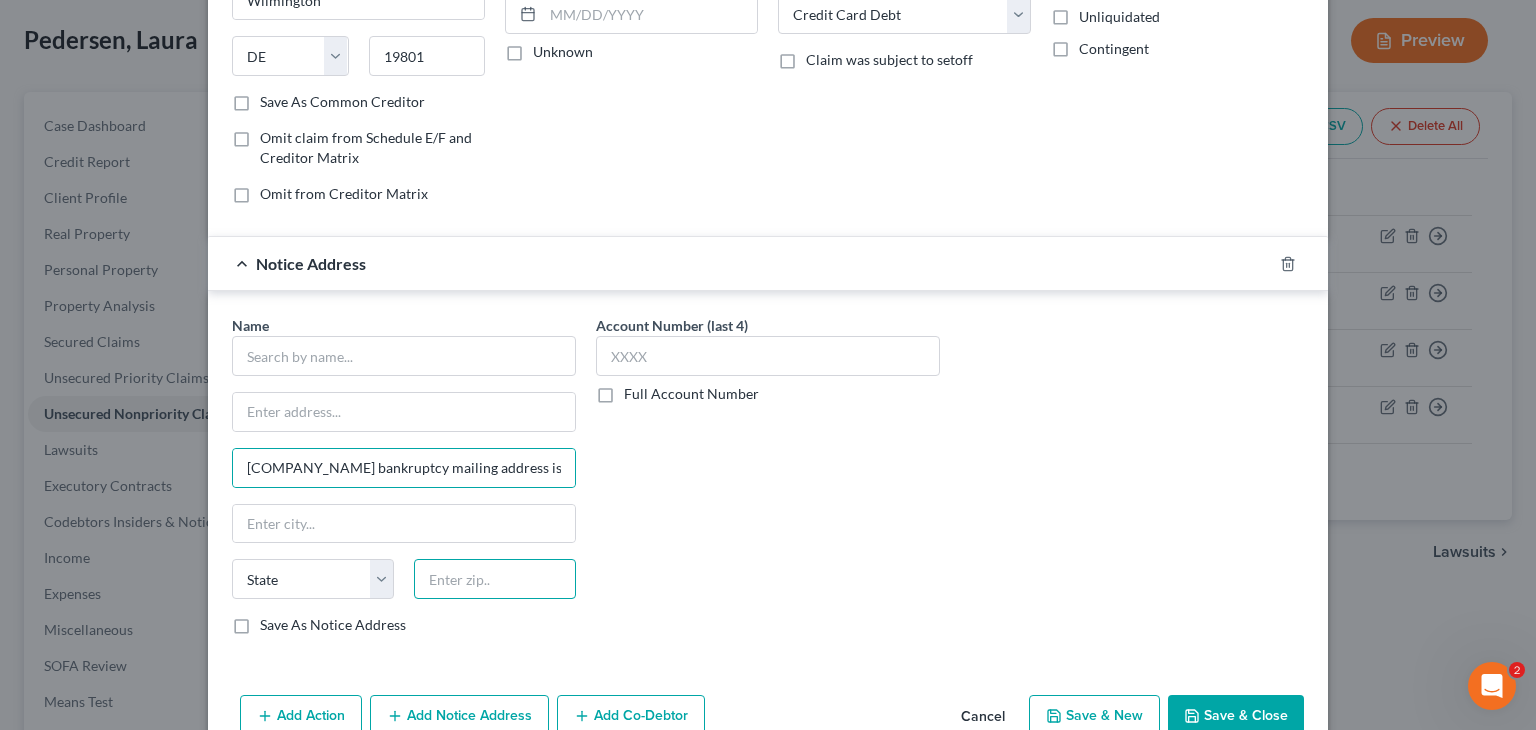 click at bounding box center [495, 579] 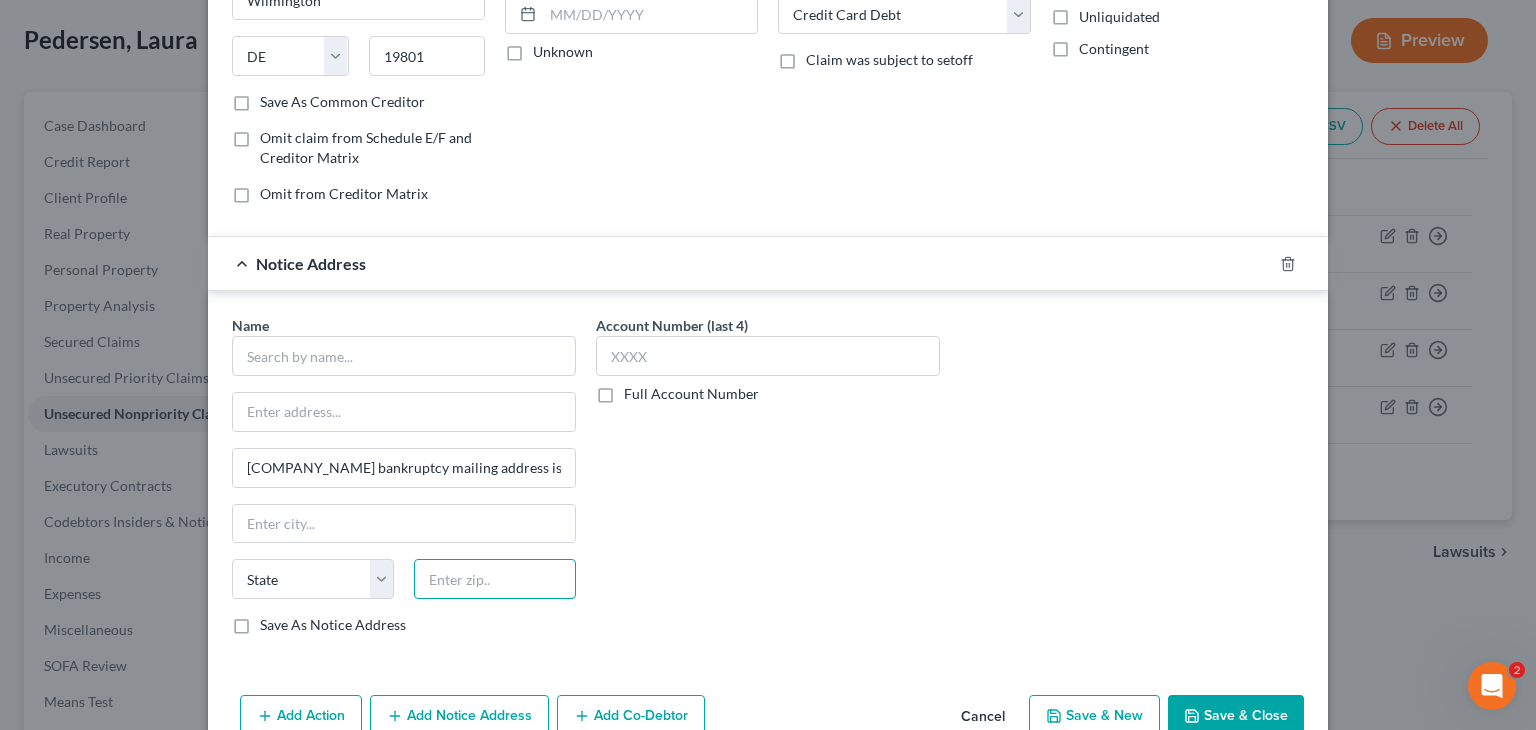paste on "11804" 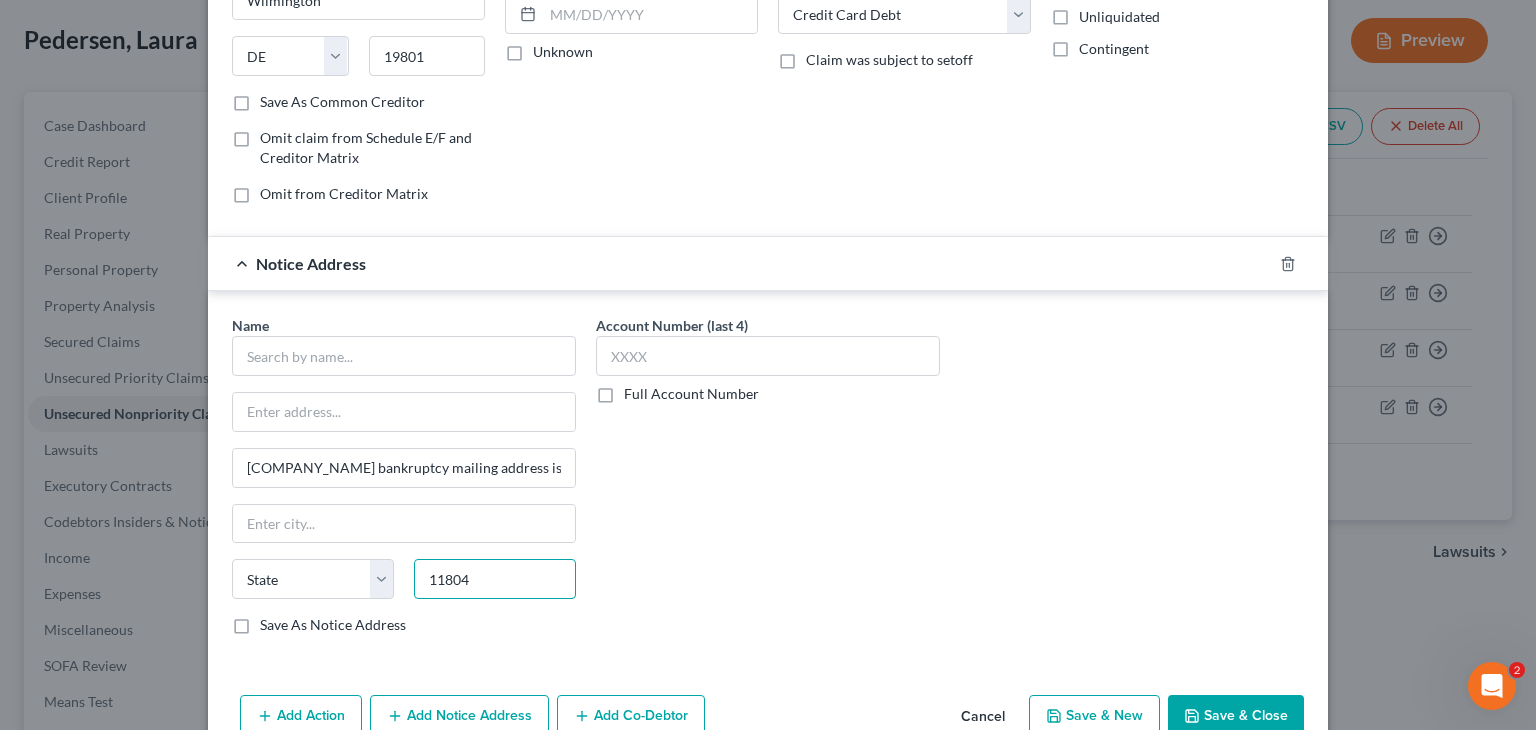 type on "11804" 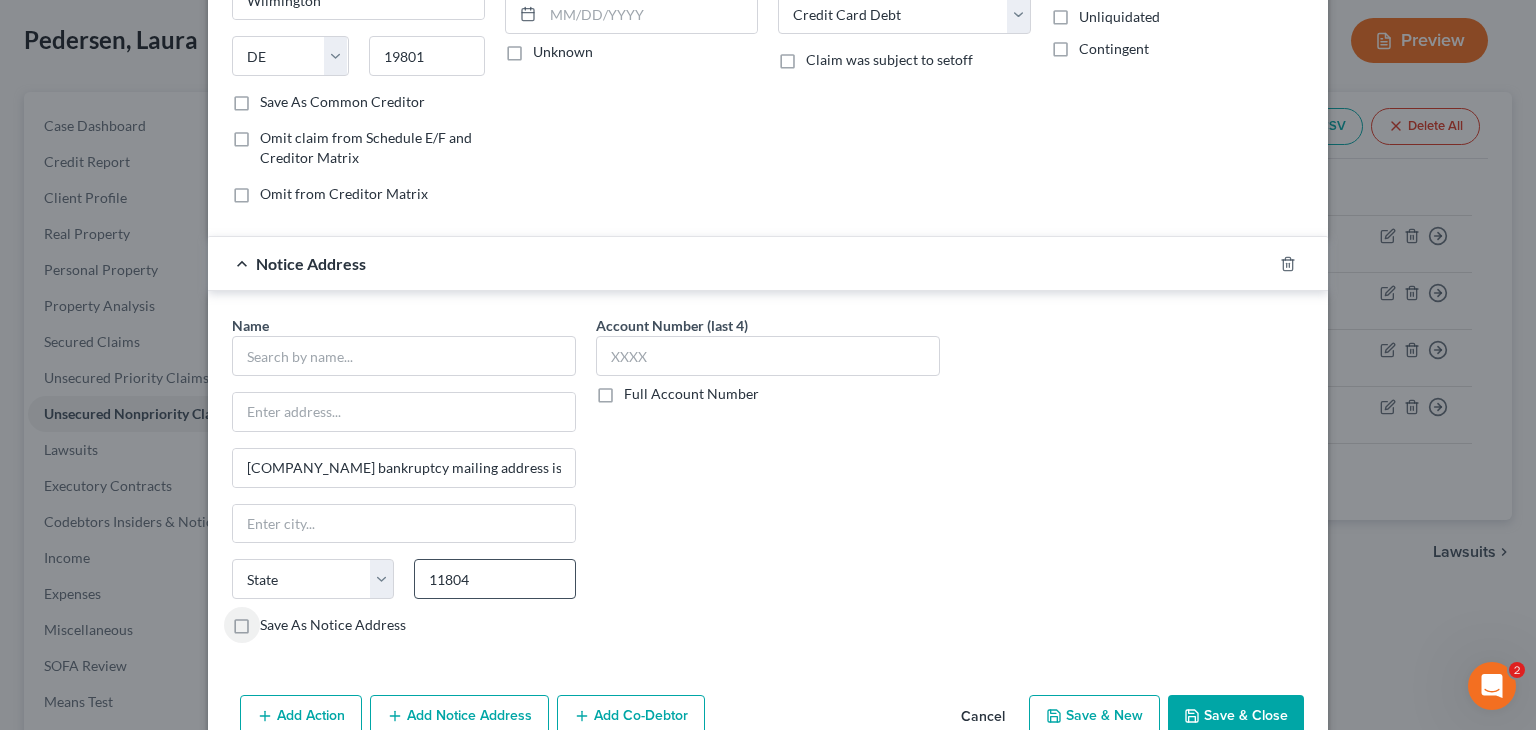 type on "Old Bethpage" 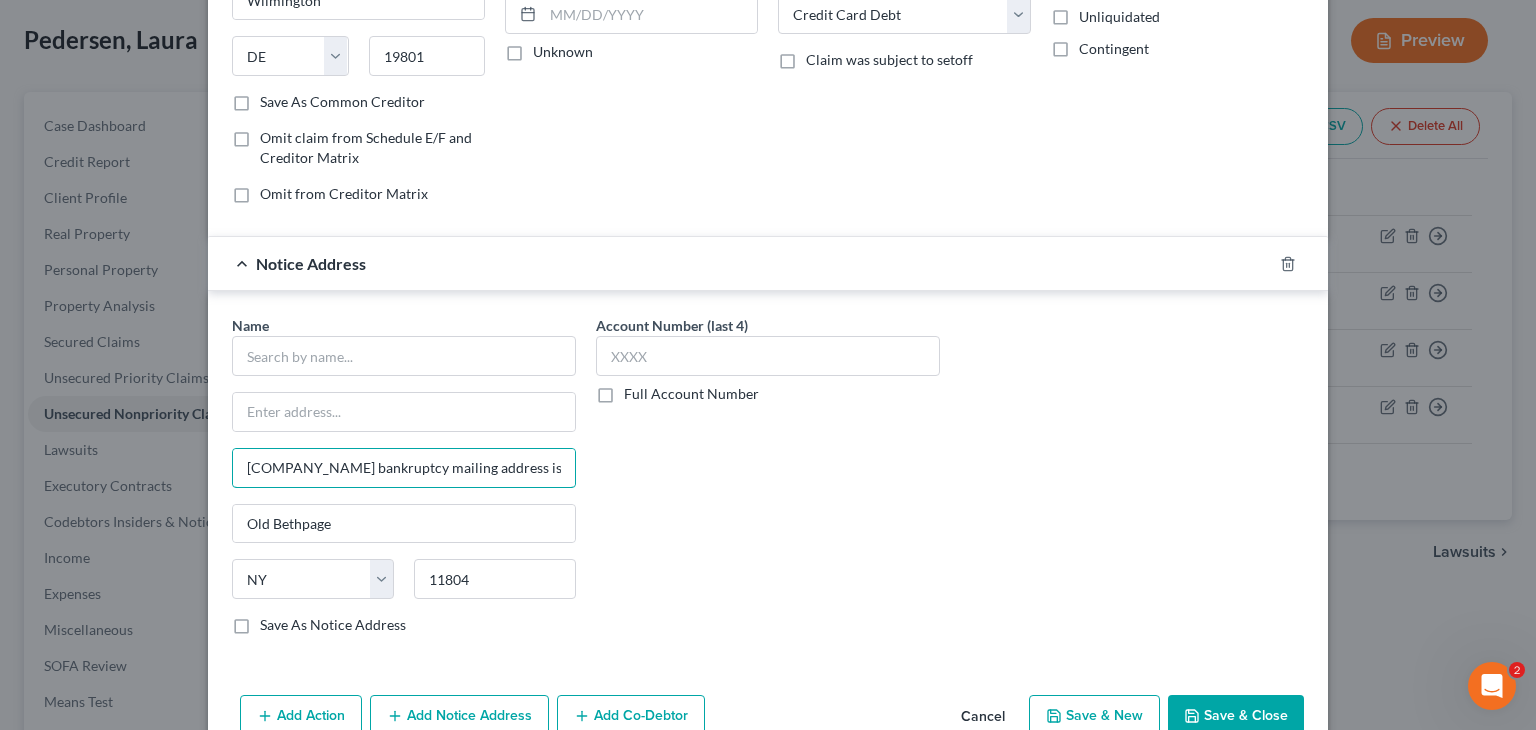 drag, startPoint x: 339, startPoint y: 468, endPoint x: 189, endPoint y: 464, distance: 150.05333 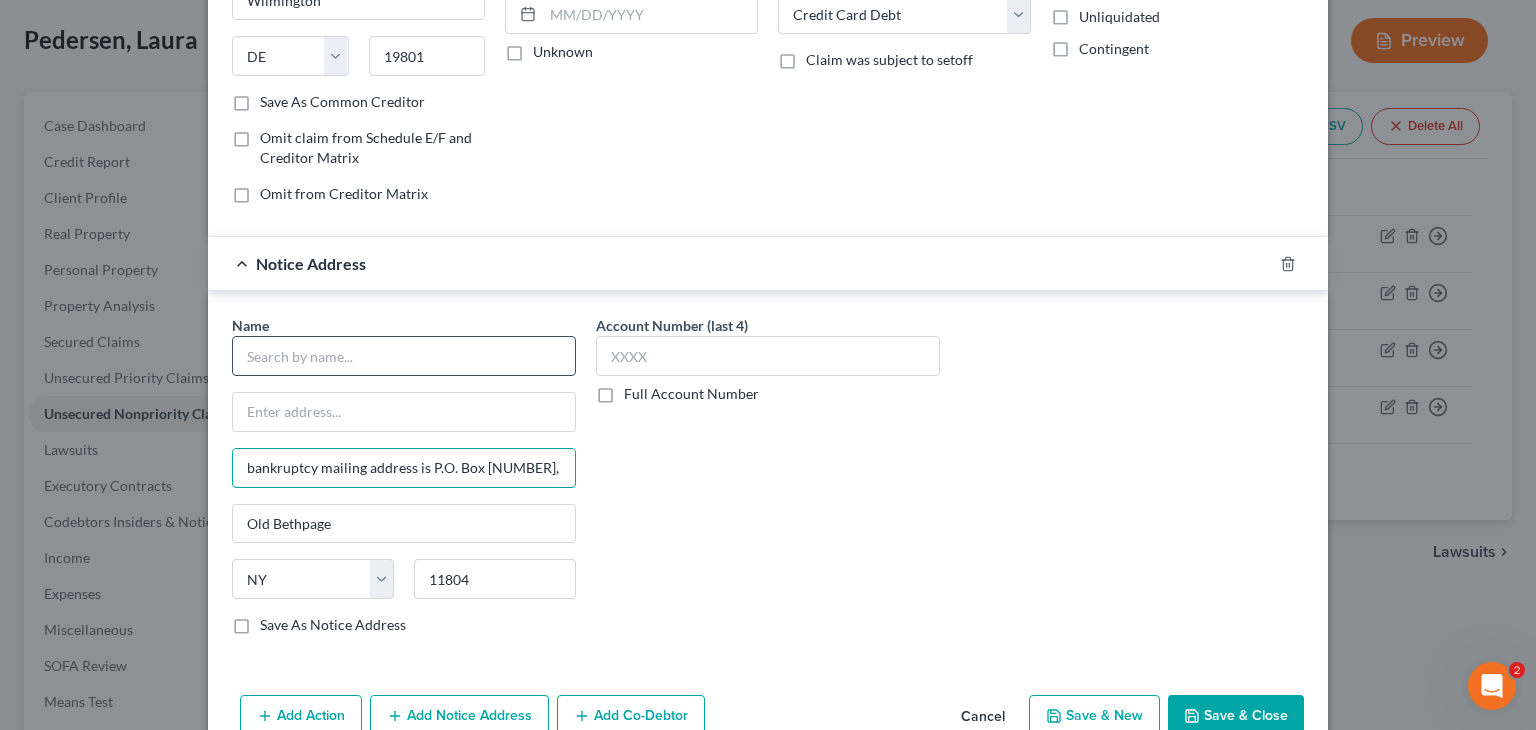 type on "bankruptcy mailing address is P.O. Box [NUMBER], [CITY], [STATE] ." 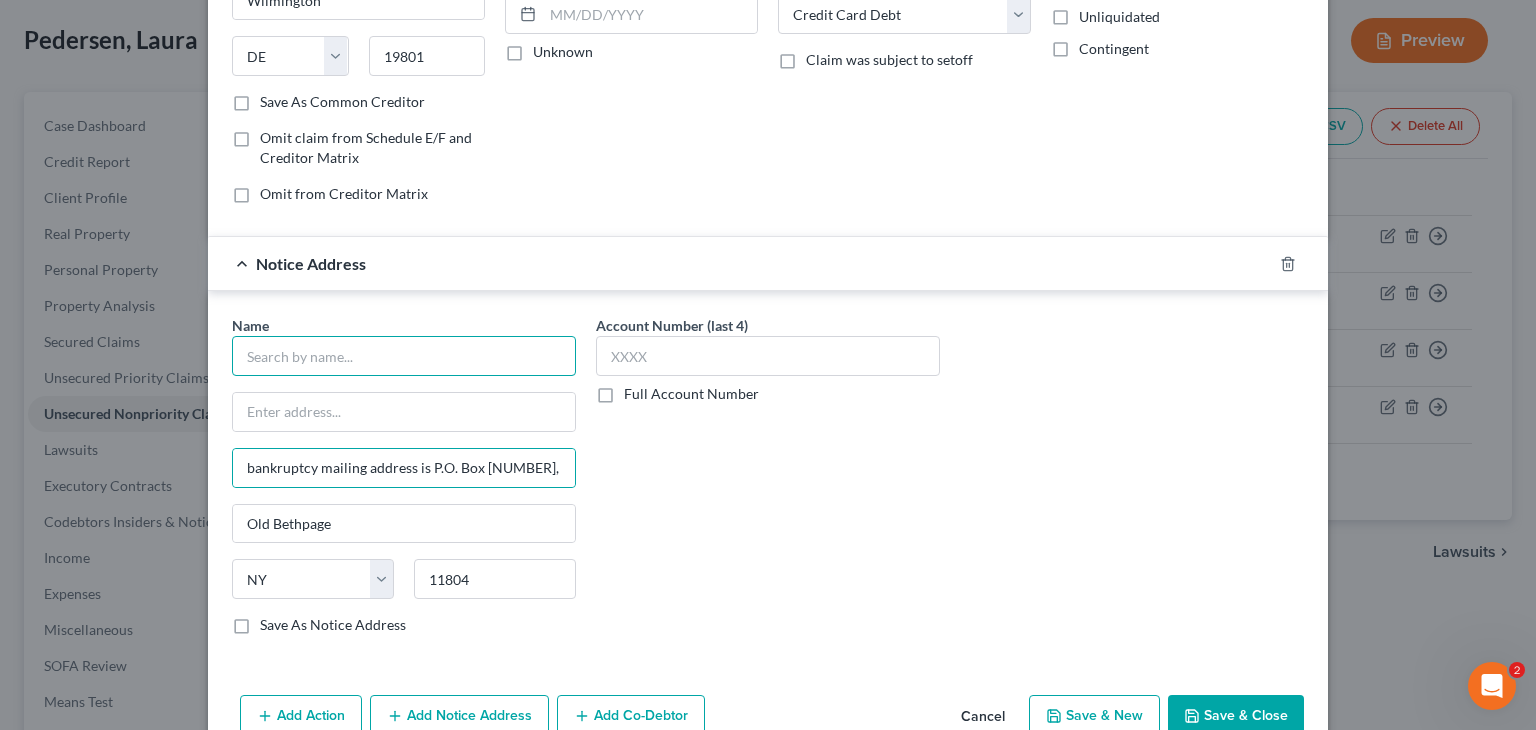 click at bounding box center [404, 356] 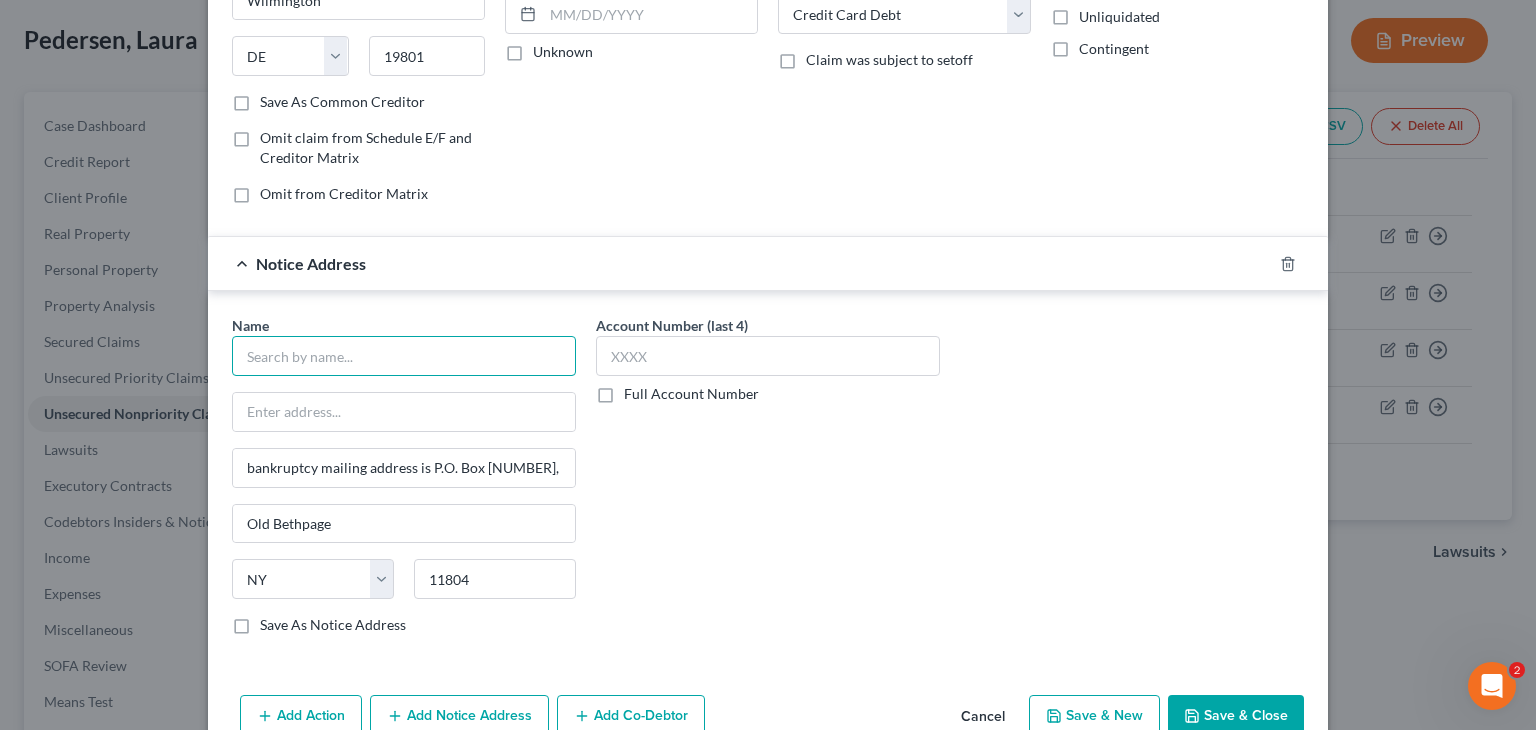 paste on "Ally Credit Card" 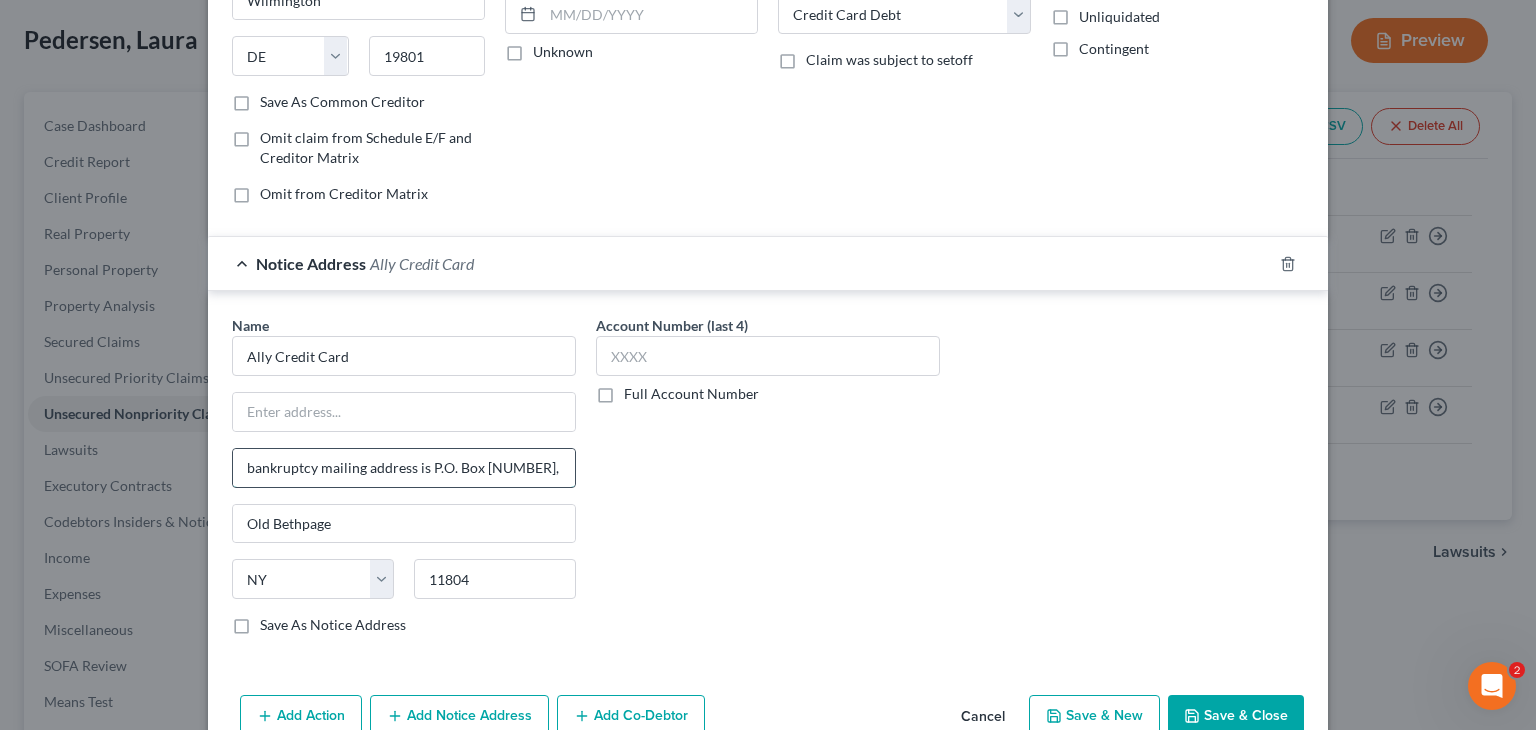 type on "Ally Credit Card" 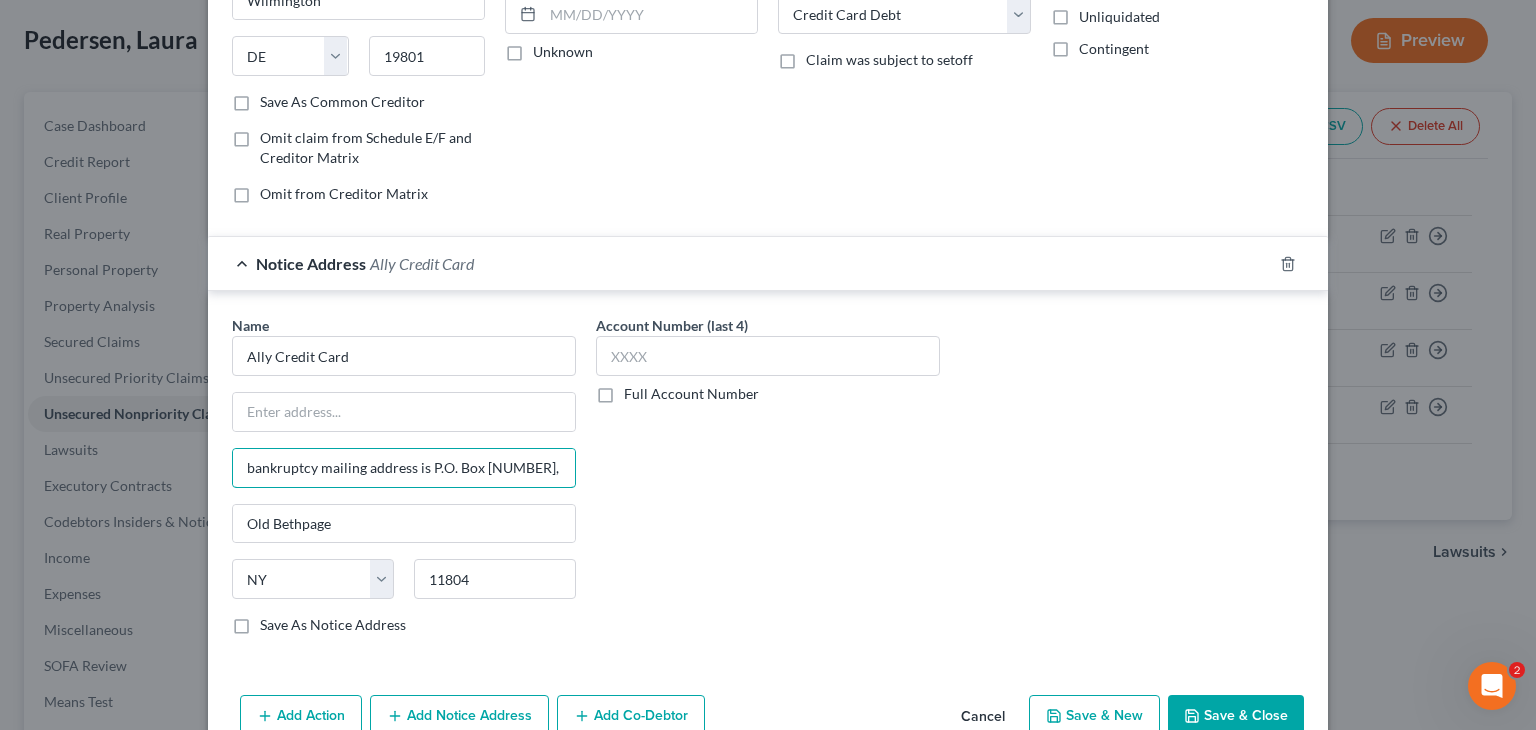 drag, startPoint x: 419, startPoint y: 459, endPoint x: 152, endPoint y: 456, distance: 267.01685 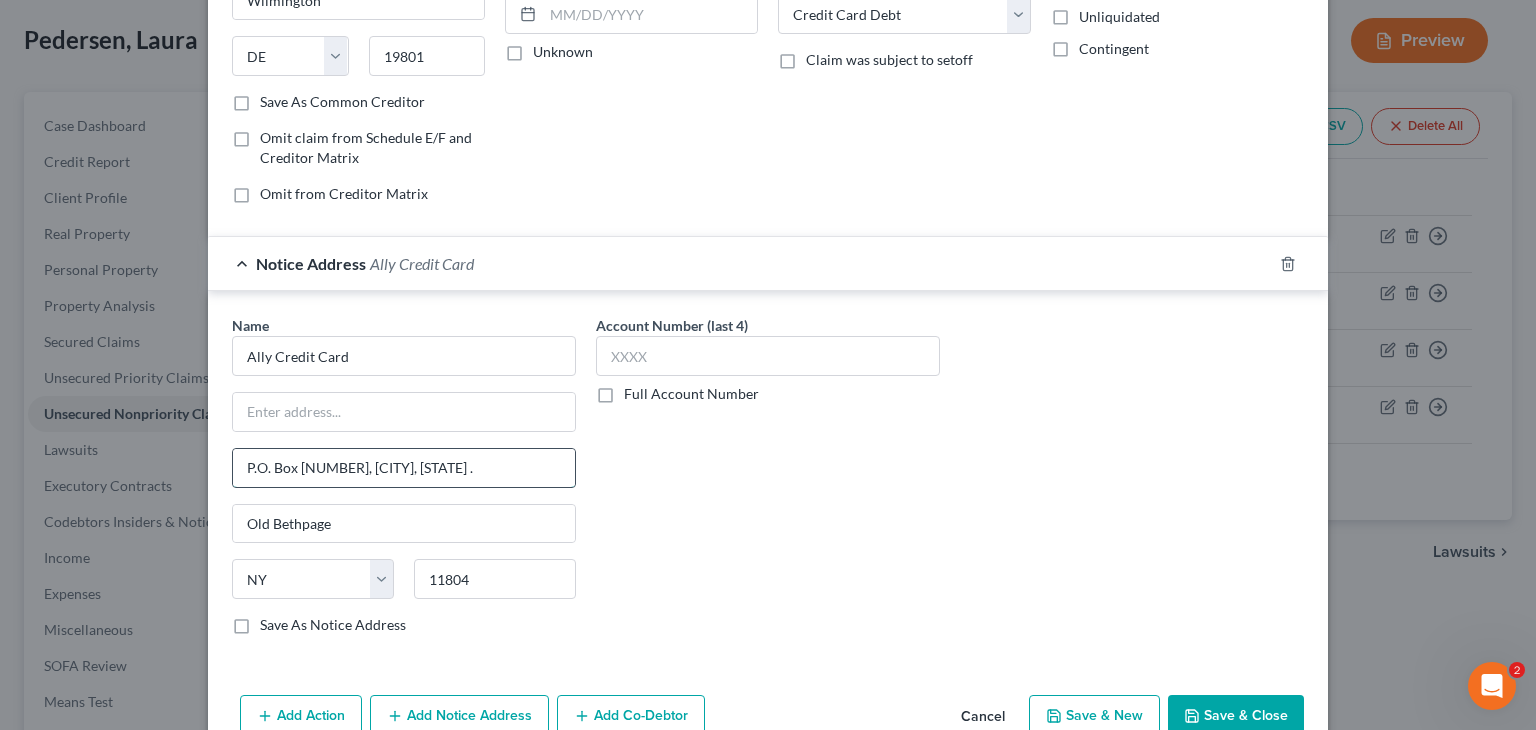 click on "P.O. Box [NUMBER], [CITY], [STATE] ." at bounding box center [404, 468] 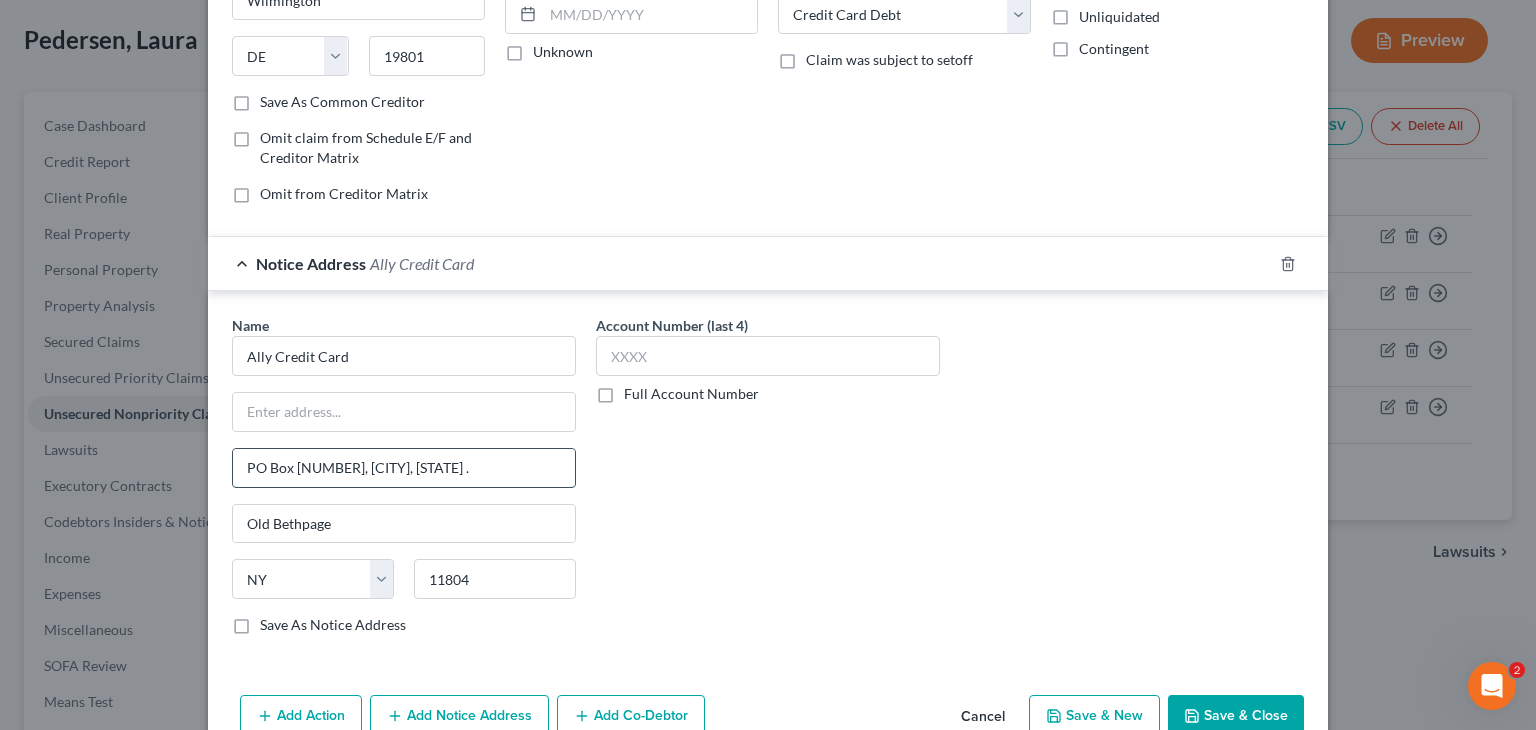 drag, startPoint x: 319, startPoint y: 461, endPoint x: 484, endPoint y: 449, distance: 165.43579 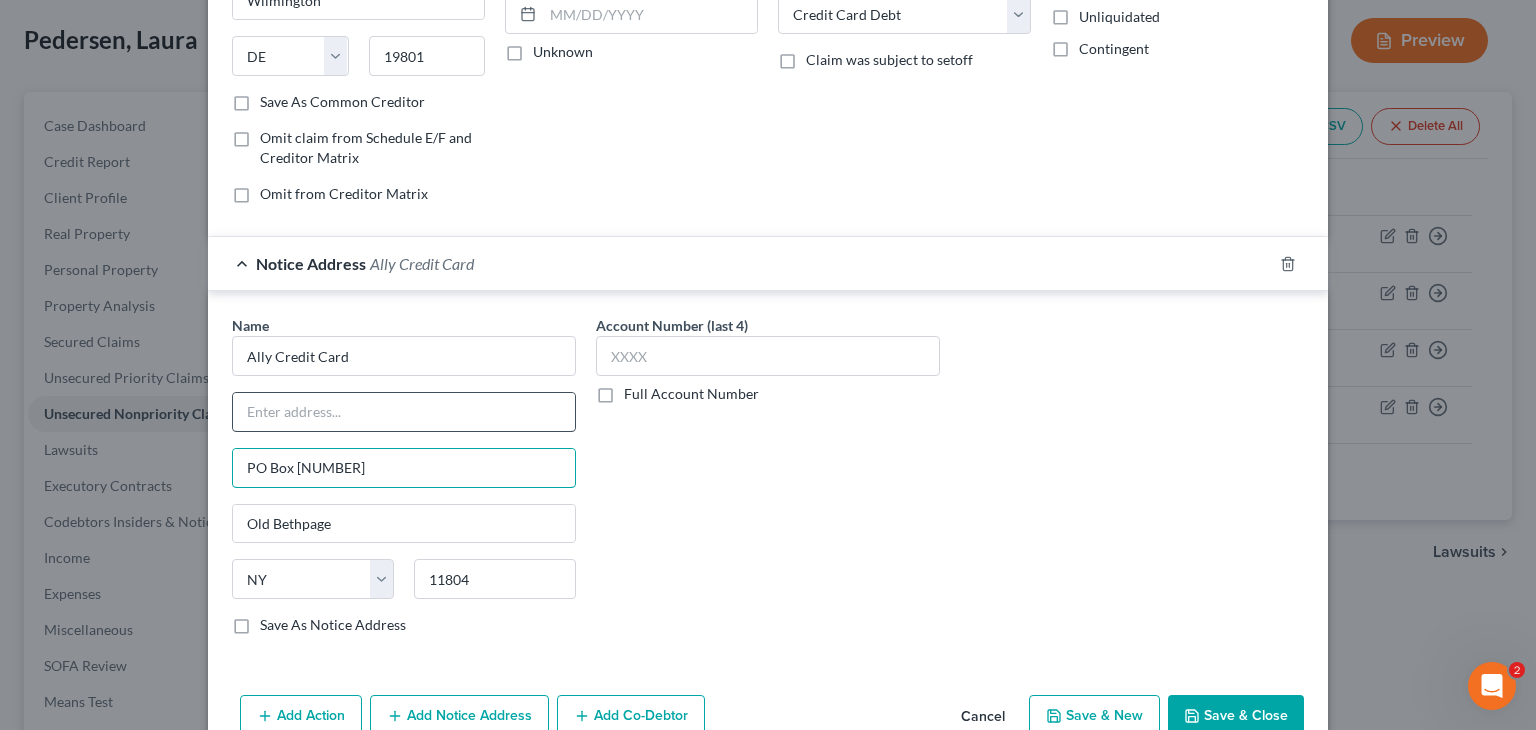 type on "PO Box [NUMBER]" 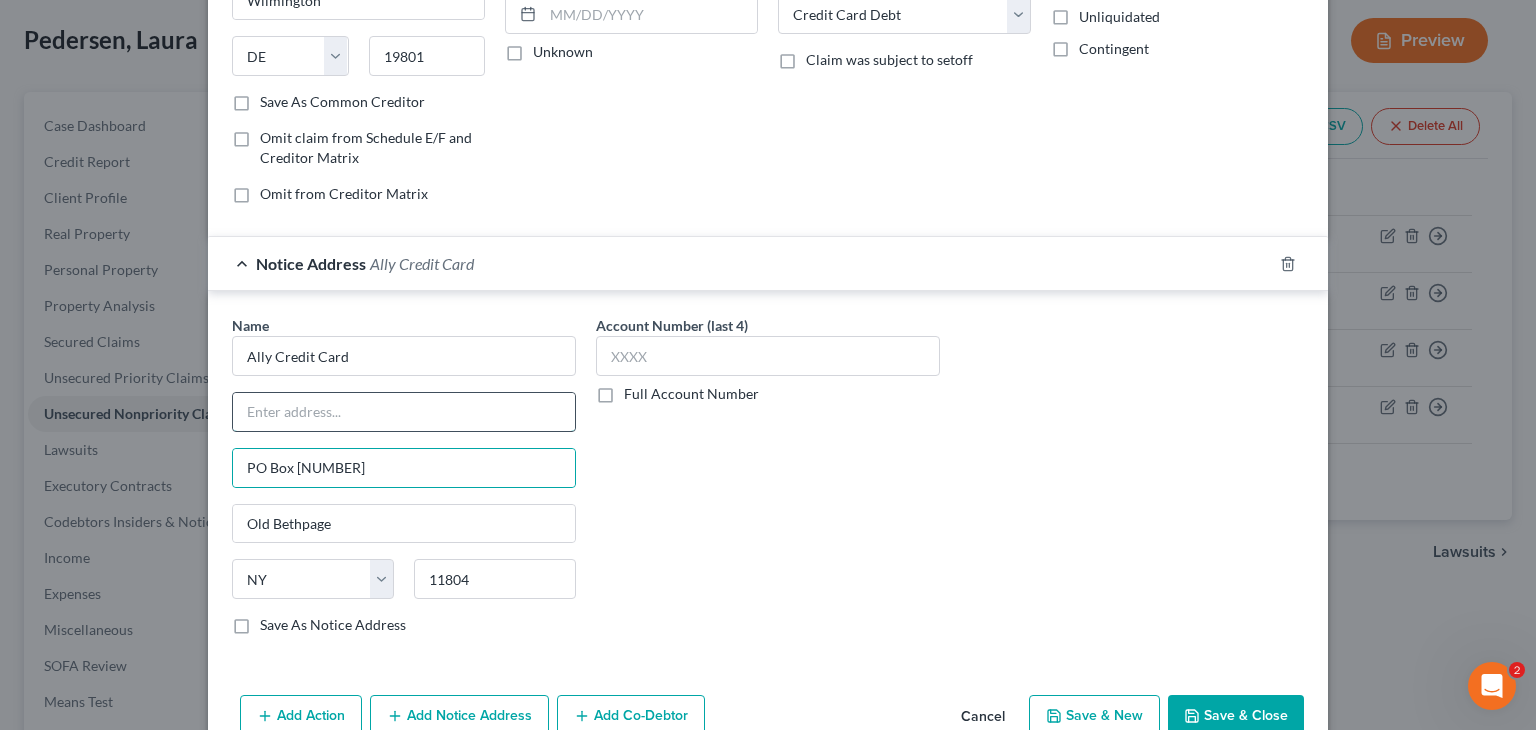 click at bounding box center [404, 412] 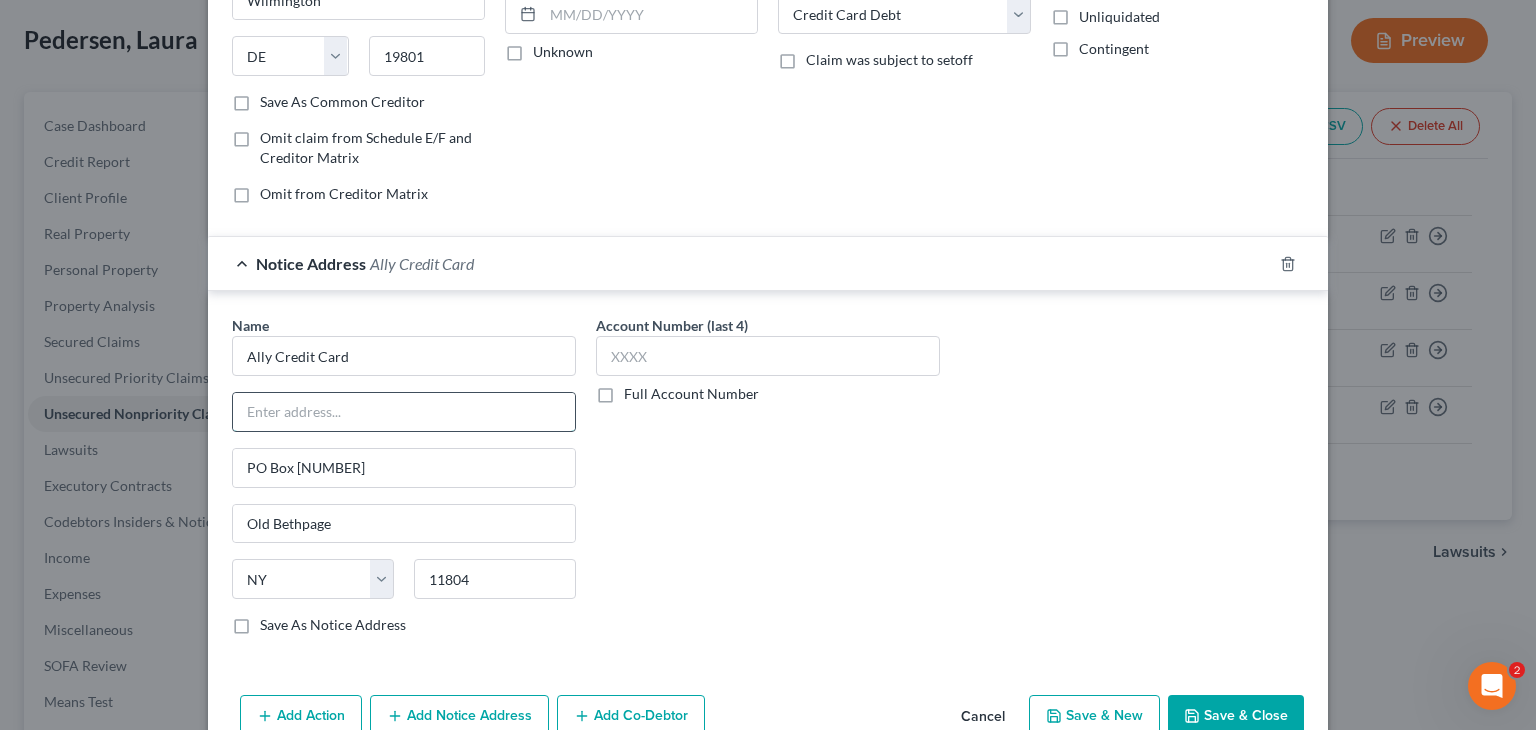 type on "Attn: Bankruptcy Dept" 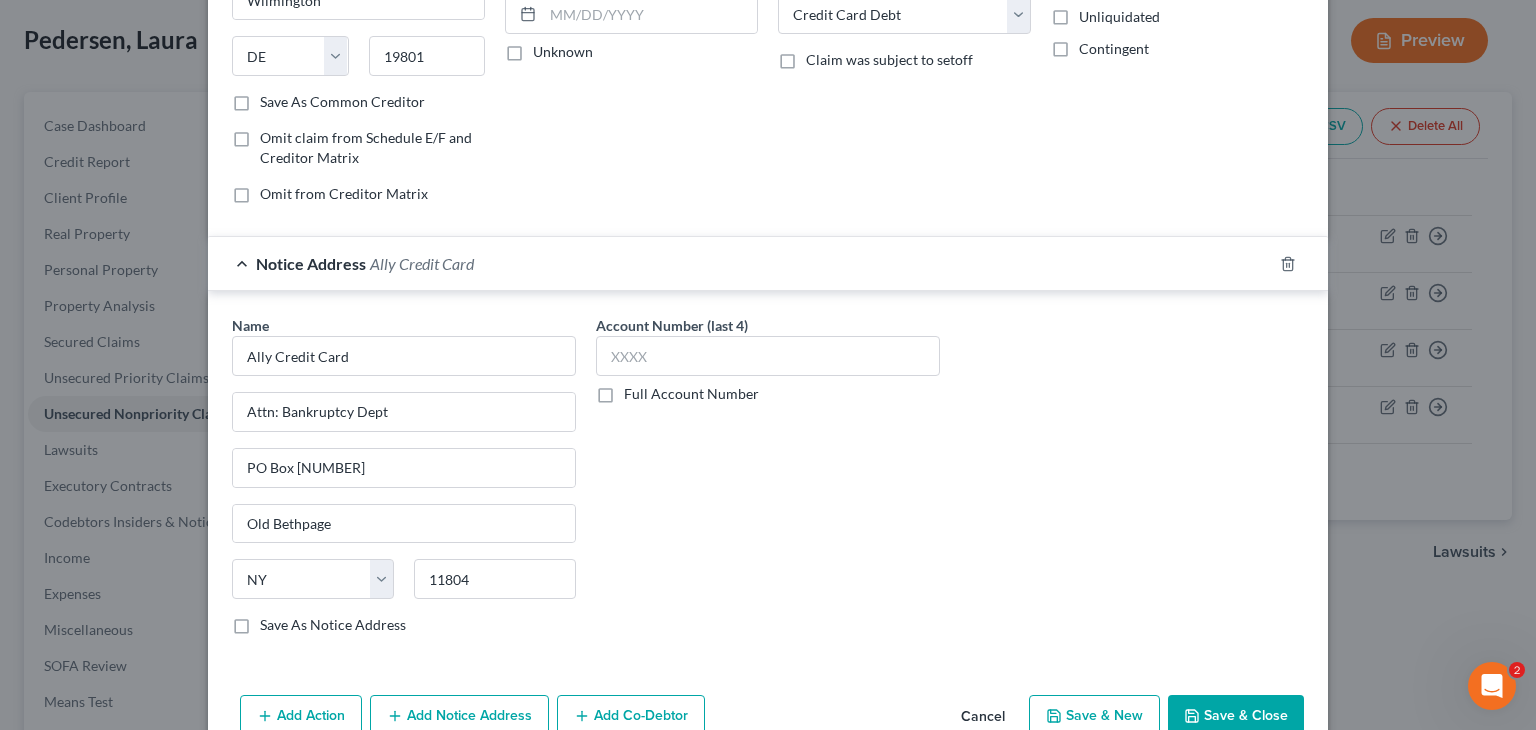 click on "Account Number (last 4)
Full Account Number" at bounding box center [768, 483] 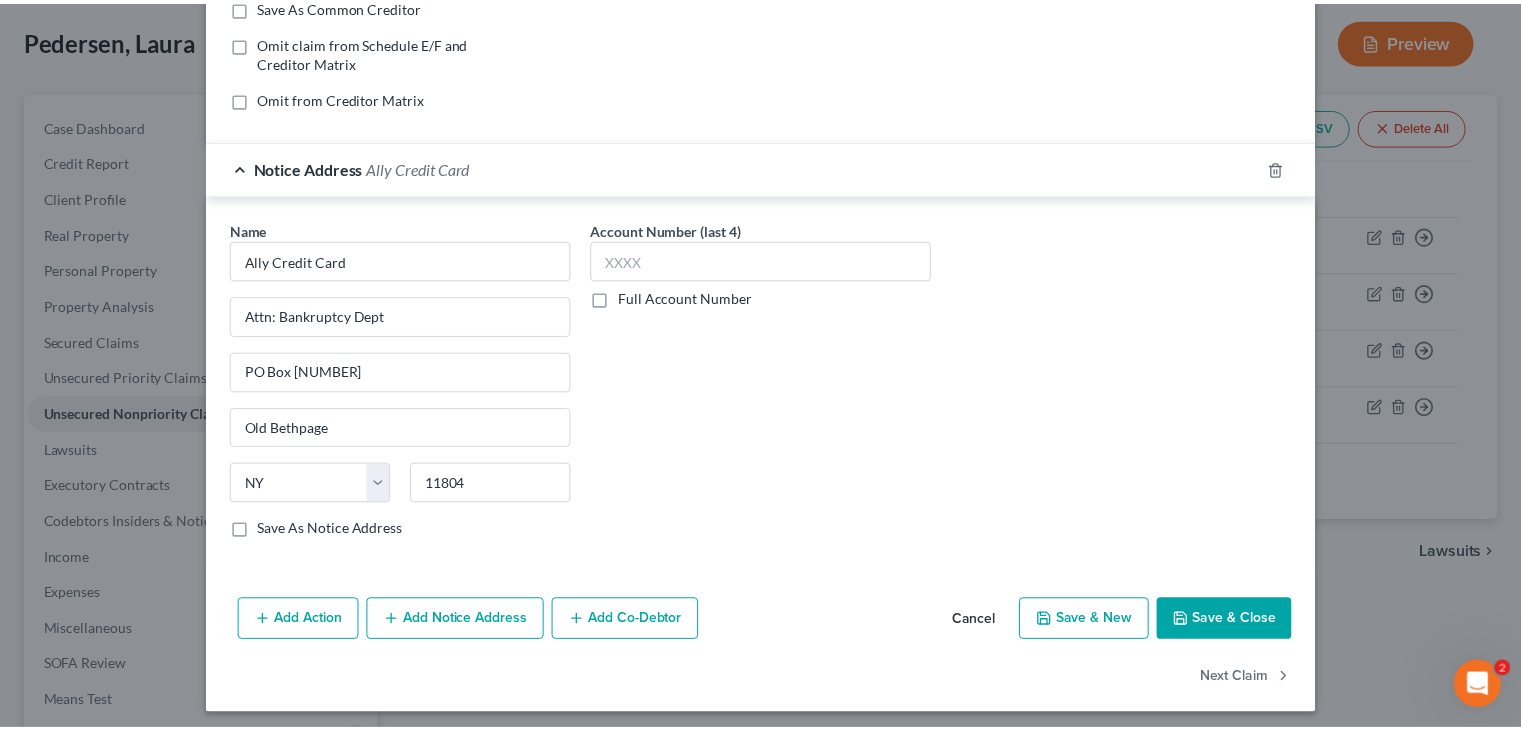 scroll, scrollTop: 400, scrollLeft: 0, axis: vertical 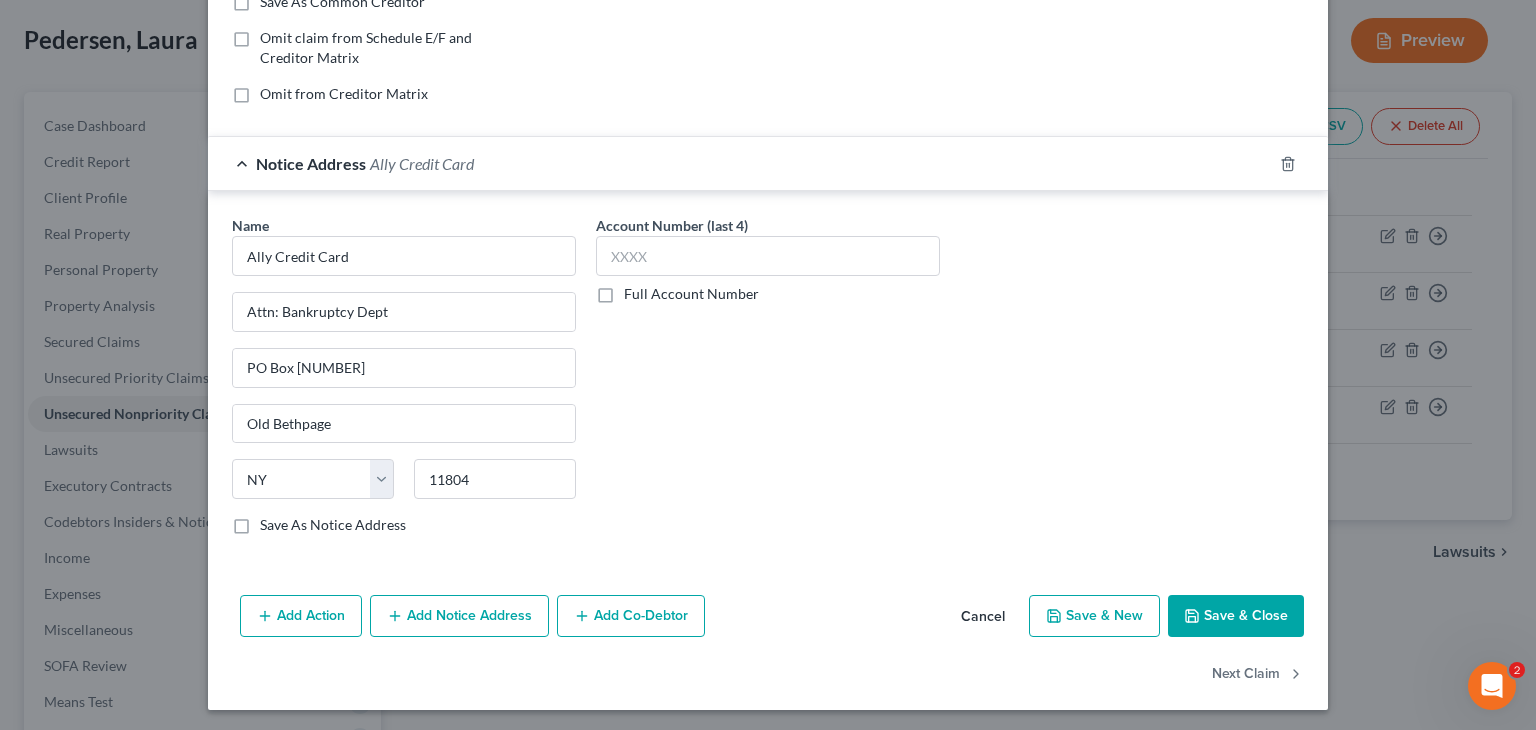 click on "Save & Close" at bounding box center [1236, 616] 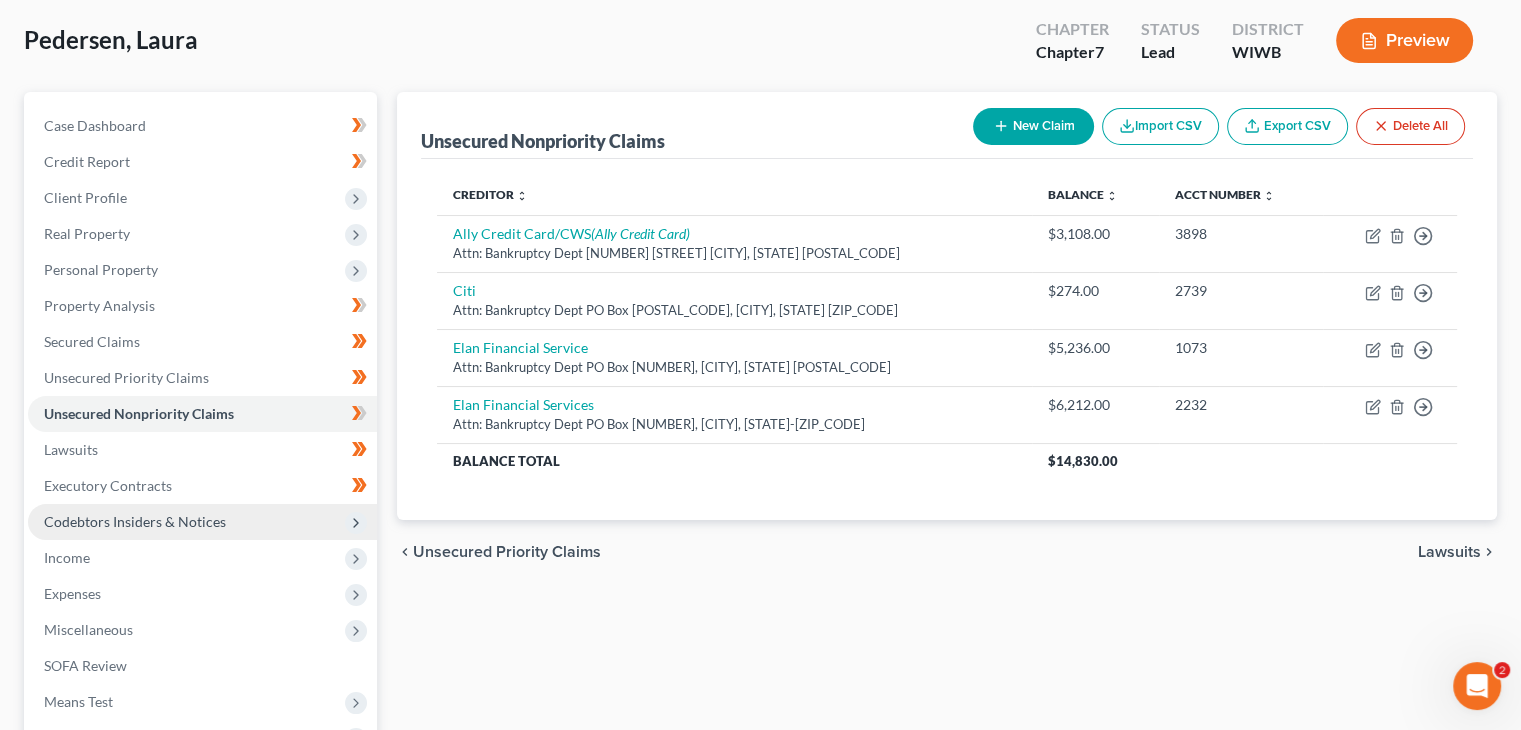 click on "Codebtors Insiders & Notices" at bounding box center (135, 521) 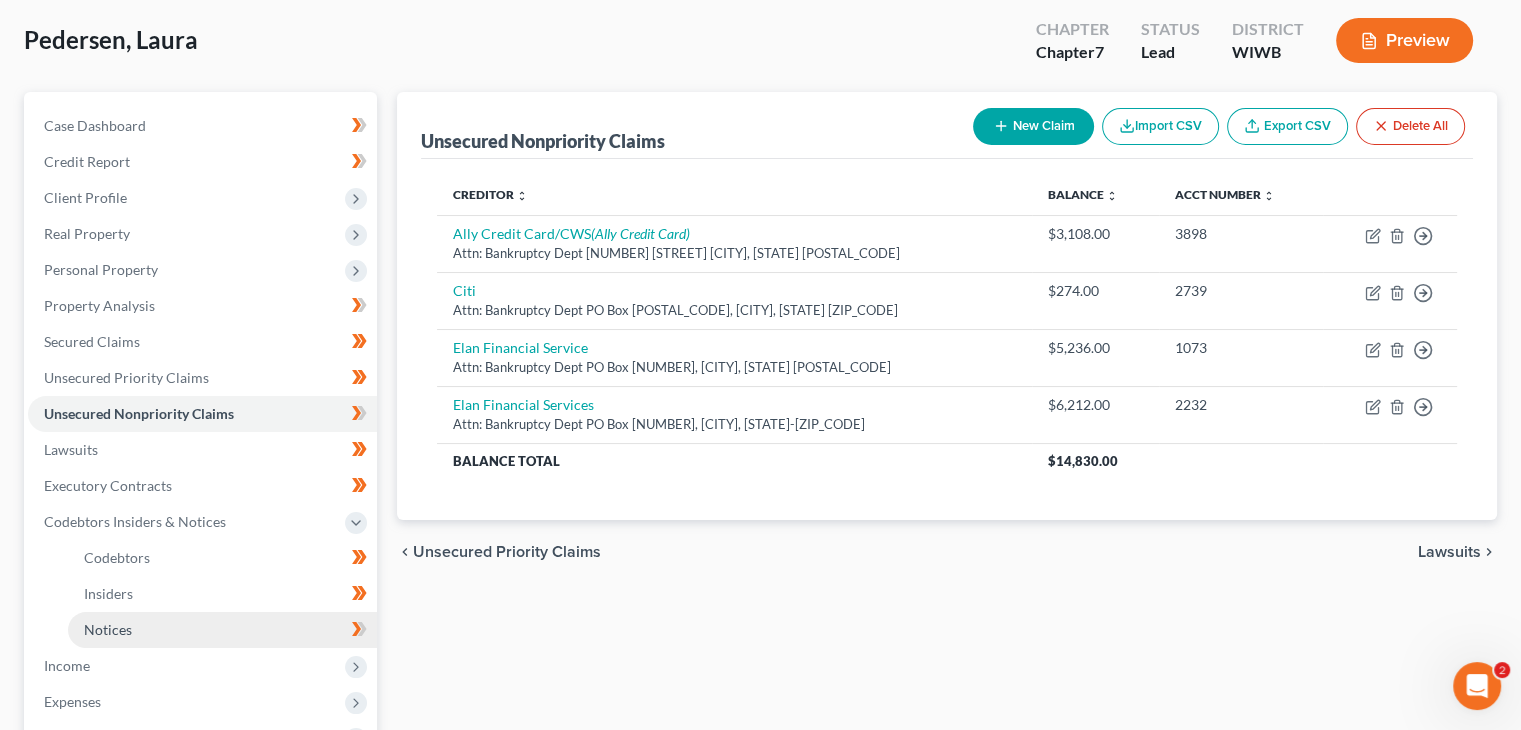 click on "Notices" at bounding box center (222, 630) 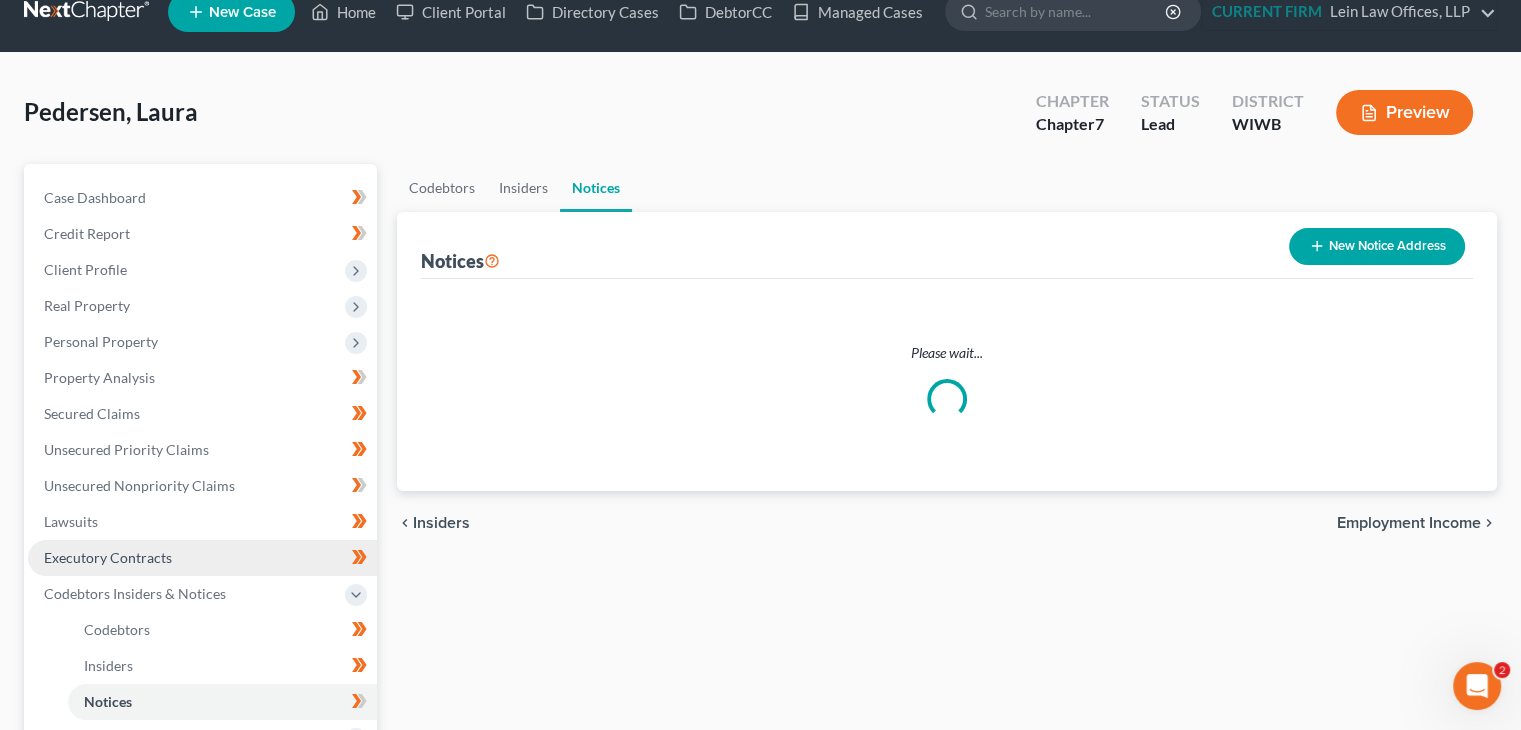 scroll, scrollTop: 0, scrollLeft: 0, axis: both 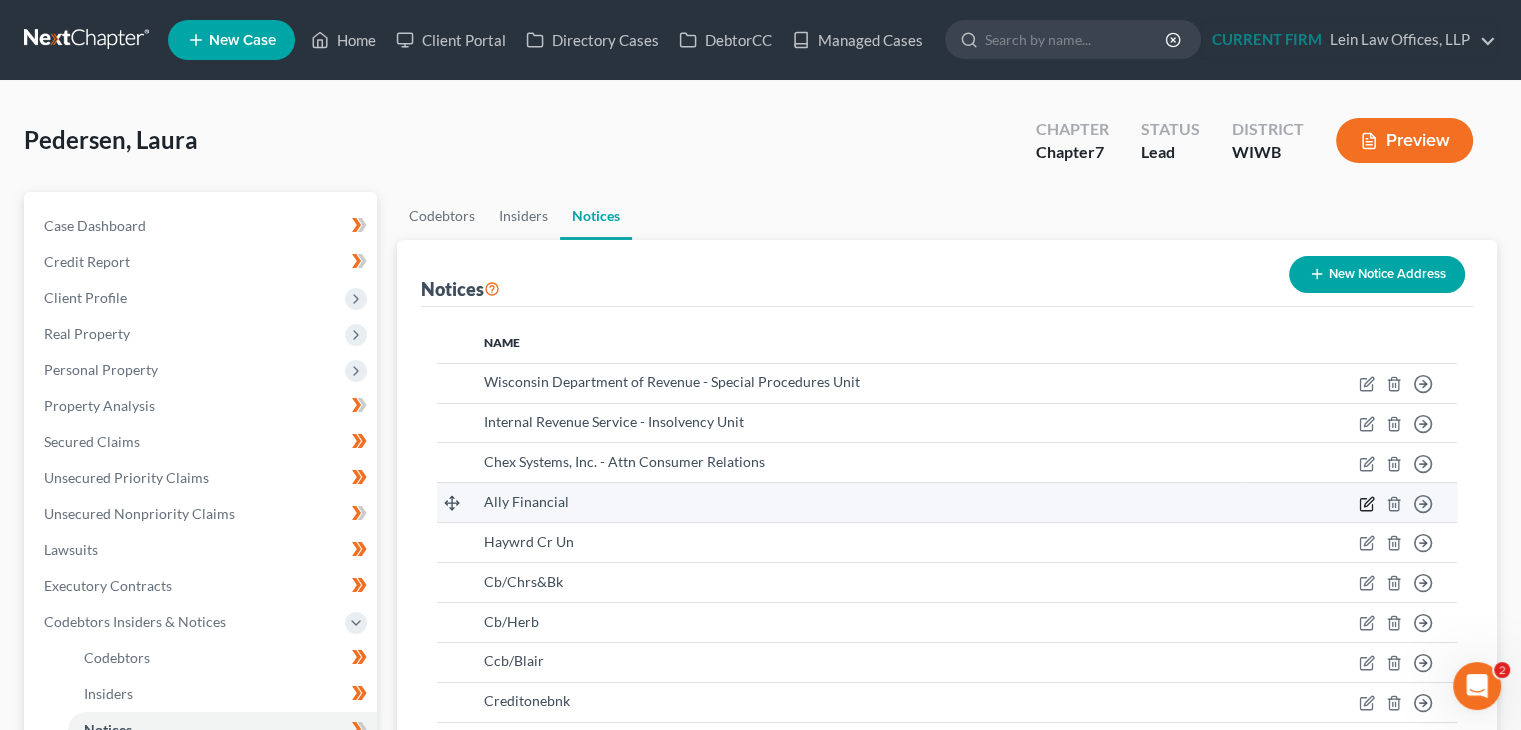 click 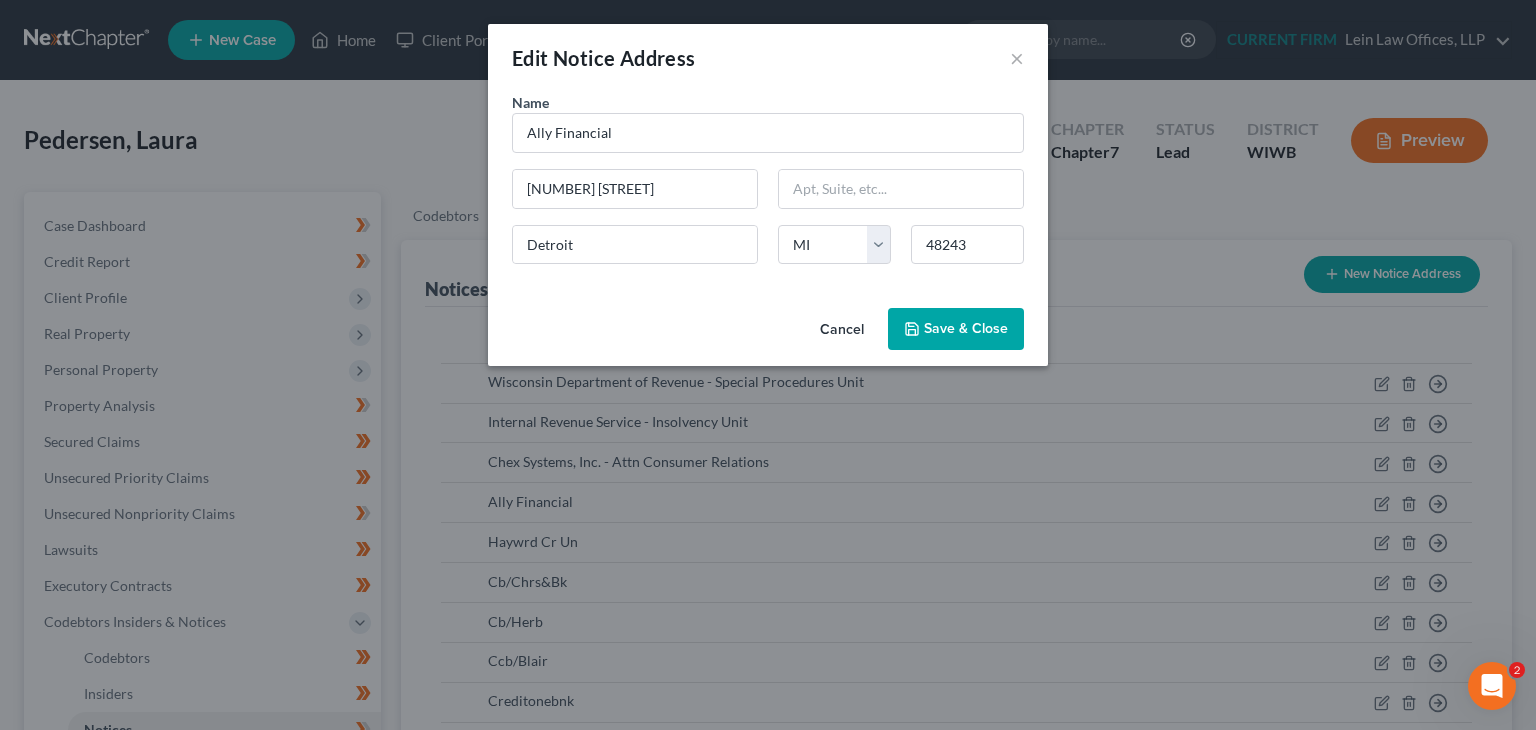 click on "Cancel" at bounding box center [842, 330] 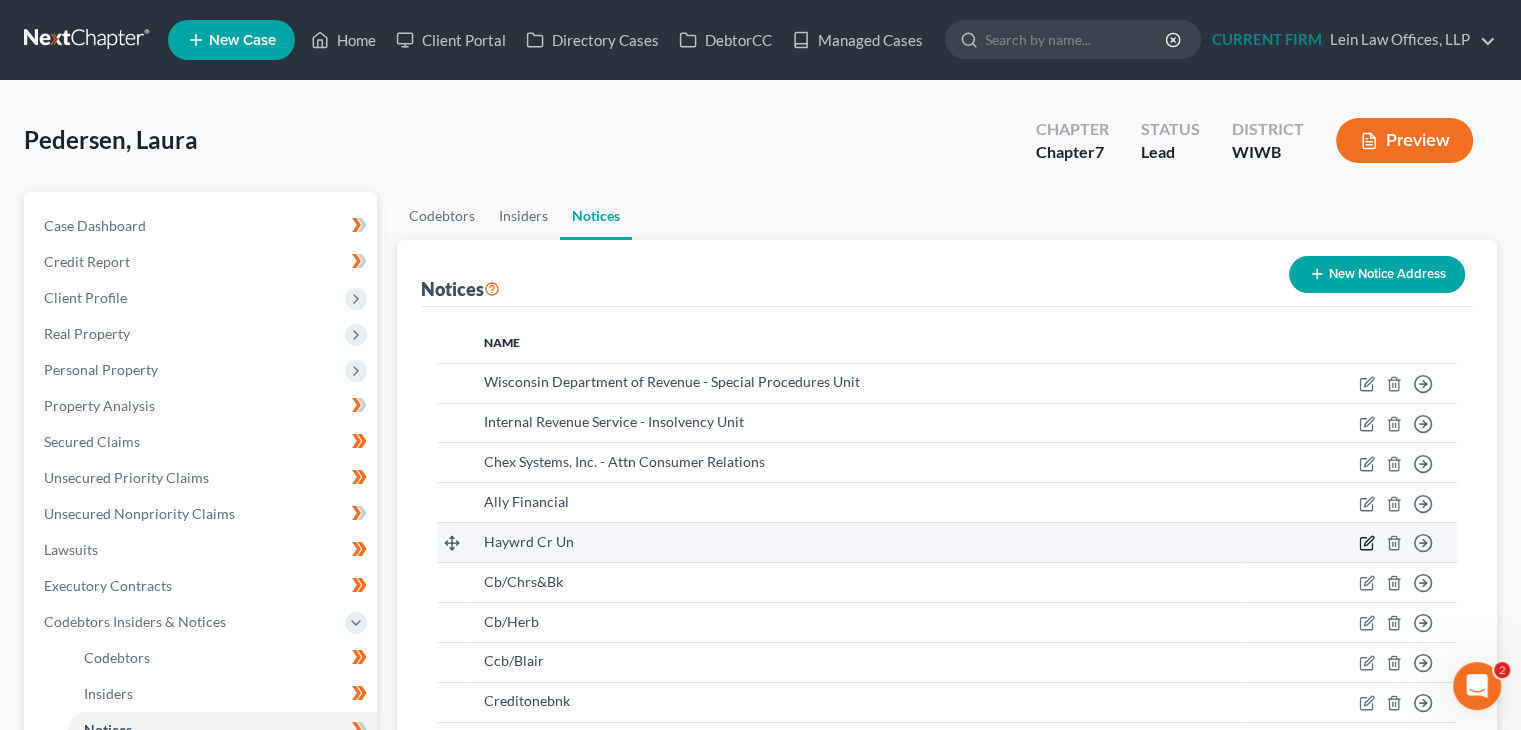 click 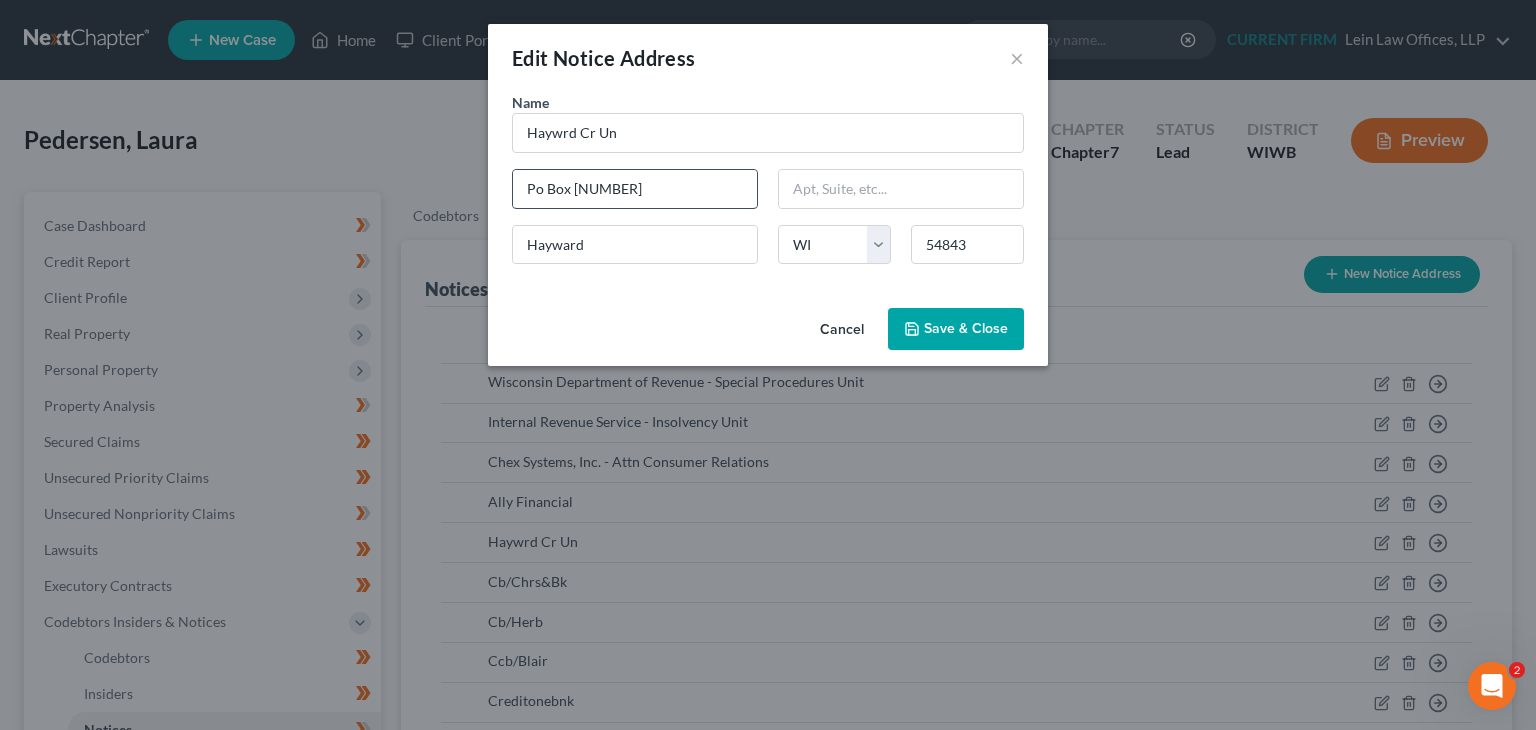 click on "Po Box [NUMBER]" at bounding box center (635, 189) 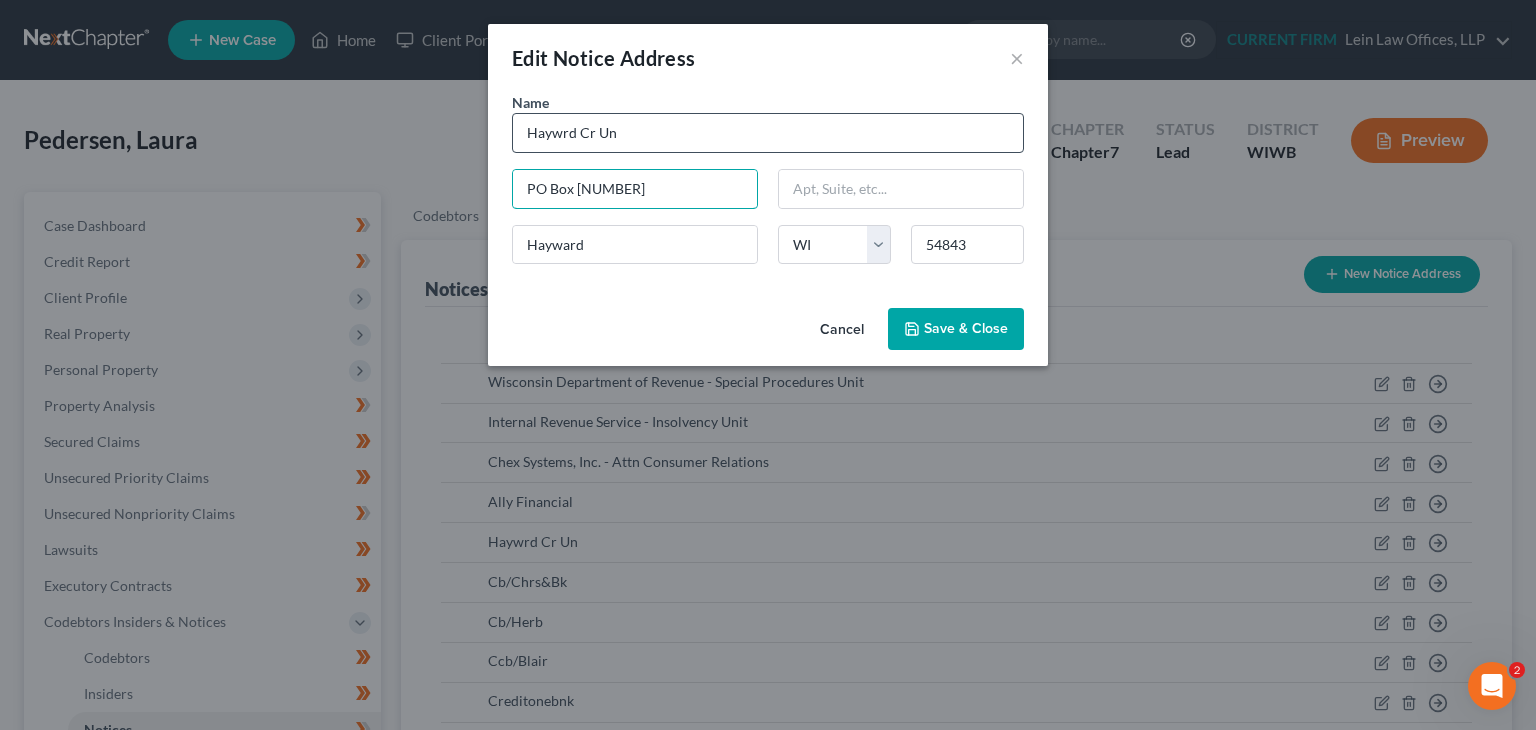 type on "PO Box [NUMBER]" 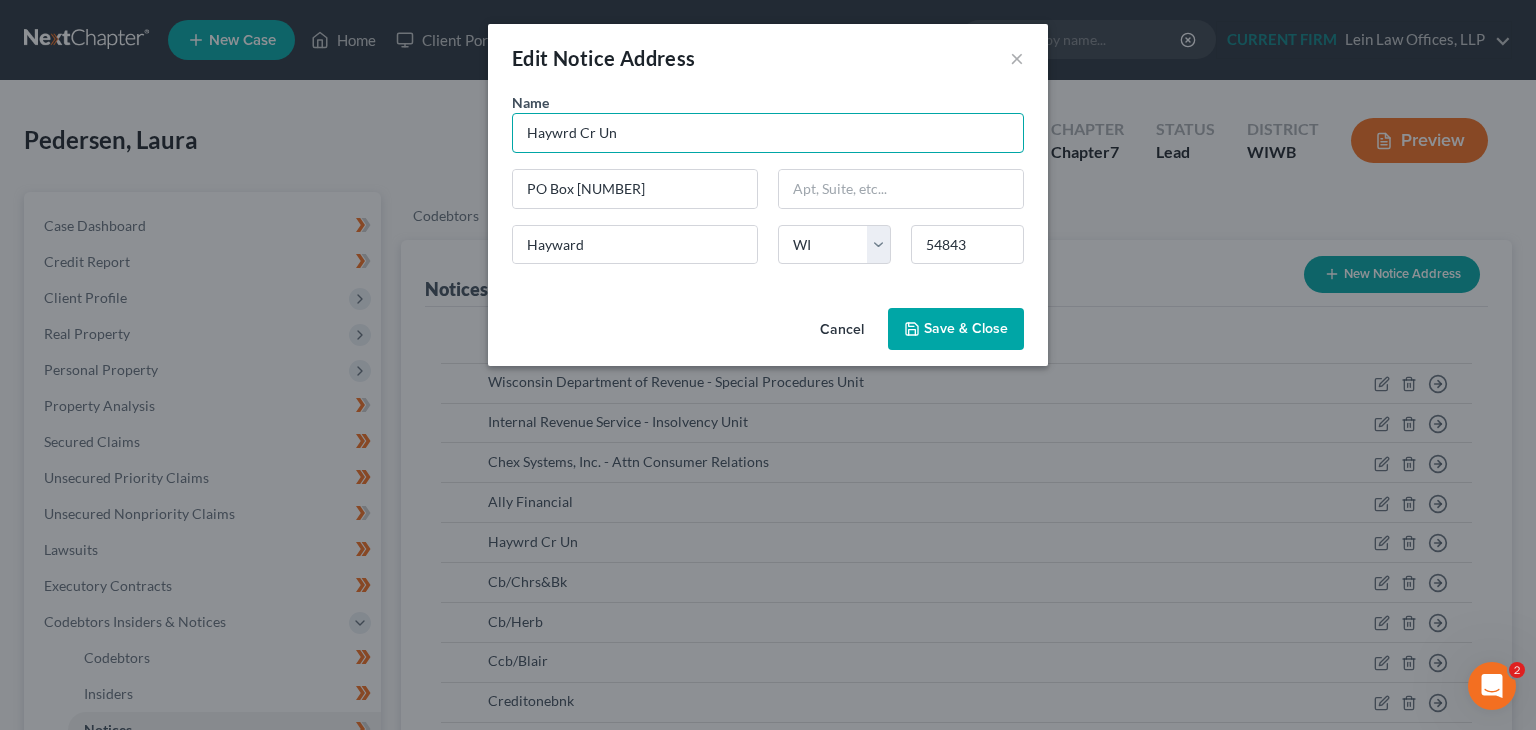 click on "Haywrd Cr Un" at bounding box center [768, 133] 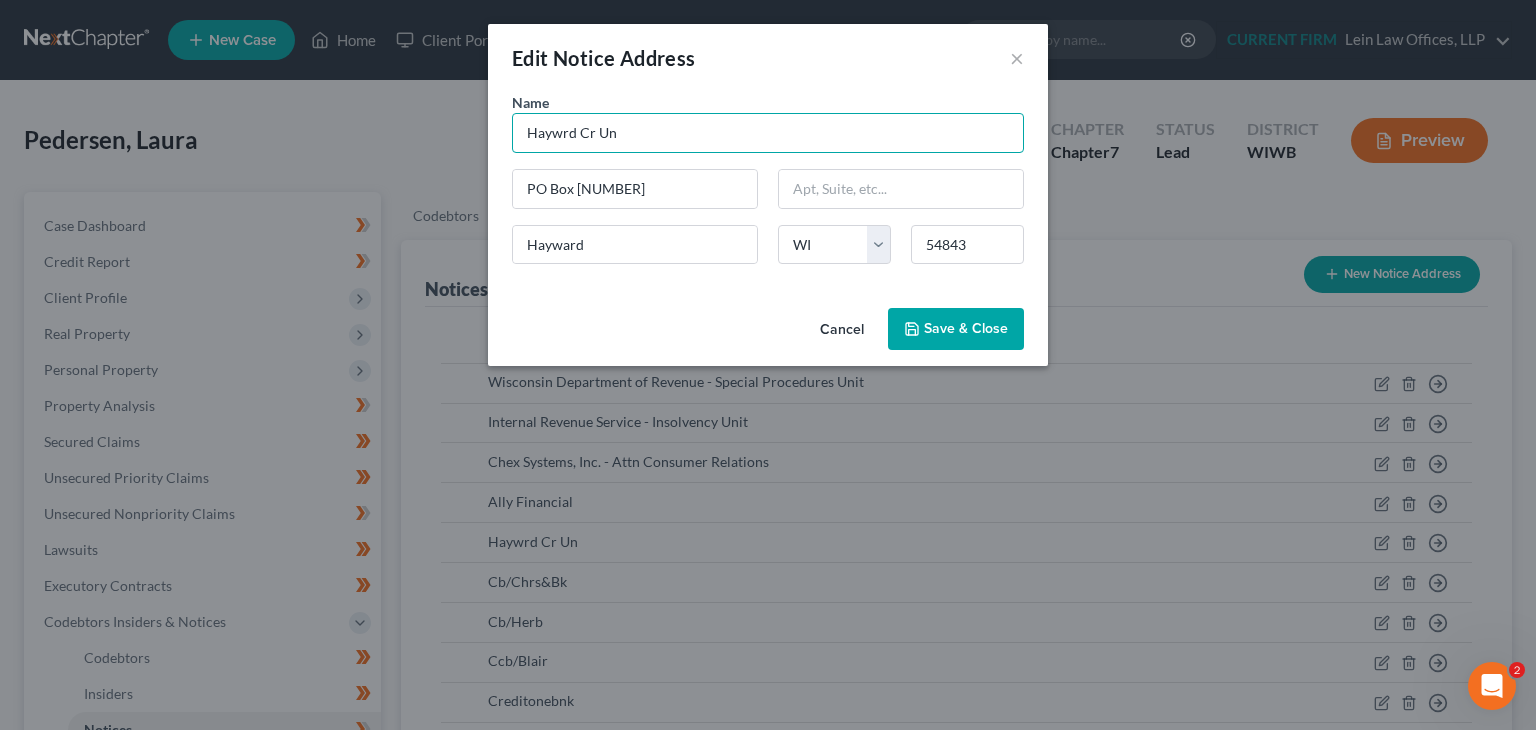 click on "Haywrd Cr Un" at bounding box center [768, 133] 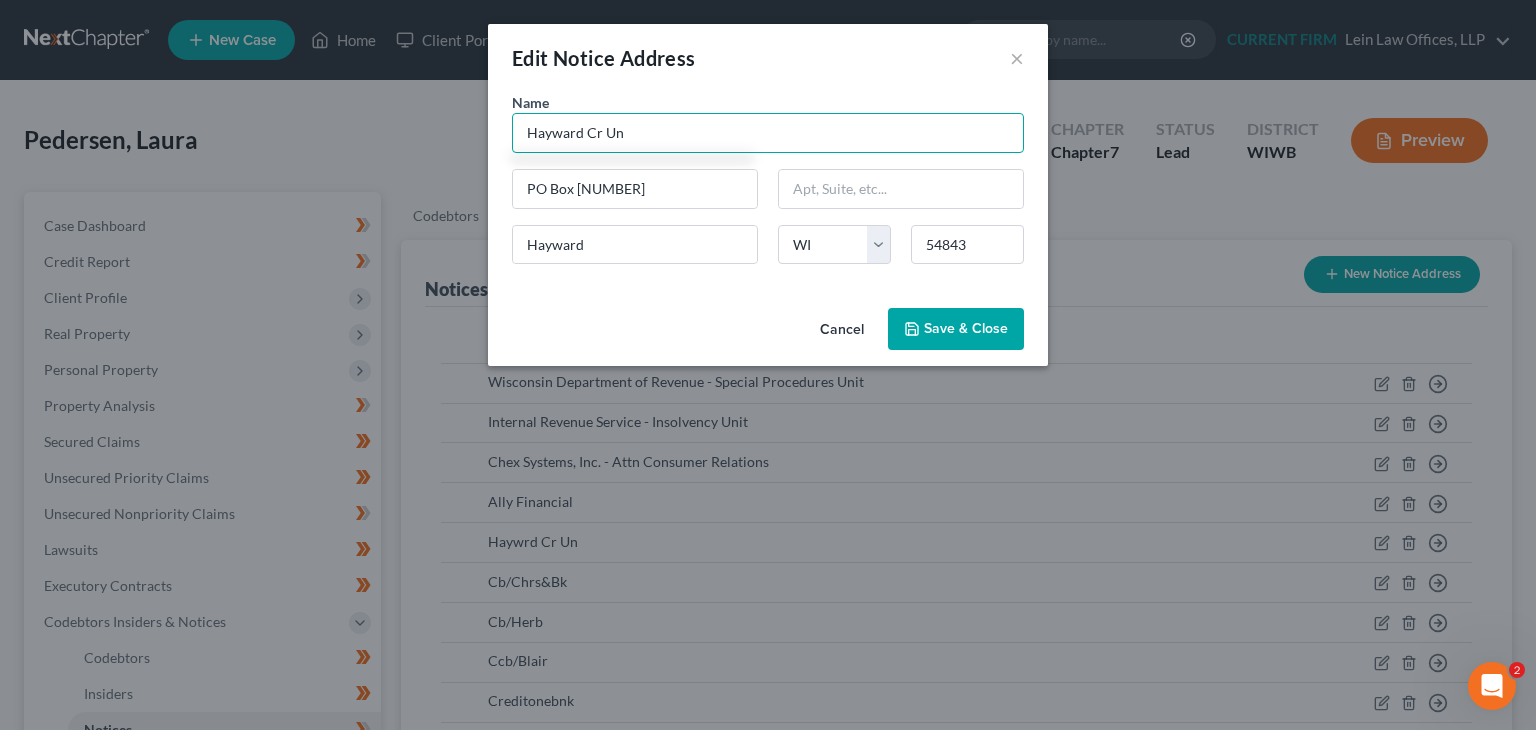 click on "Hayward Cr Un" at bounding box center [768, 133] 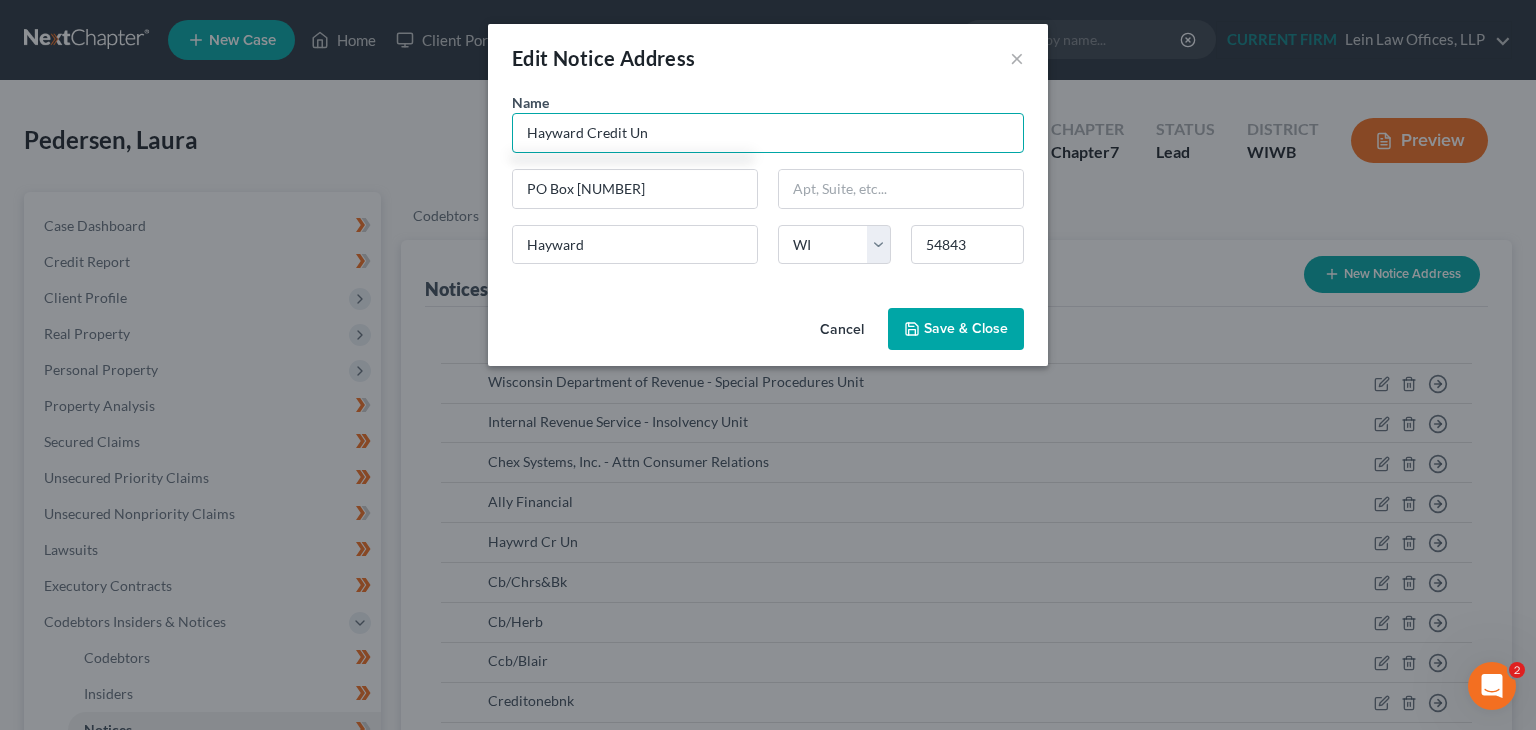 click on "Hayward Credit Un" at bounding box center [768, 133] 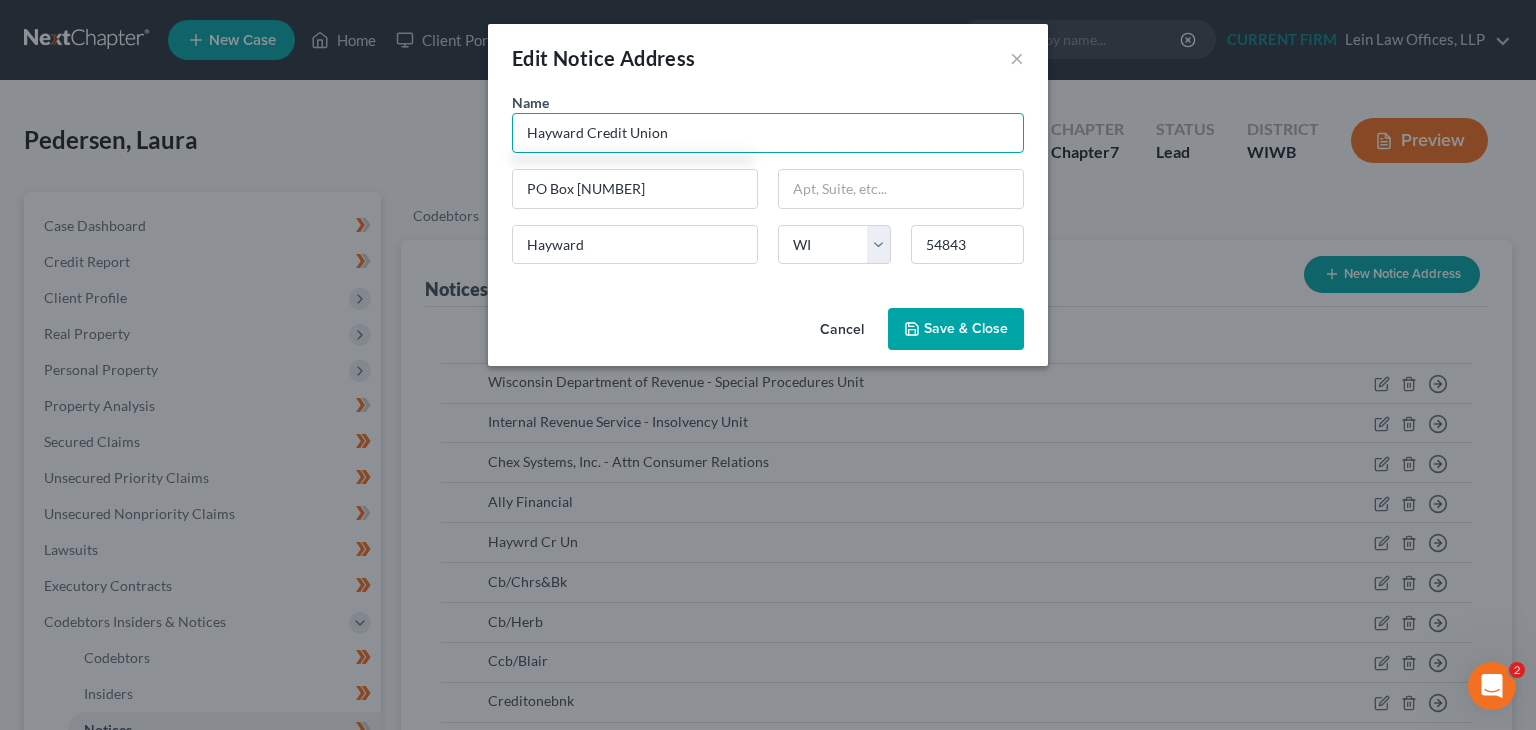 type on "Hayward Credit Union" 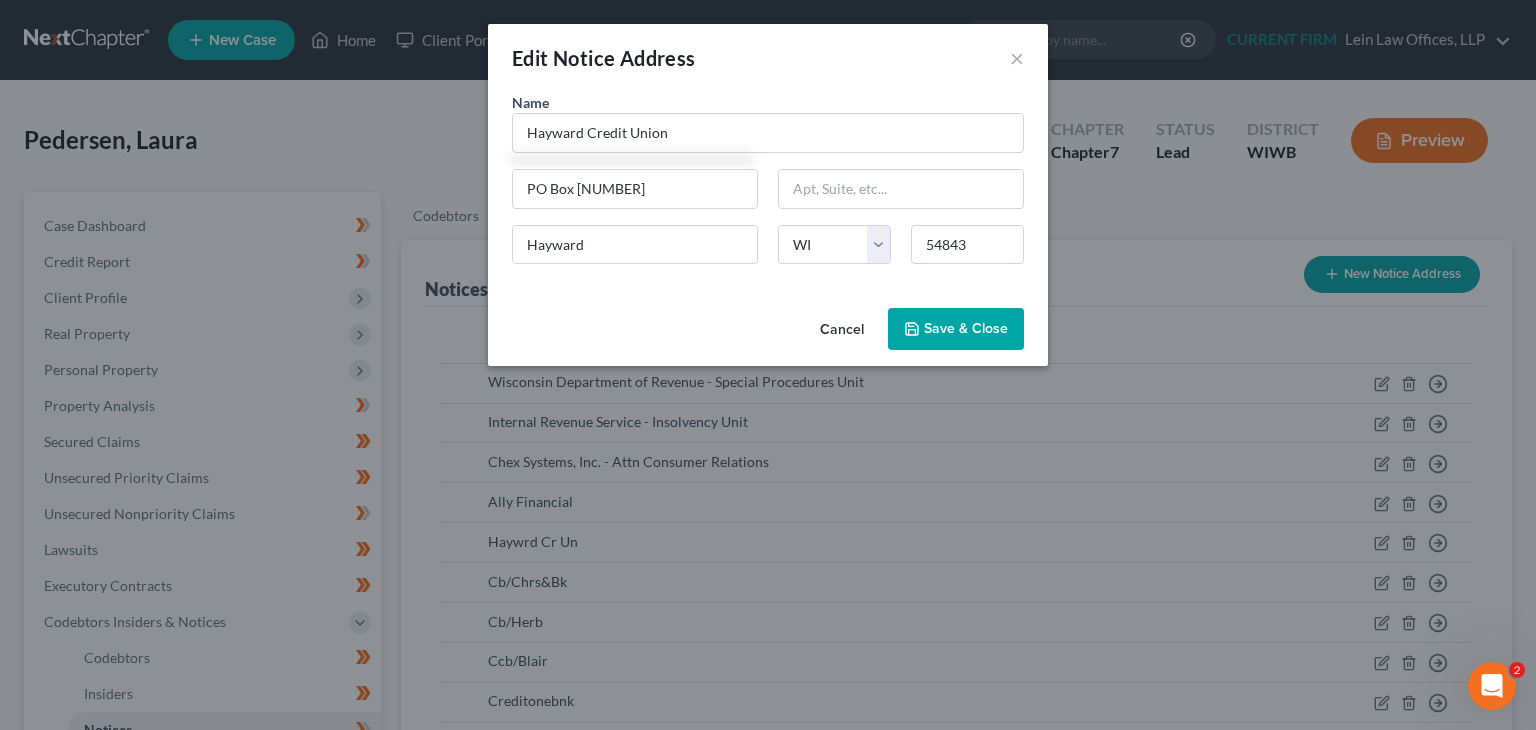 click on "Save & Close" at bounding box center [966, 328] 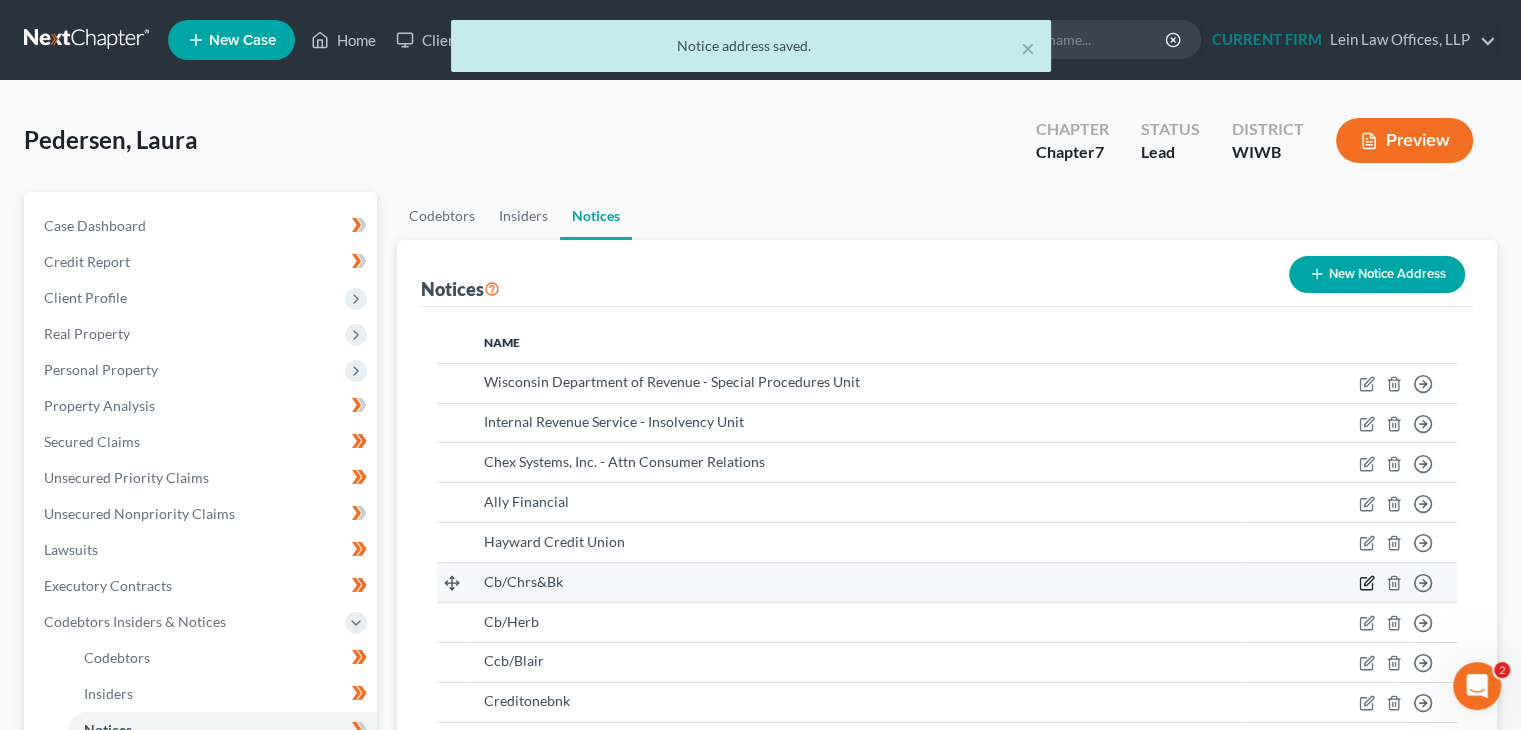 click 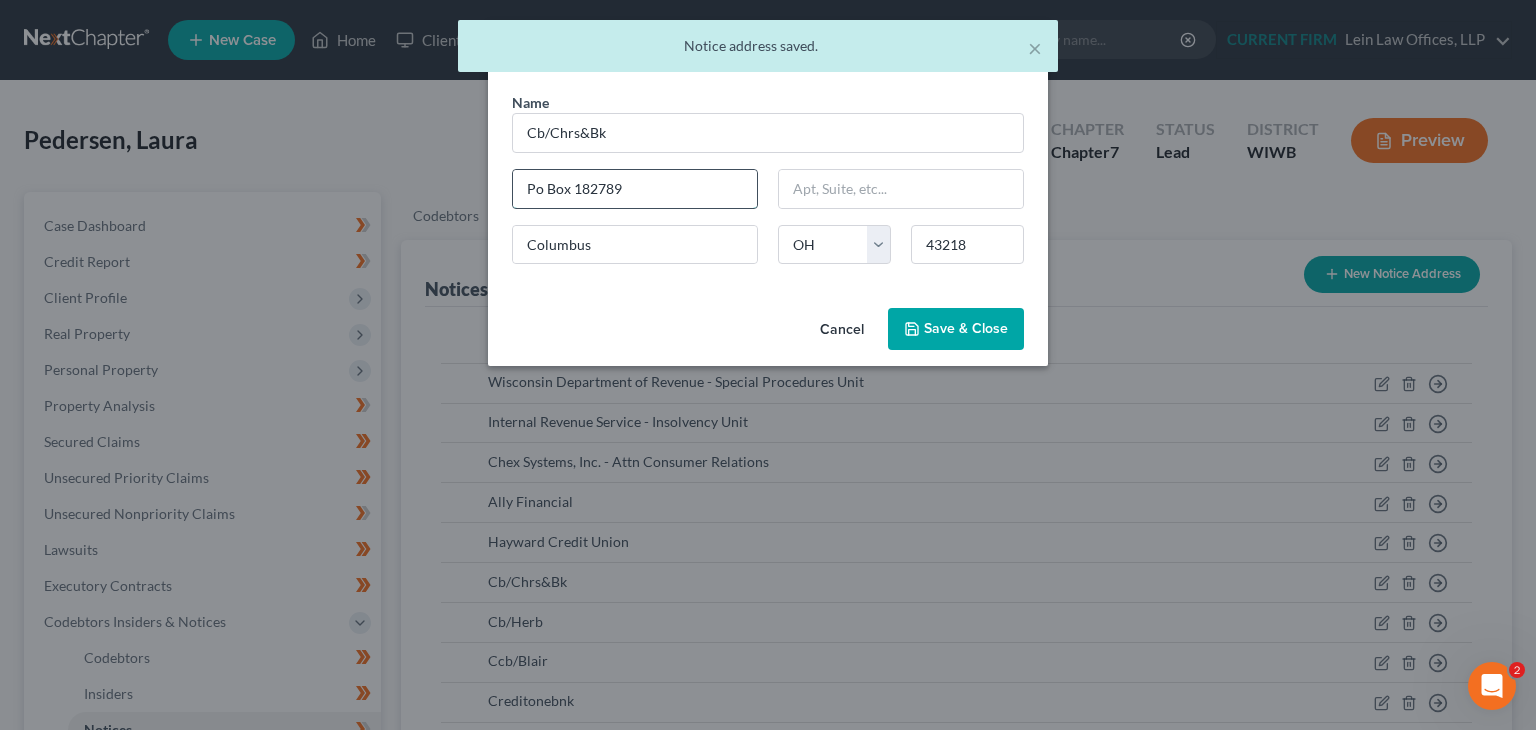 click on "Po Box 182789" at bounding box center (635, 189) 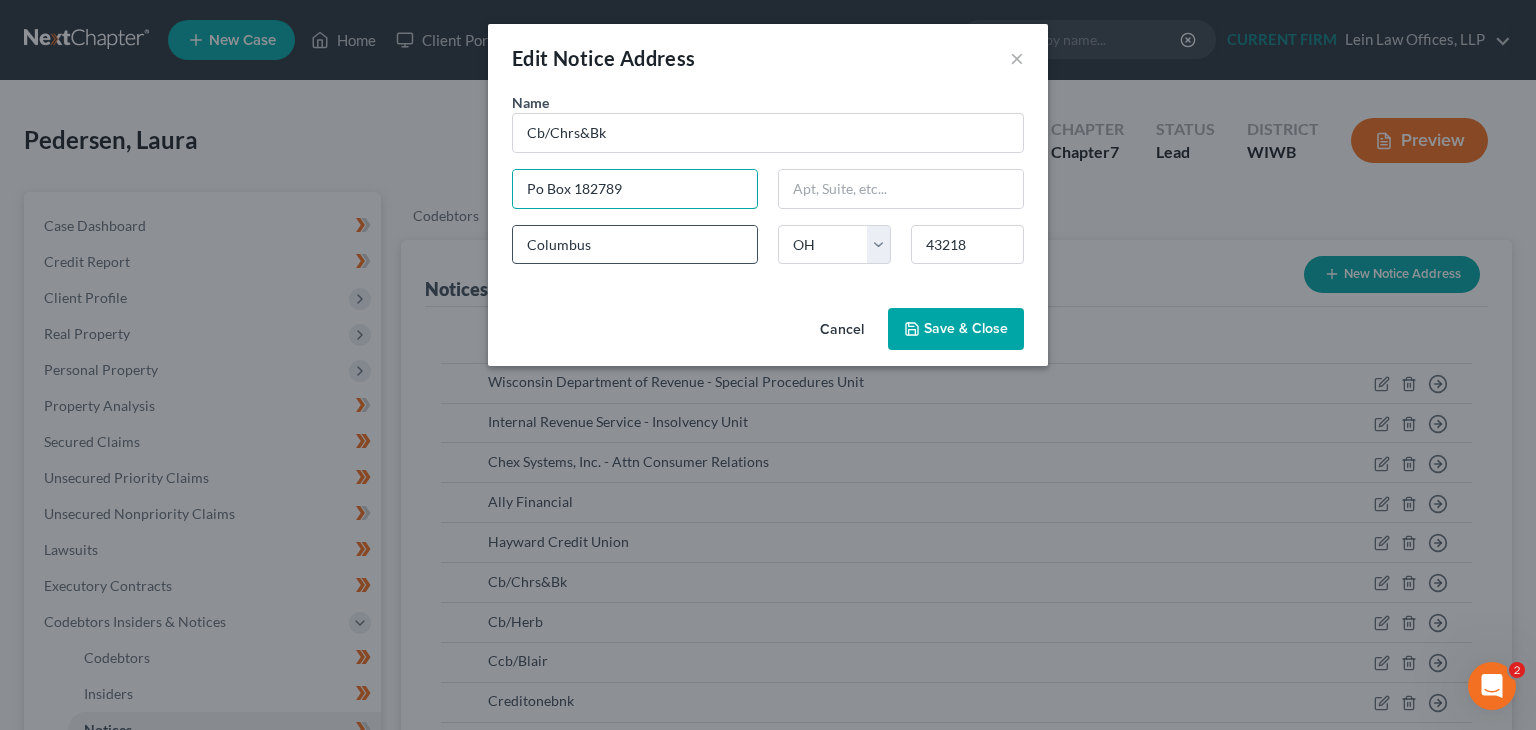 type on "PO Box 182789" 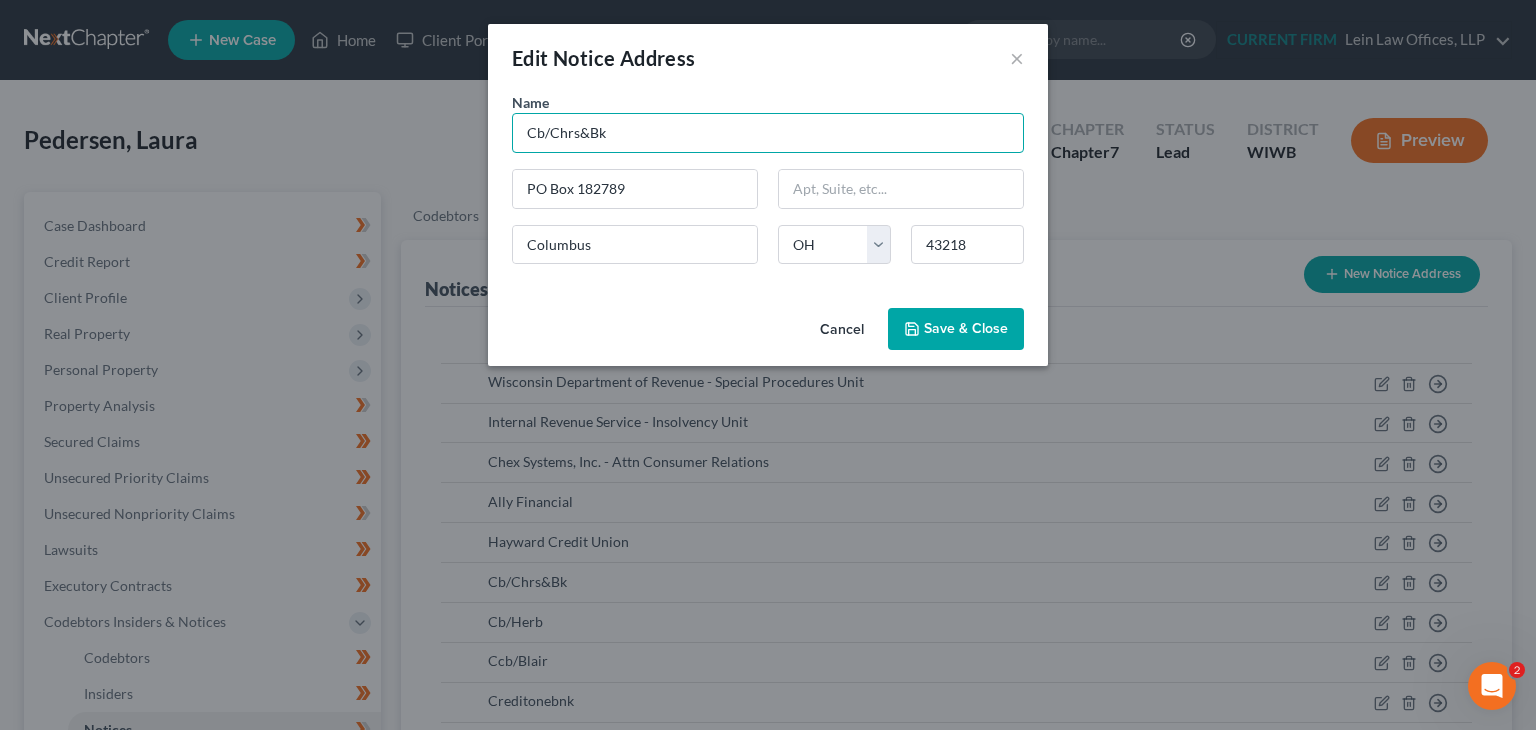 click on "Cb/Chrs&Bk" at bounding box center [768, 133] 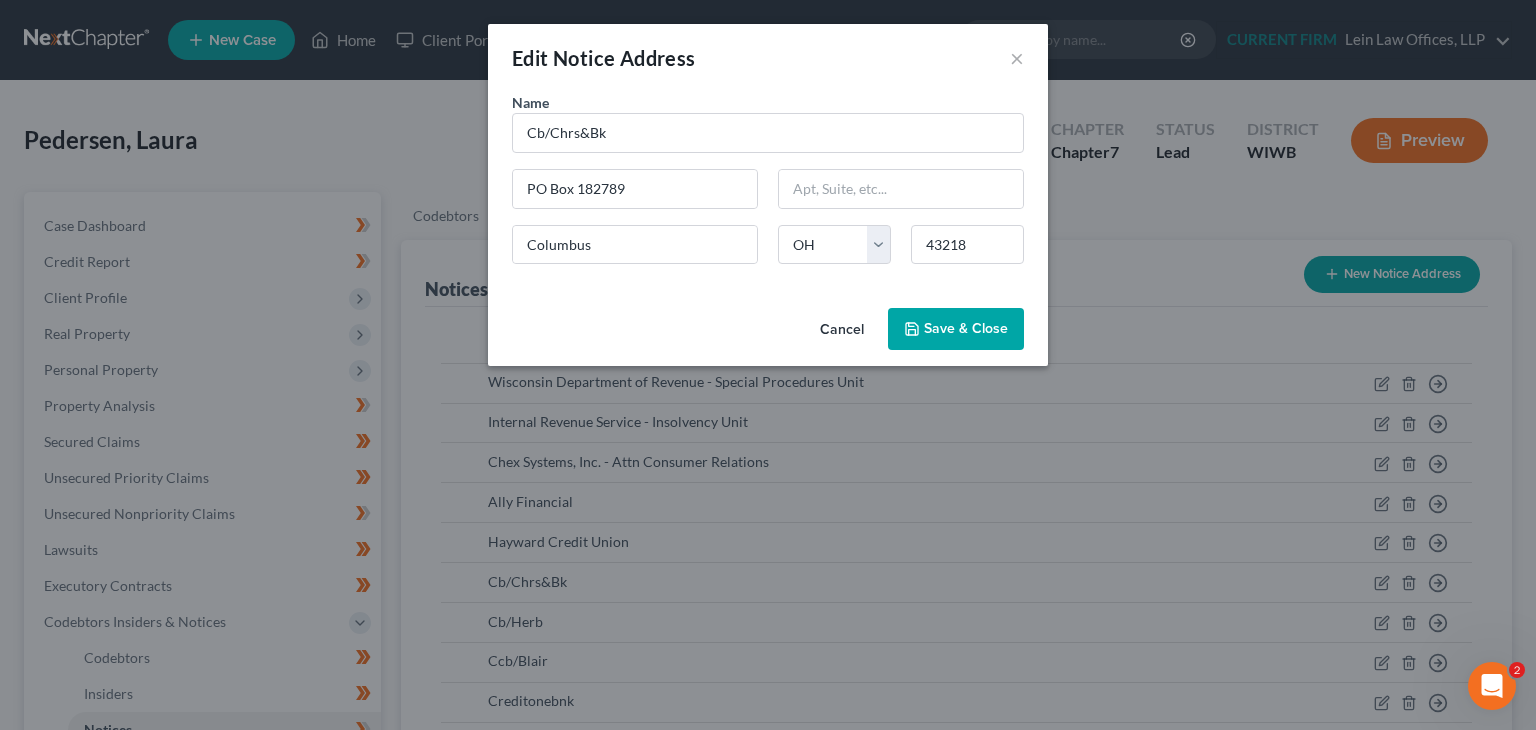 click on "Save & Close" at bounding box center (966, 328) 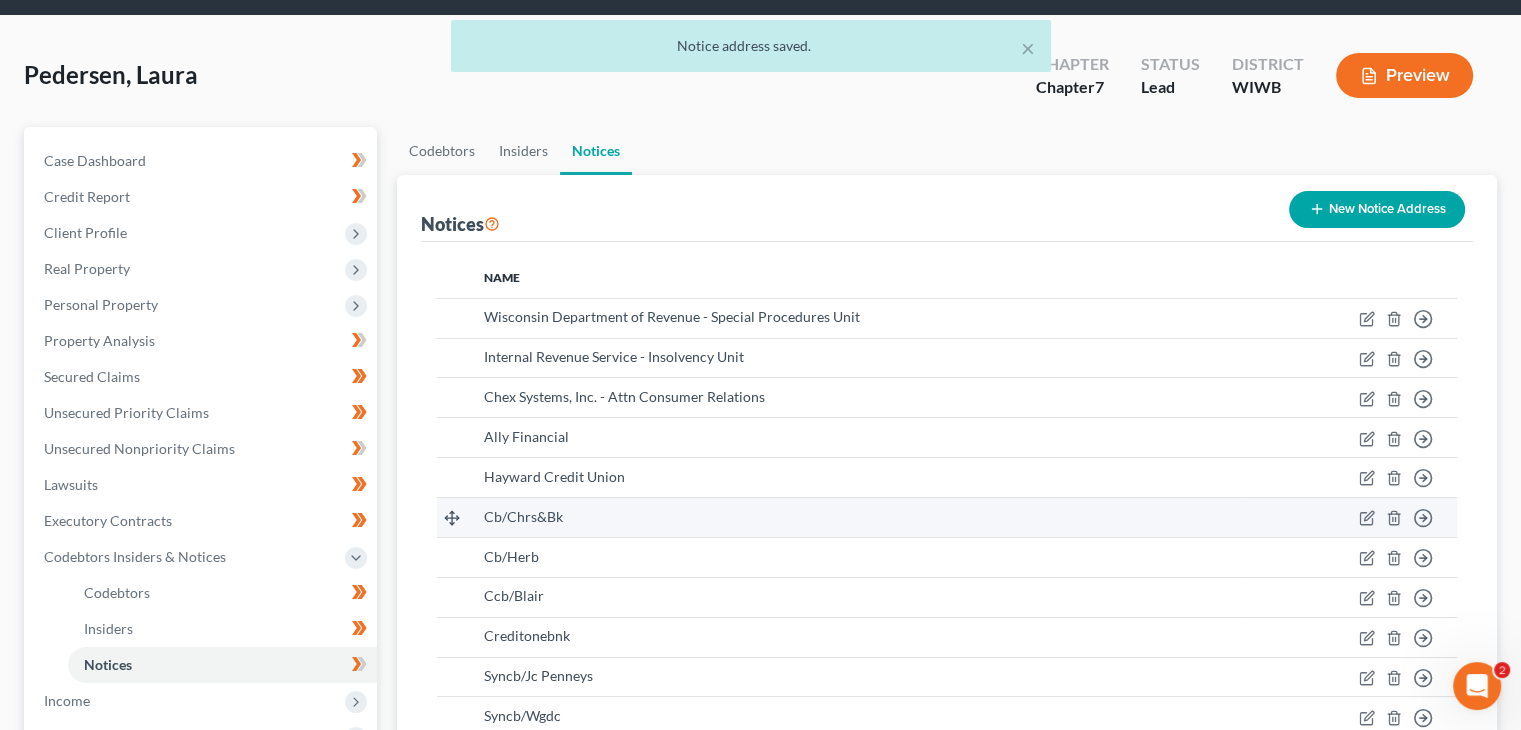 scroll, scrollTop: 100, scrollLeft: 0, axis: vertical 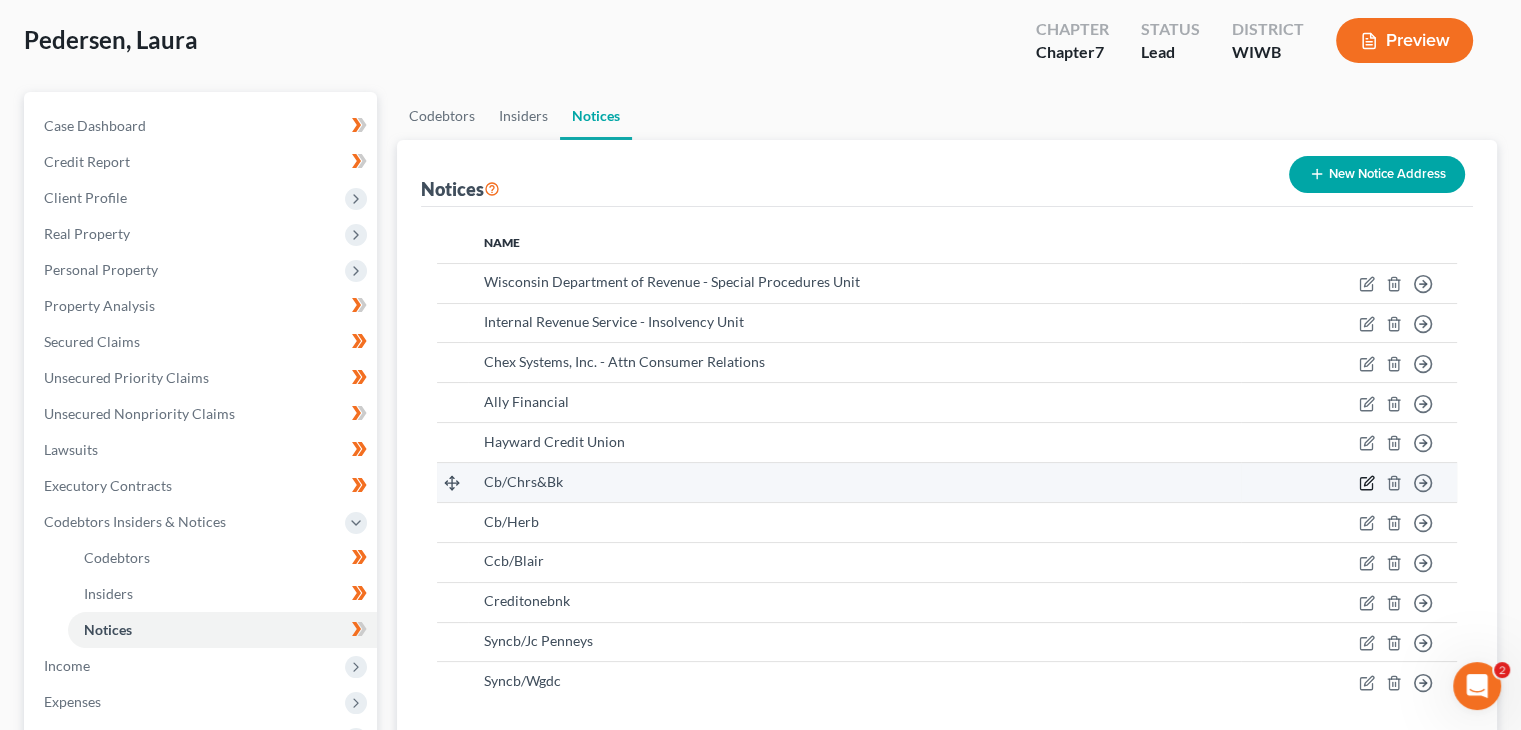 click 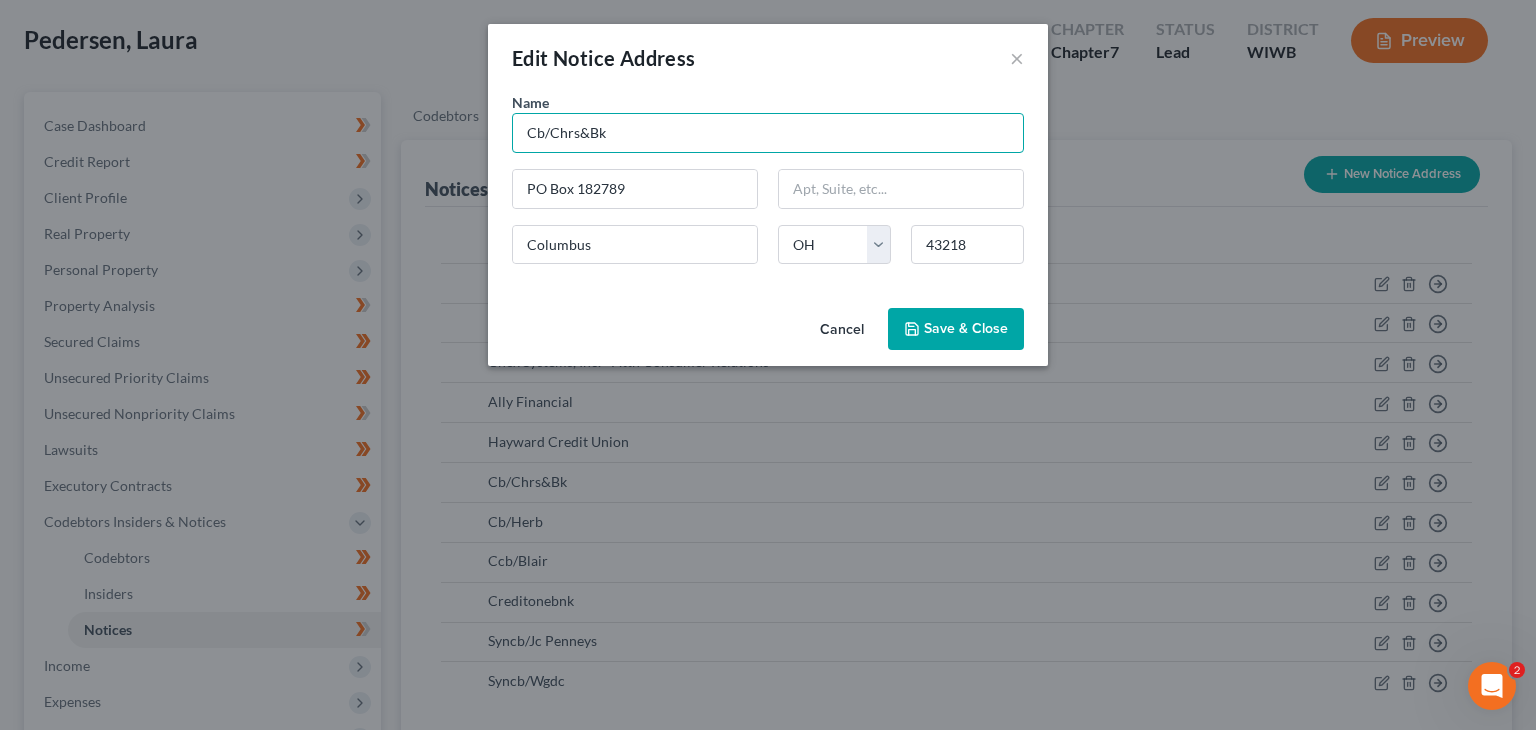 click on "Cb/Chrs&Bk" at bounding box center (768, 133) 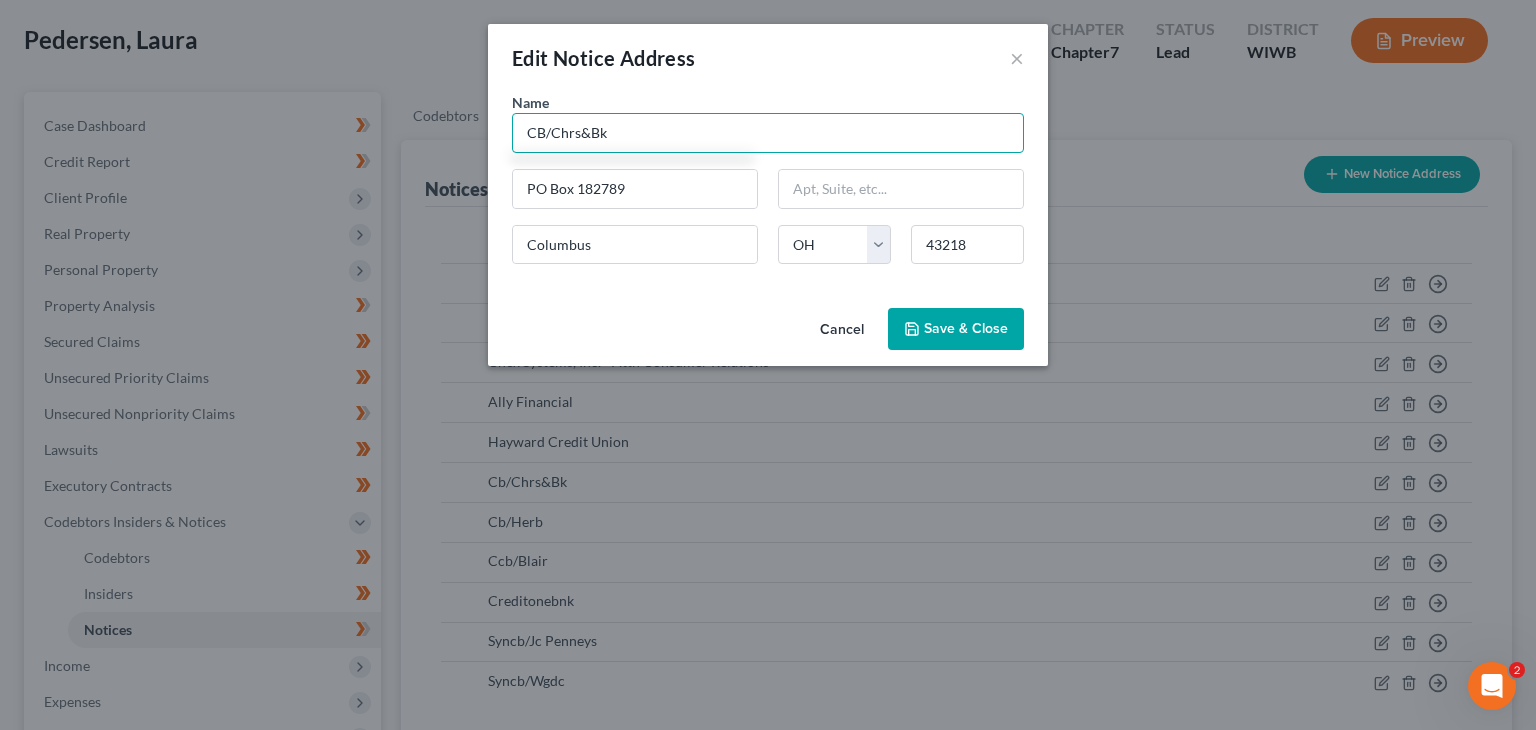 type on "CB/Chrs&Bk" 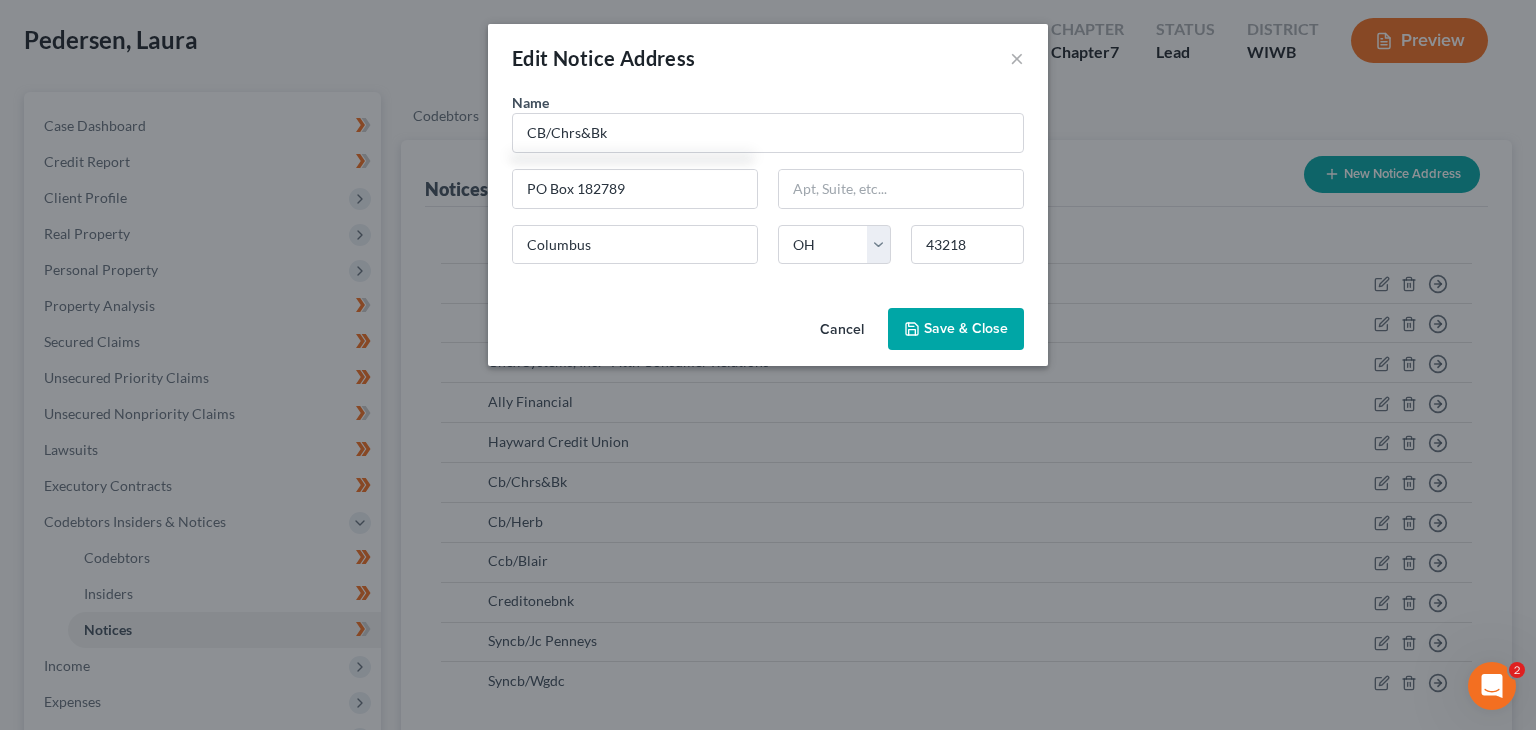 click on "Save & Close" at bounding box center (956, 329) 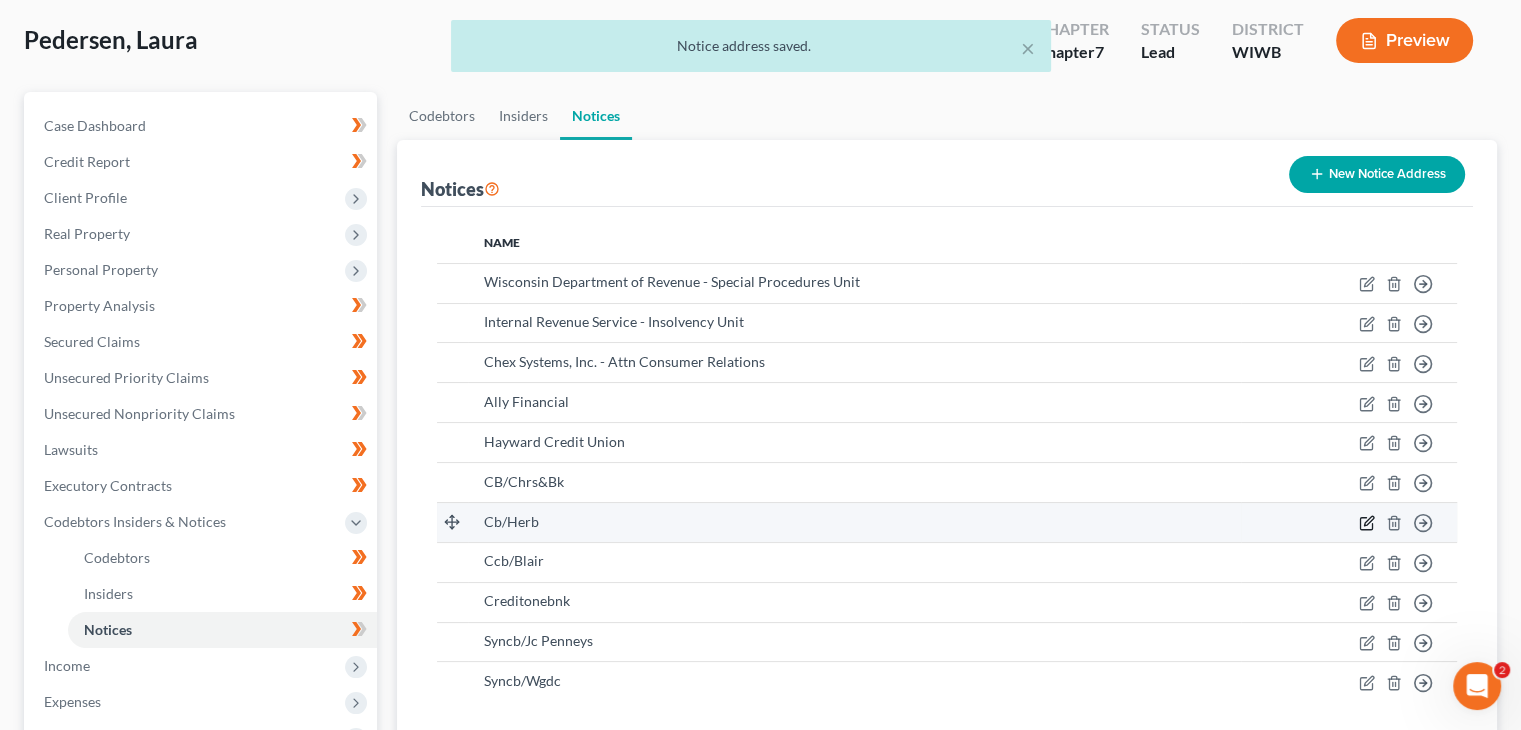 click 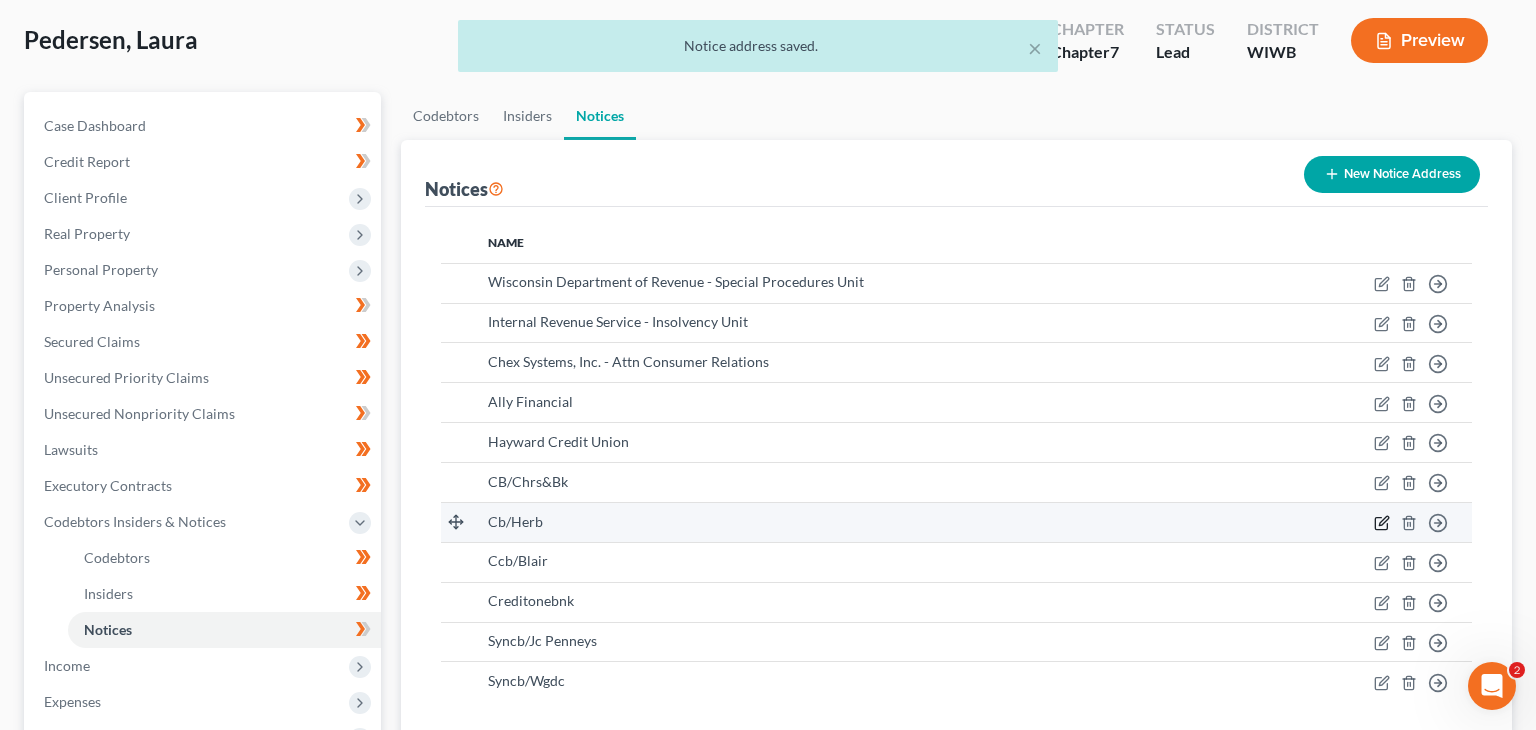 select on "36" 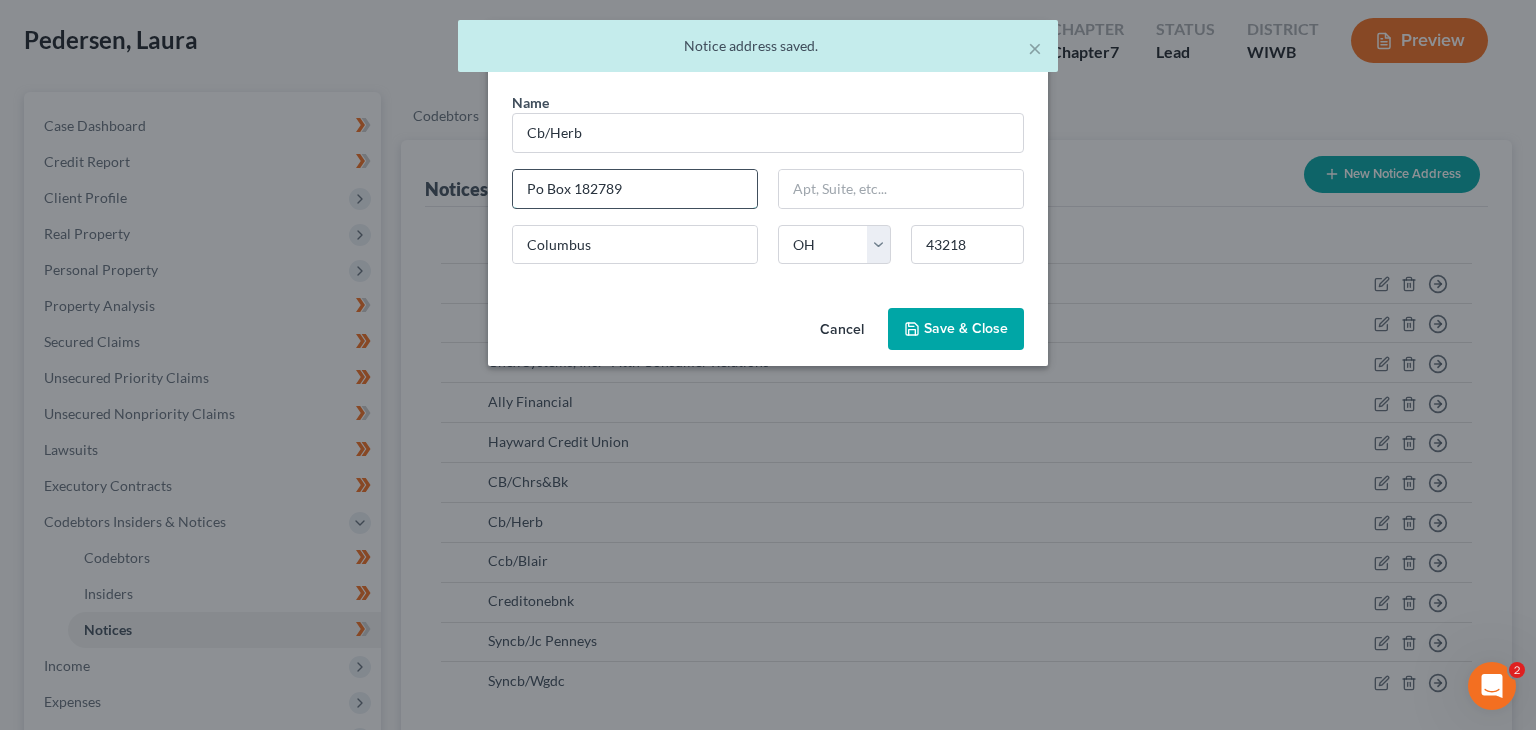 click on "Po Box 182789" at bounding box center (635, 189) 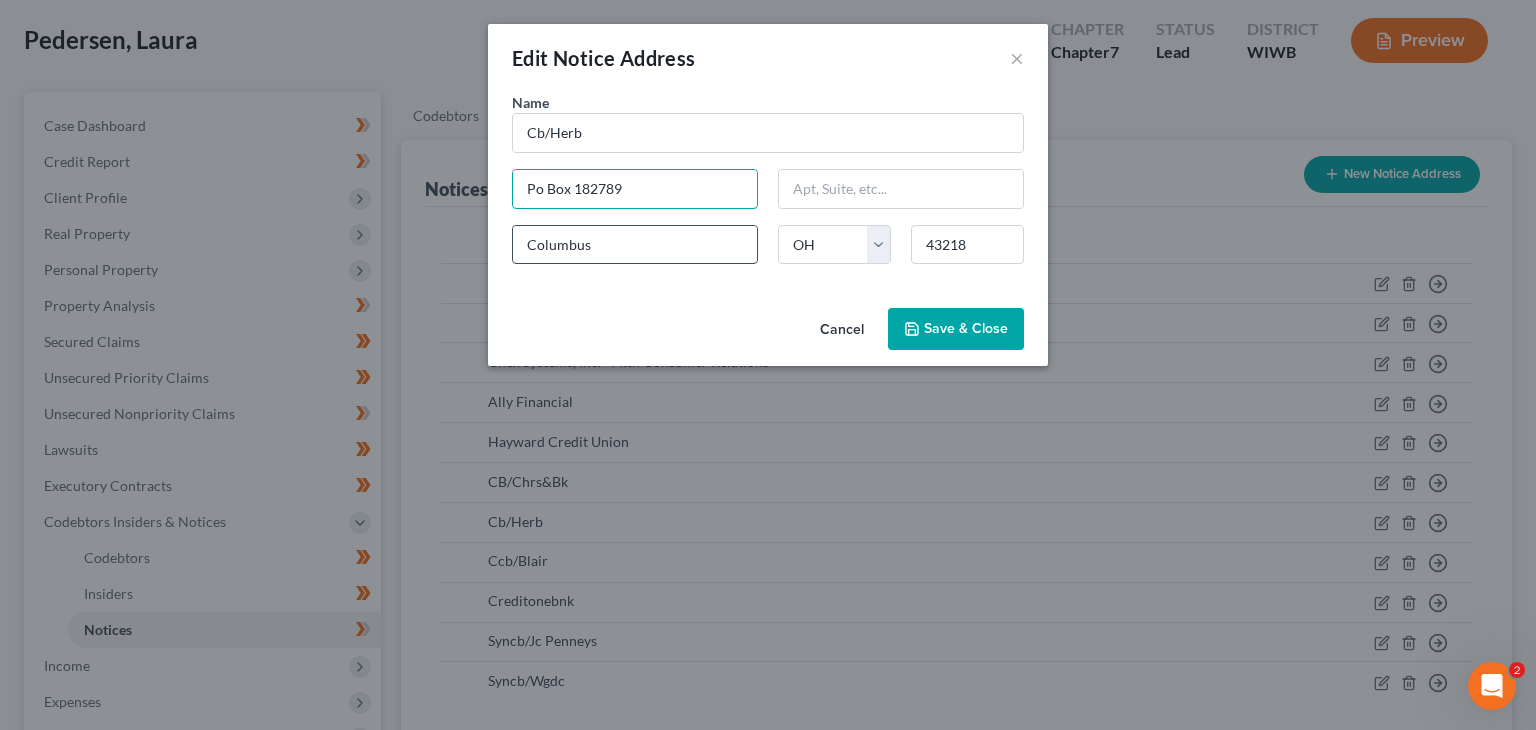 type on "PO Box 182789" 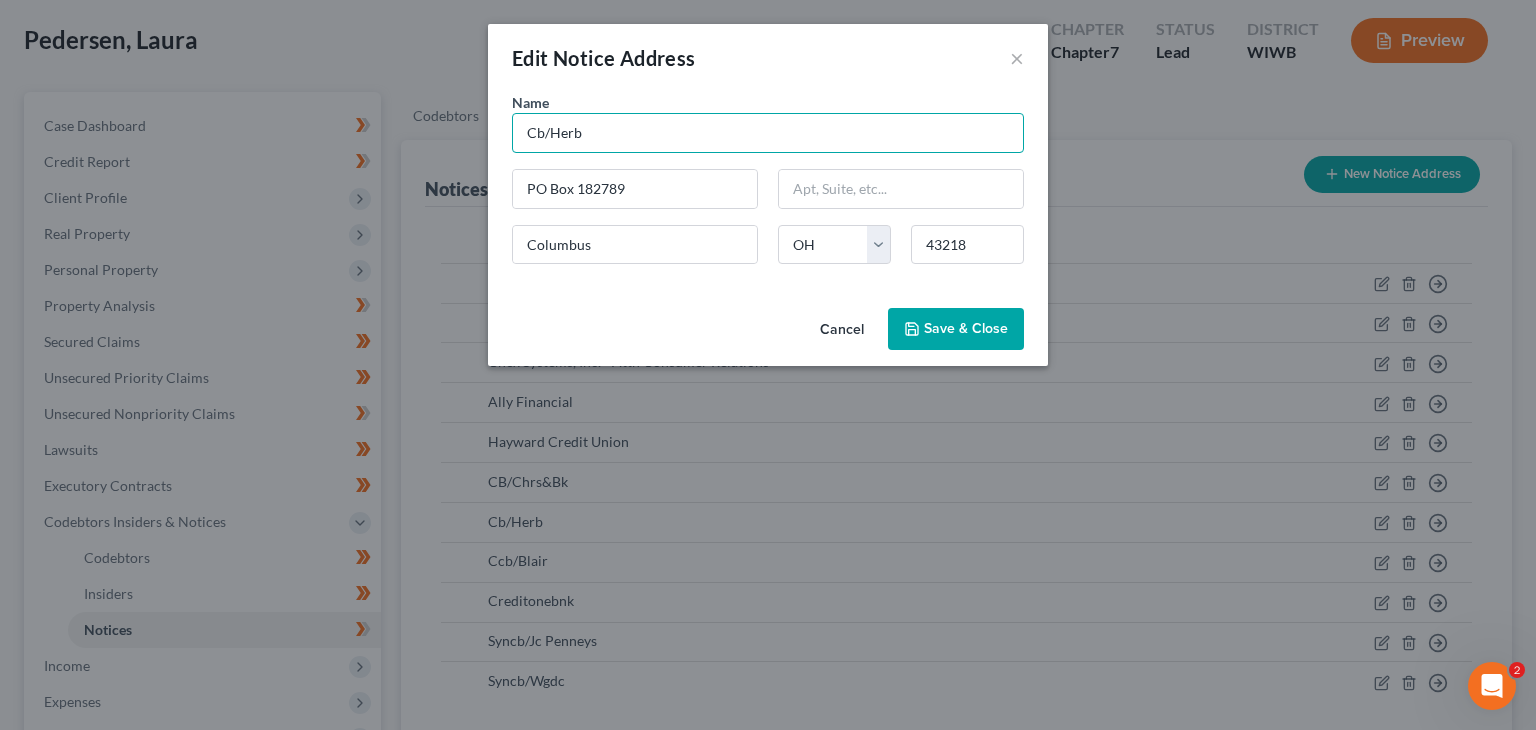 click on "Cb/Herb" at bounding box center [768, 133] 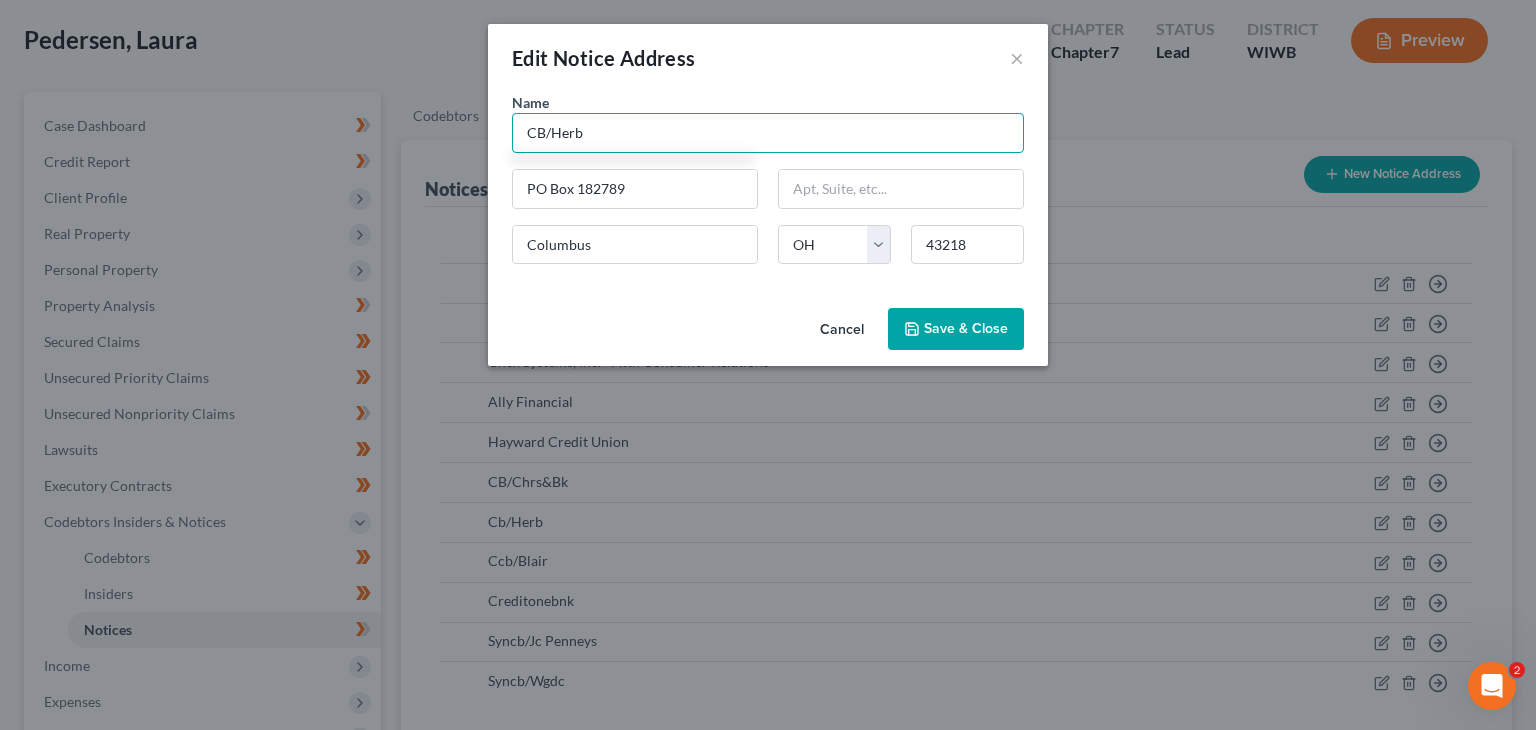 type on "CB/Herb" 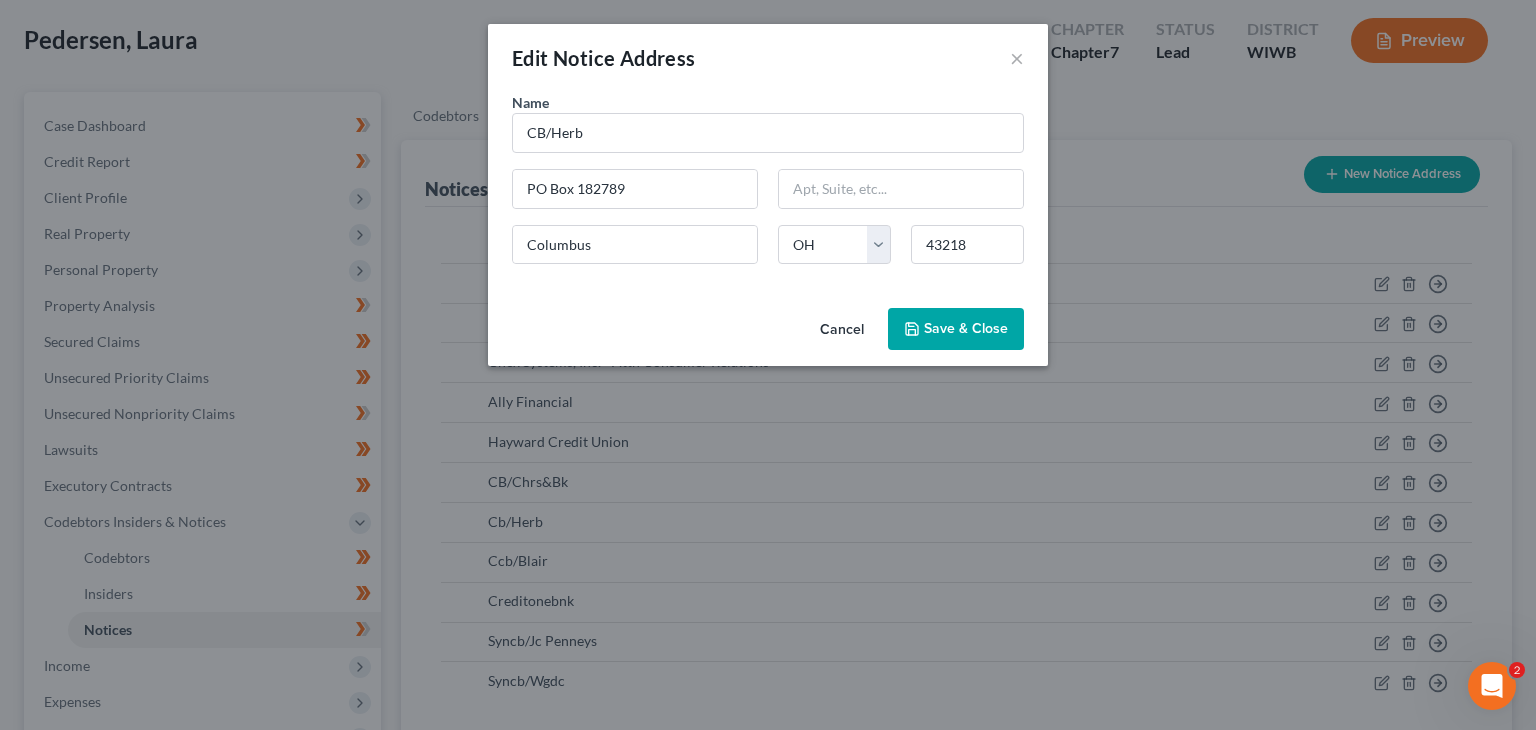 click on "Save & Close" at bounding box center (966, 328) 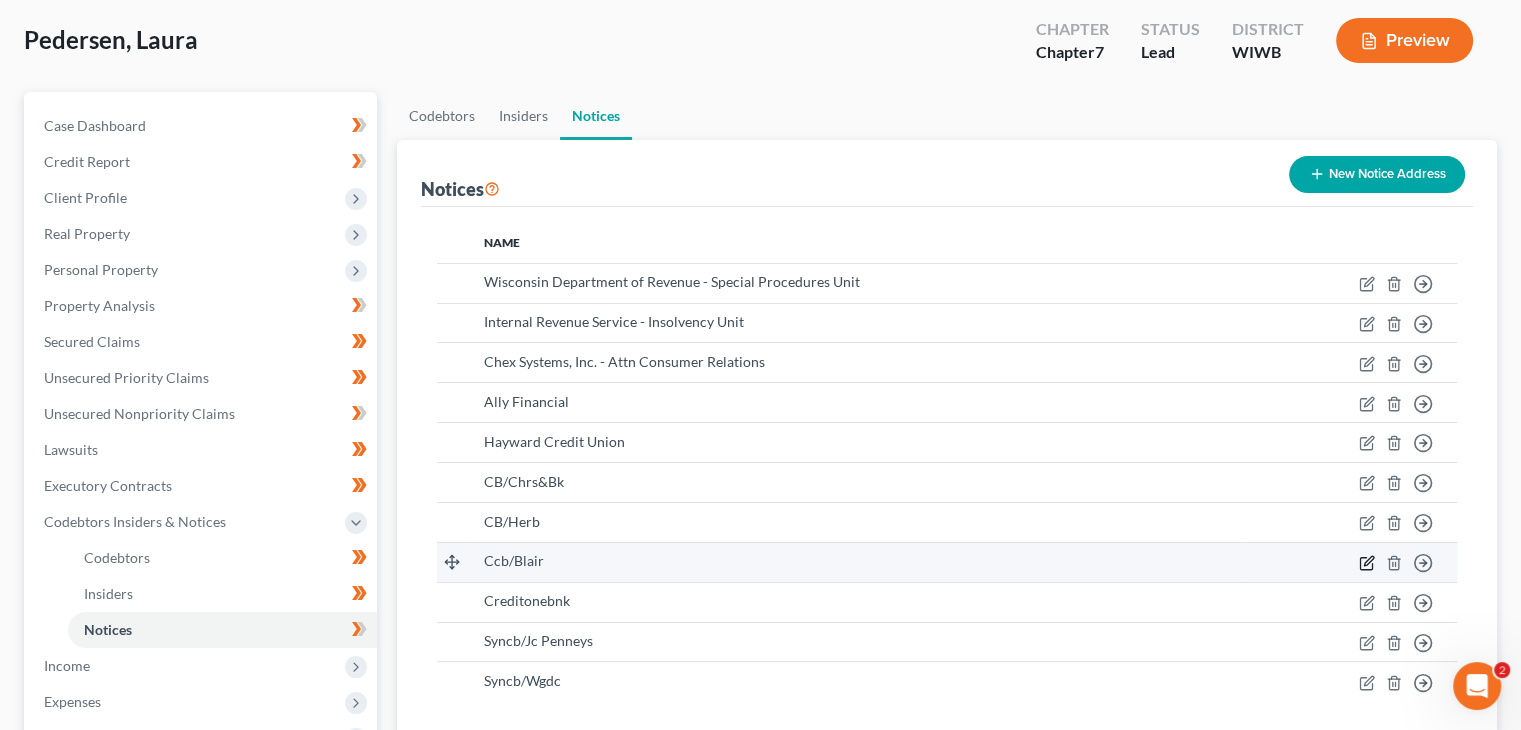 click 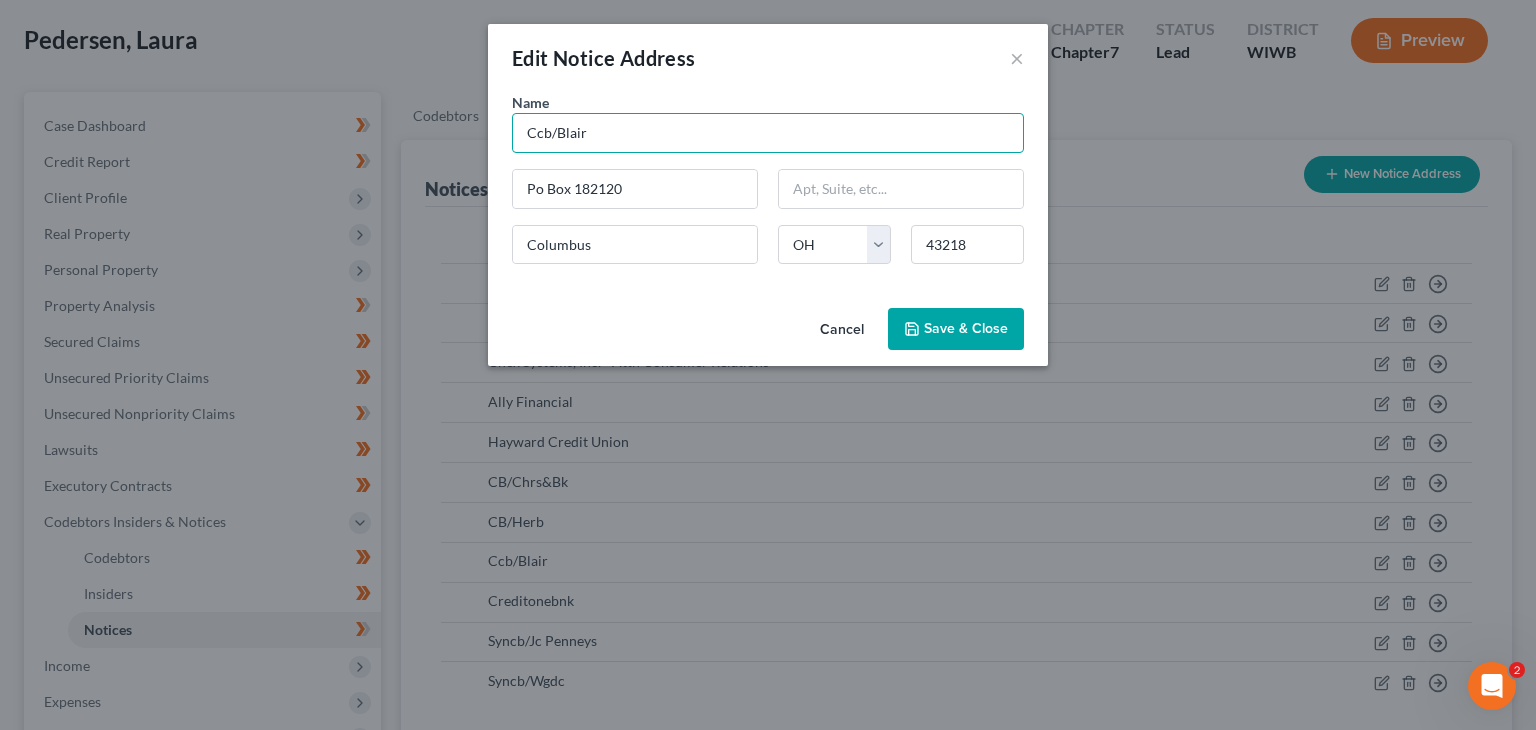 click on "Ccb/Blair" at bounding box center [768, 133] 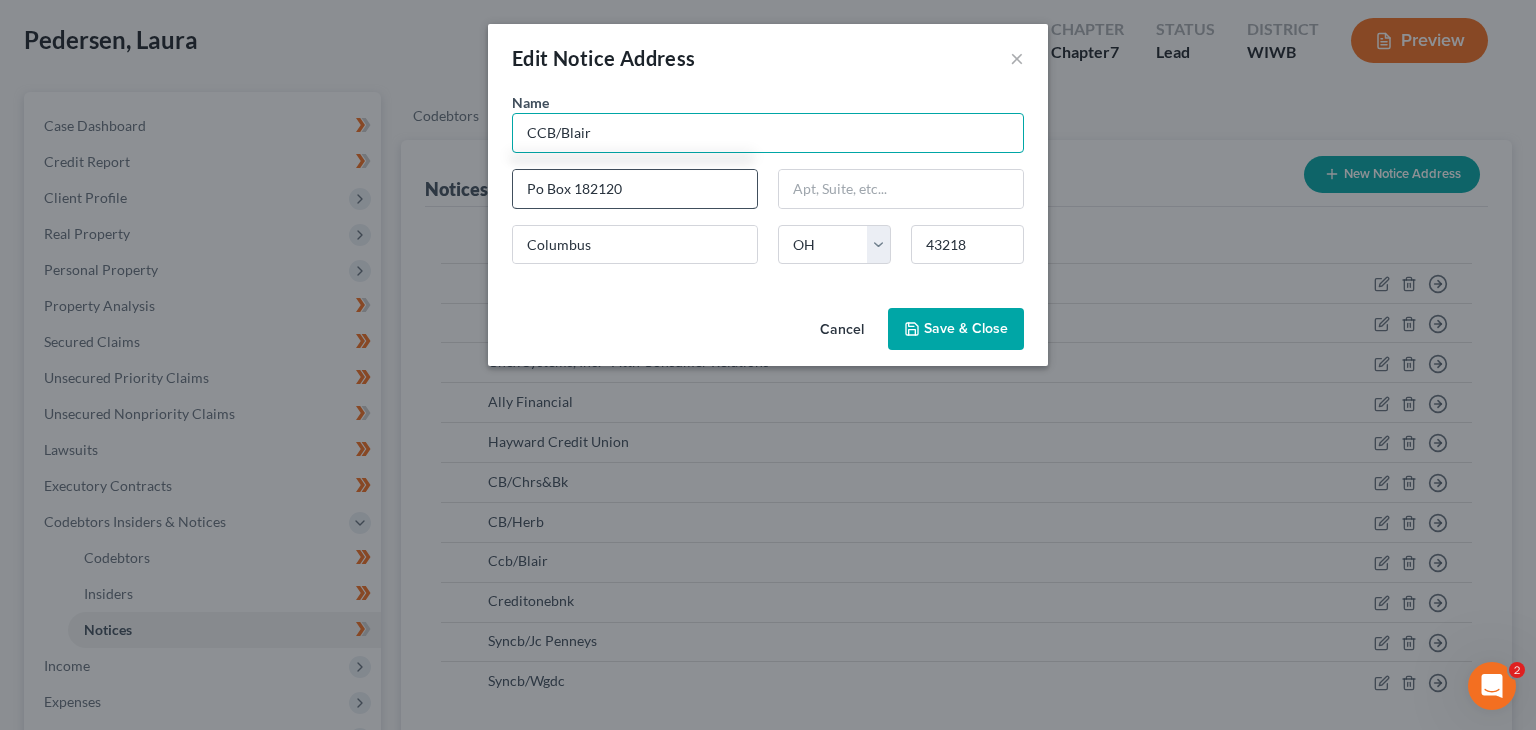 type on "CCB/Blair" 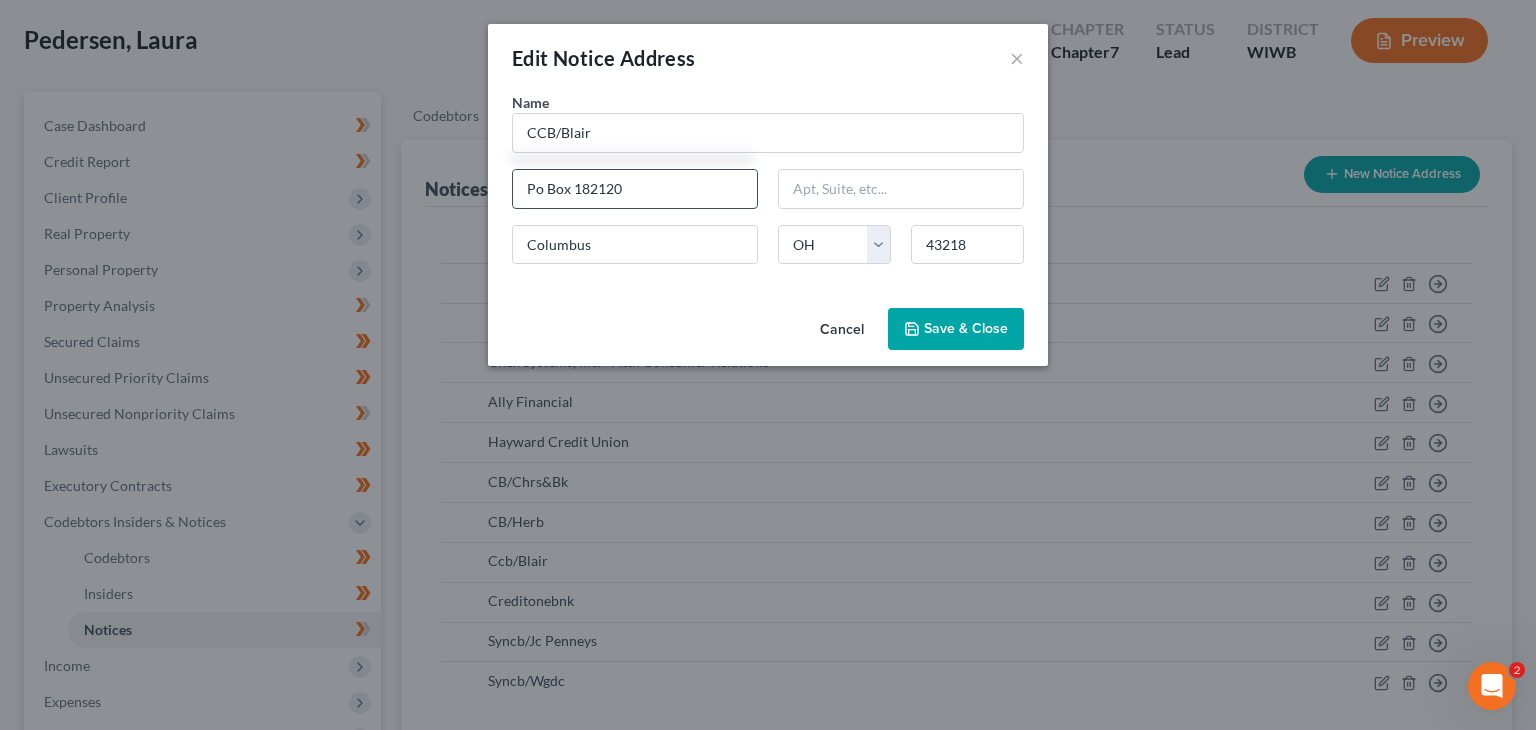 click on "Po Box 182120" at bounding box center [635, 189] 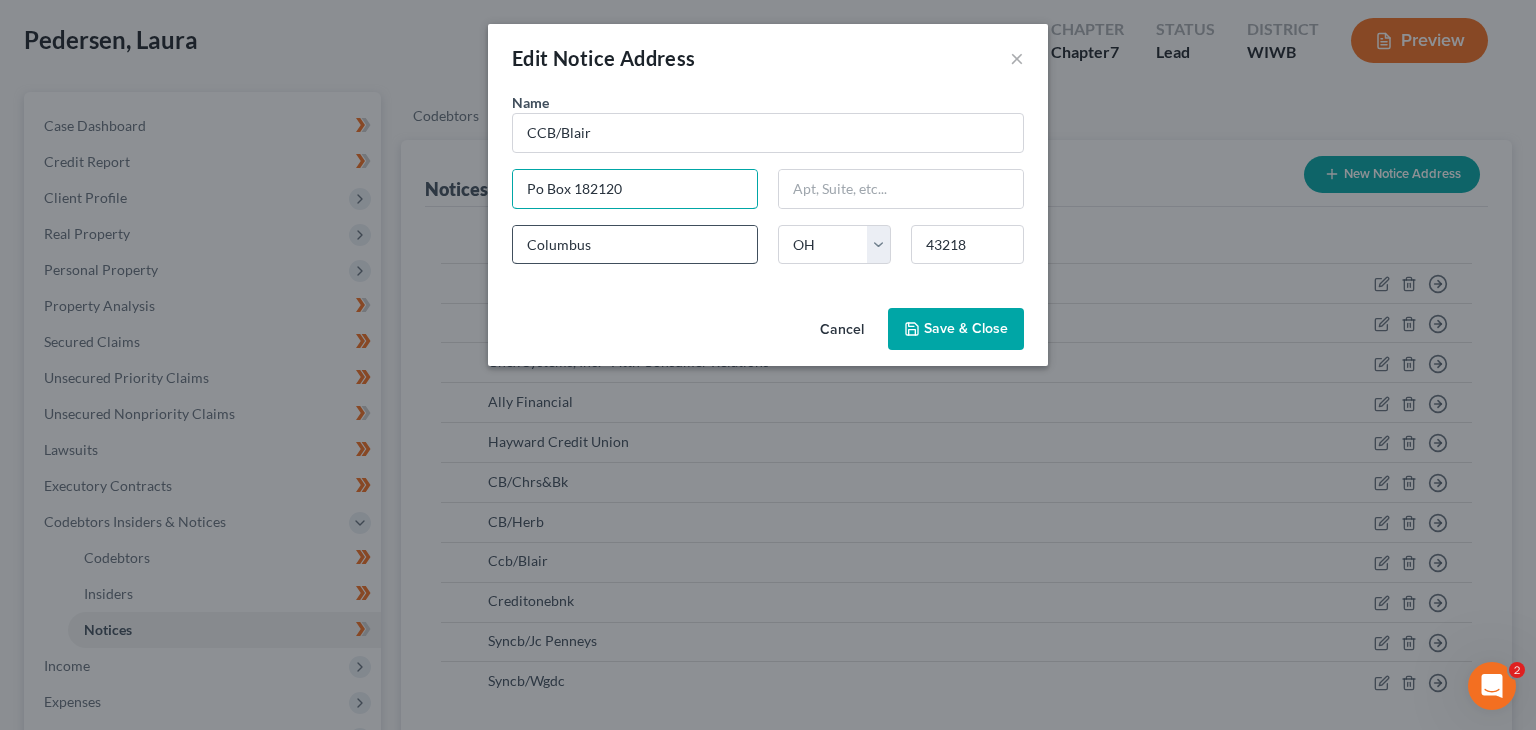 type on "PO Box 182120" 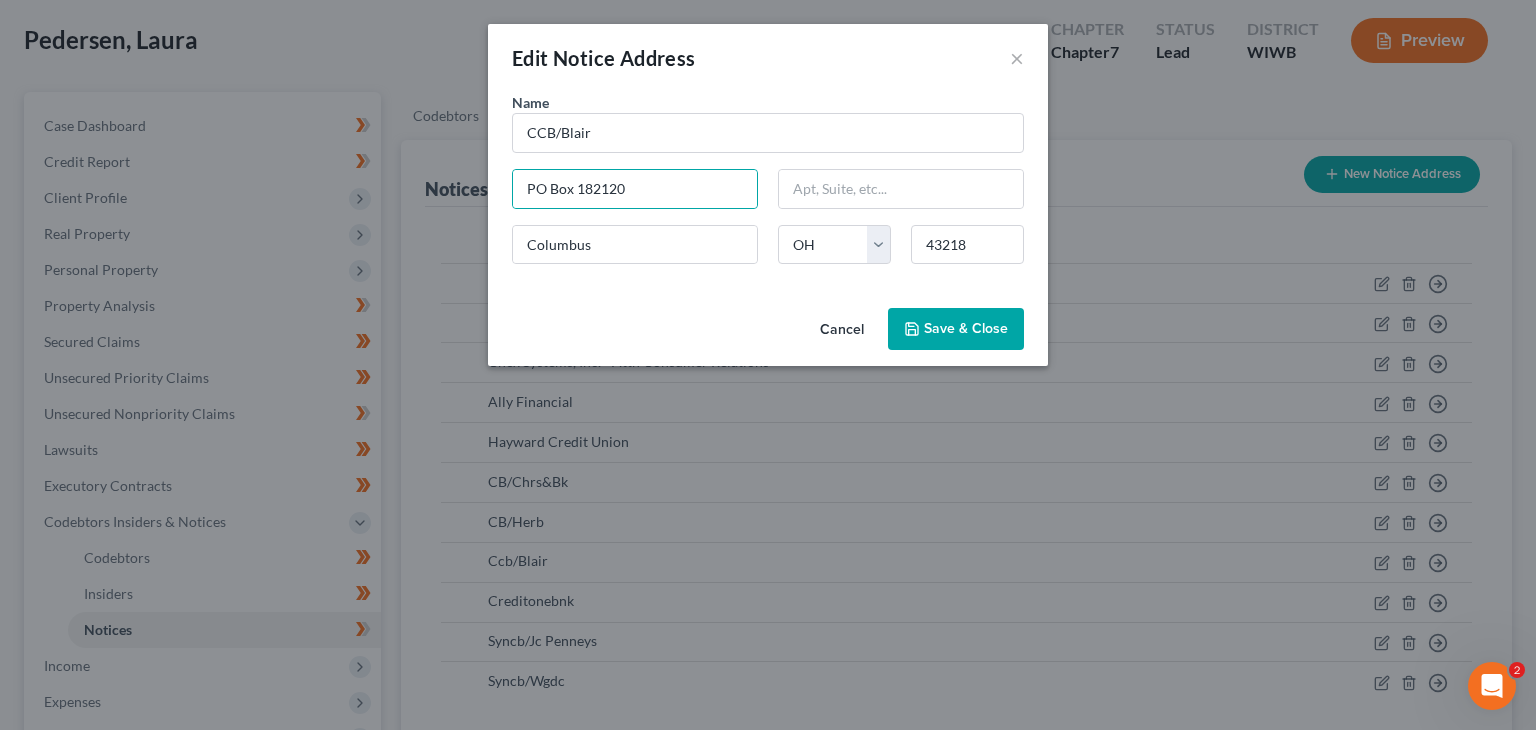 click on "Save & Close" at bounding box center (956, 329) 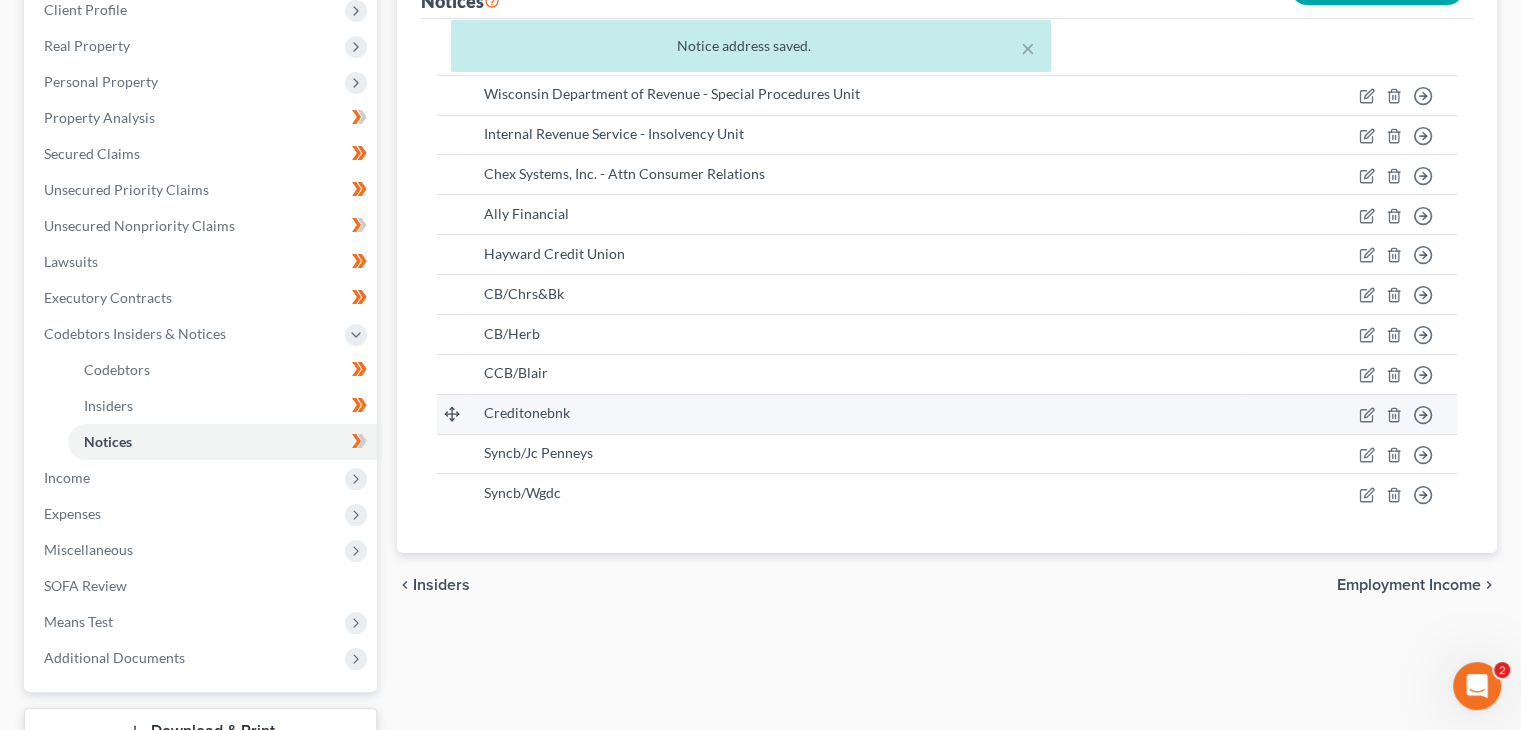scroll, scrollTop: 300, scrollLeft: 0, axis: vertical 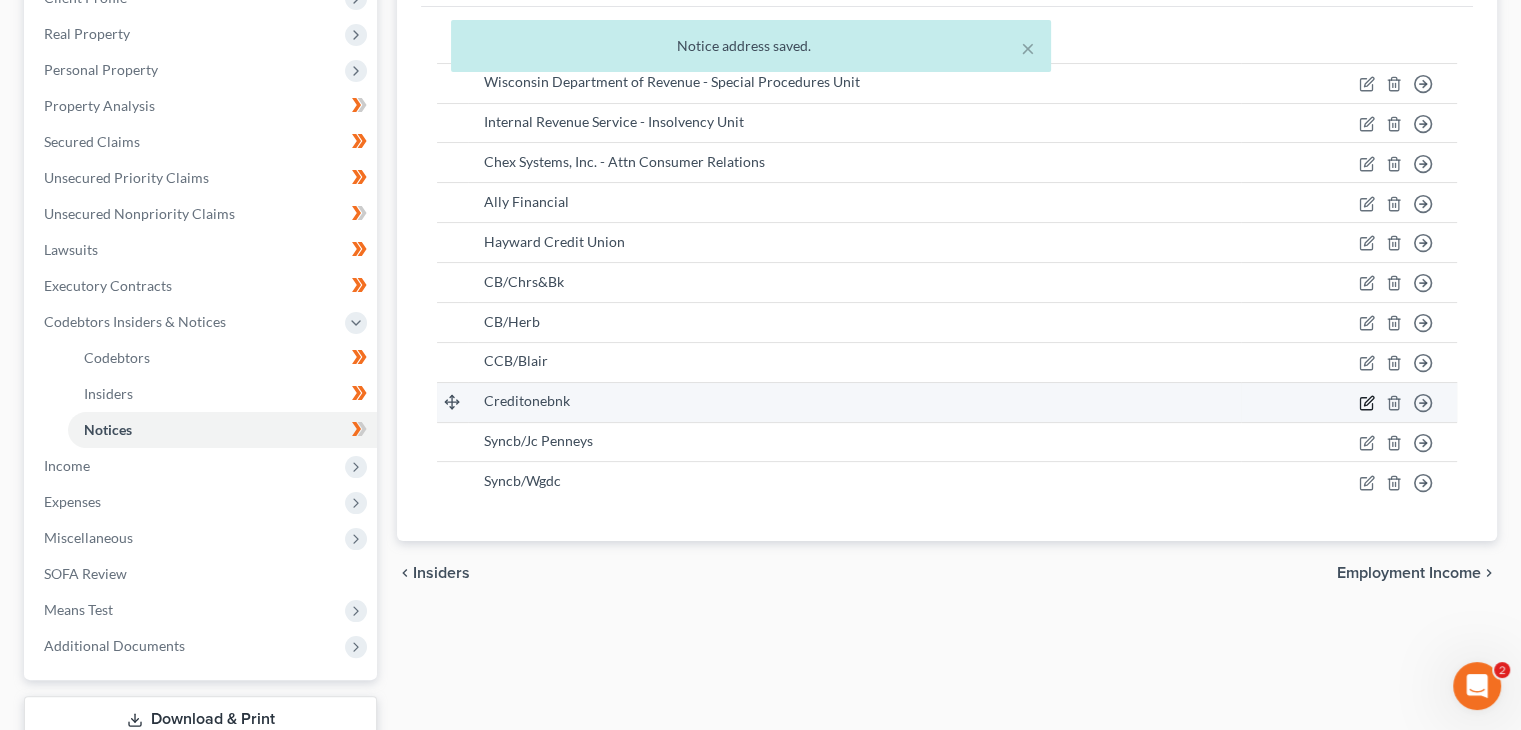 click 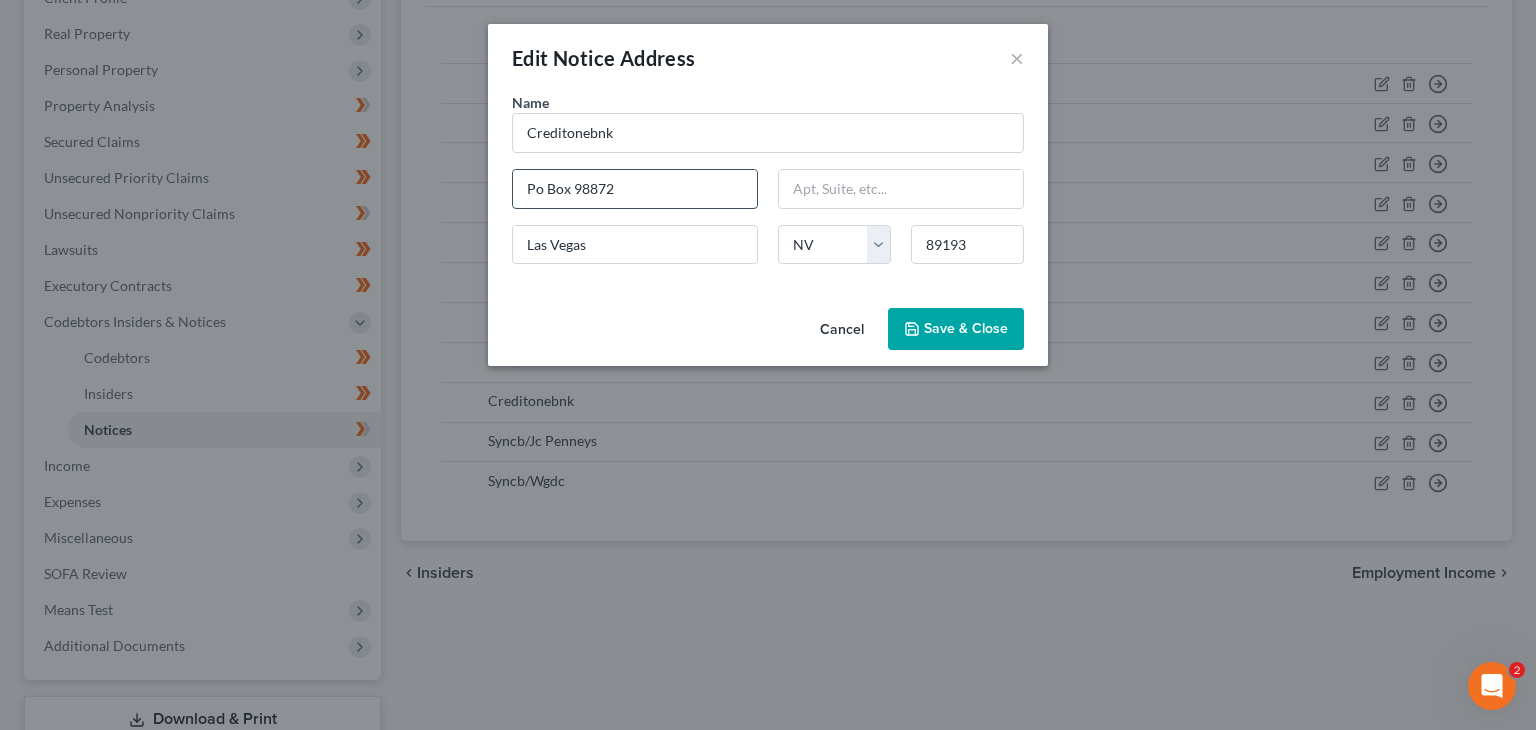 click on "Po Box 98872" at bounding box center [635, 189] 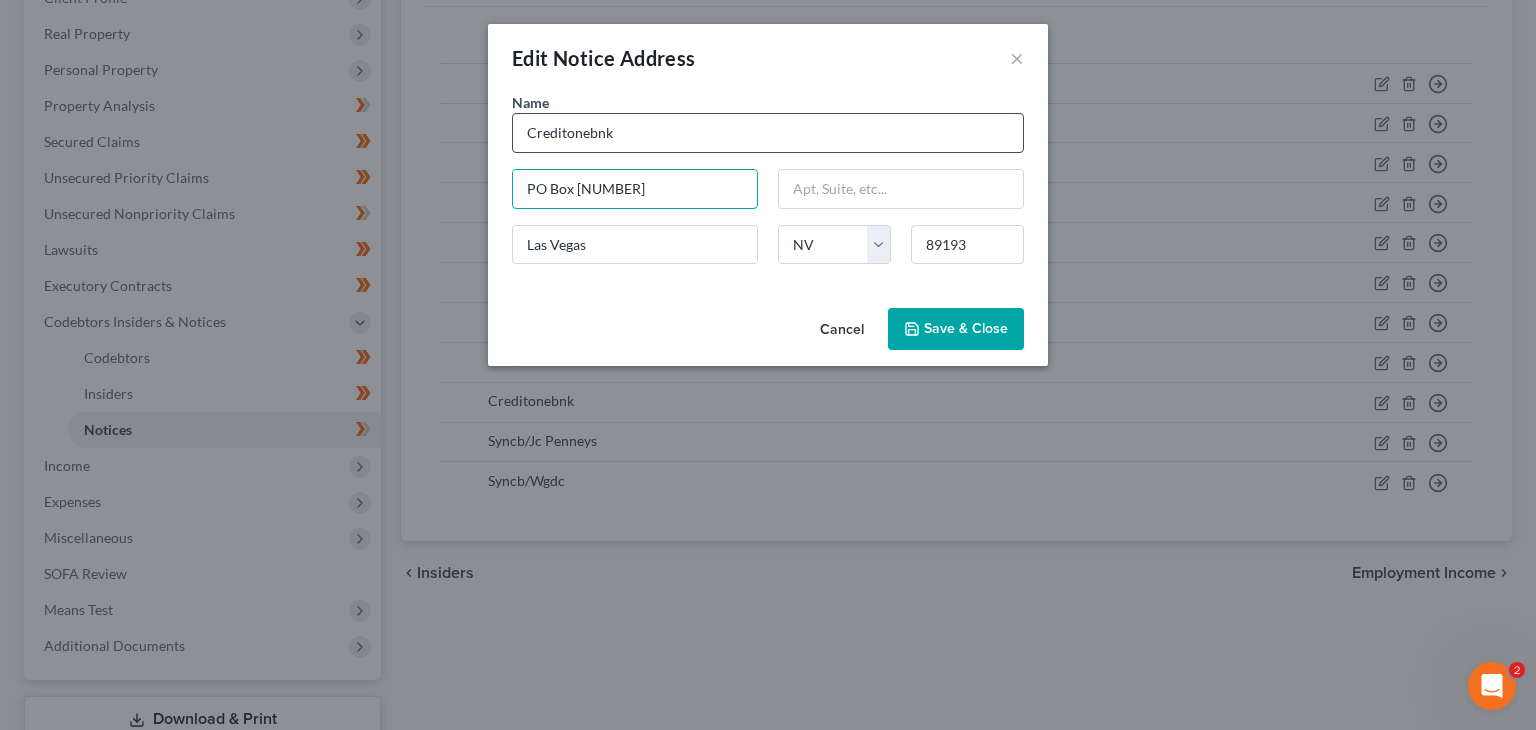 type on "PO Box [NUMBER]" 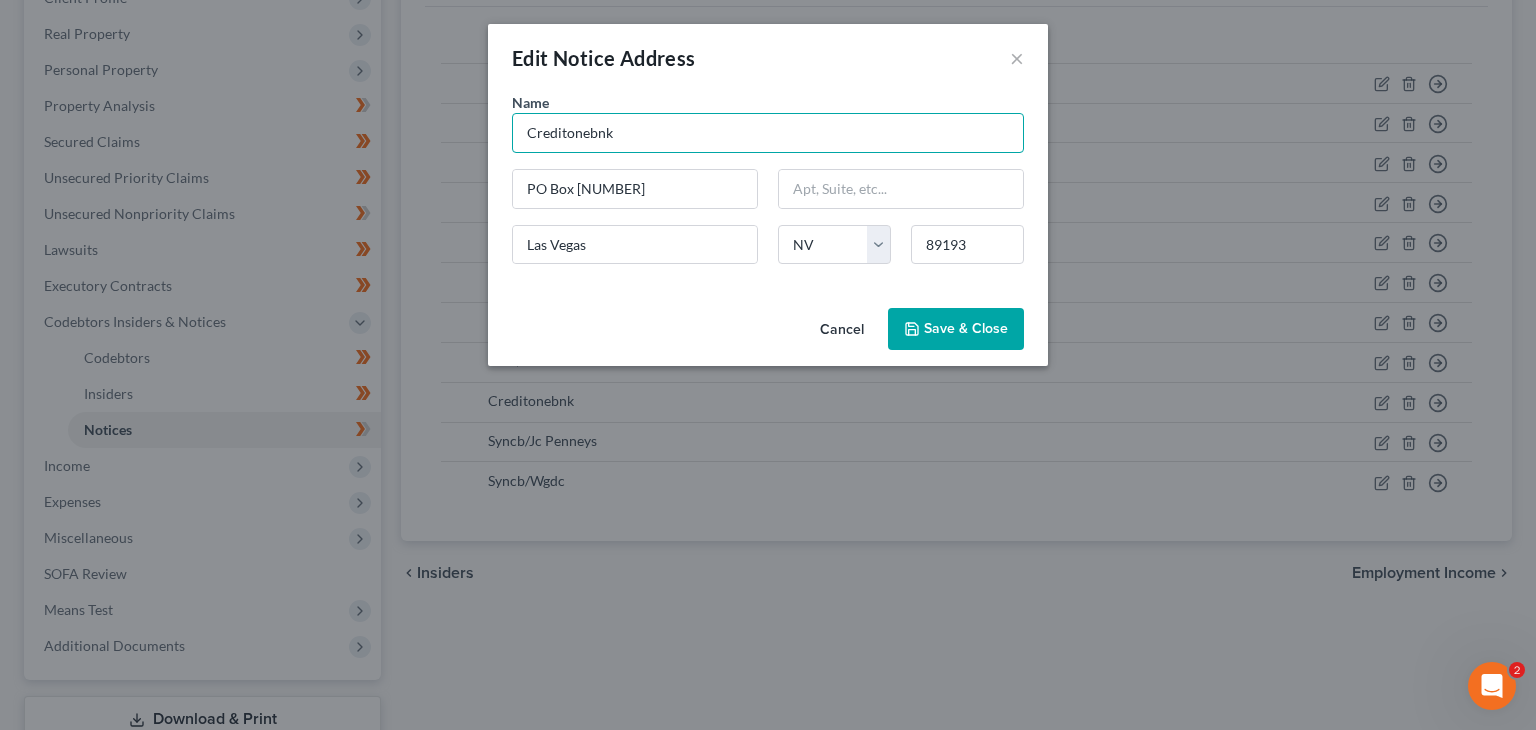 click on "Creditonebnk" at bounding box center [768, 133] 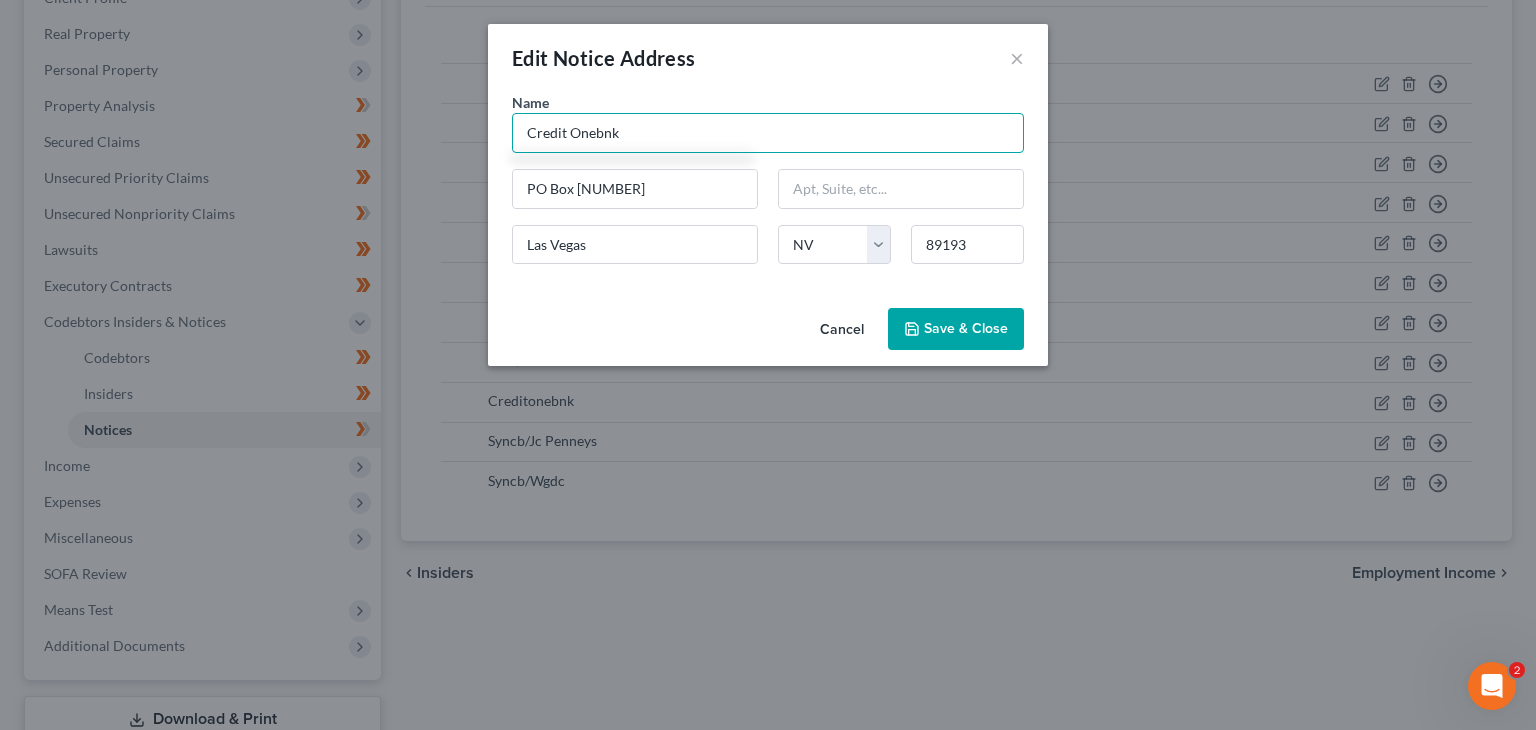 click on "Credit Onebnk" at bounding box center (768, 133) 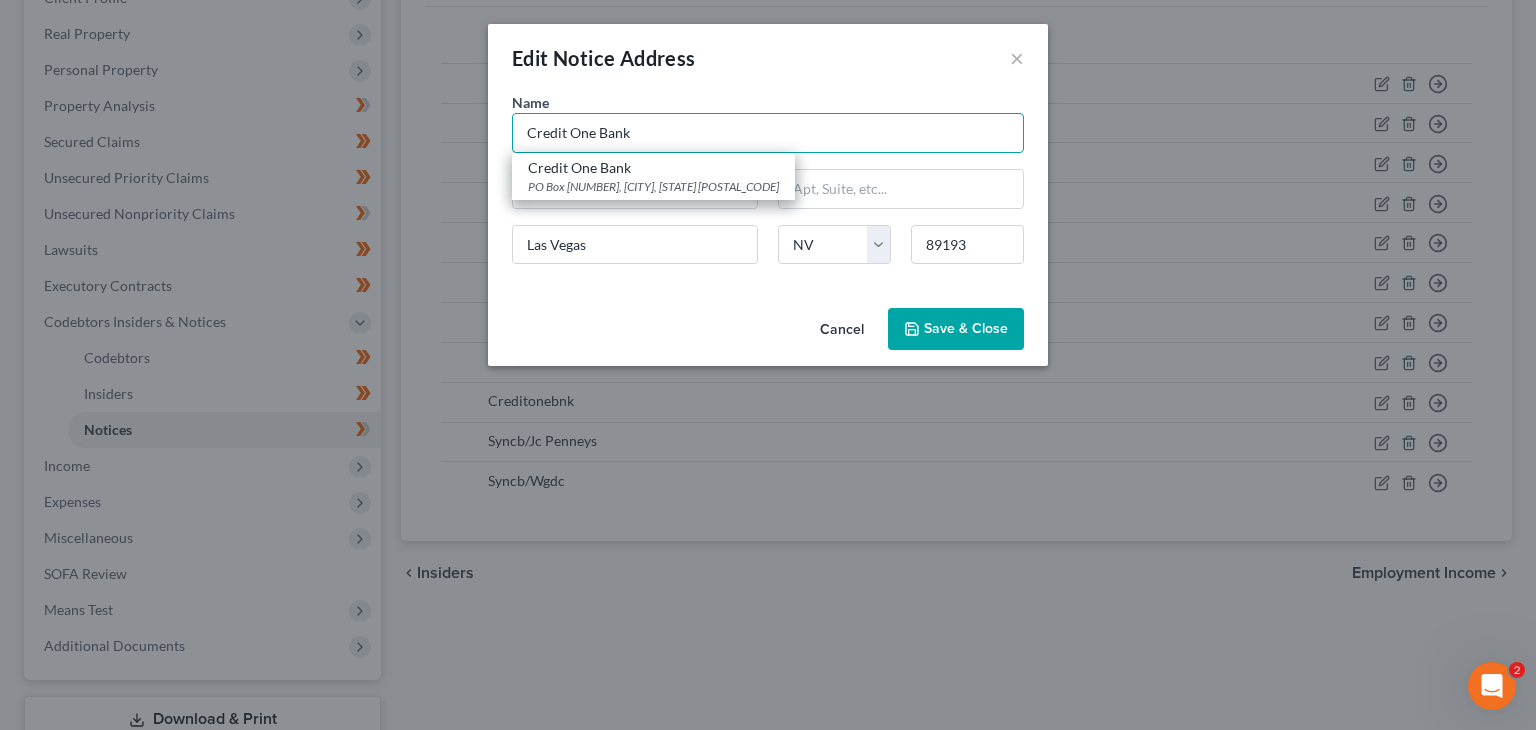 type on "Credit One Bank" 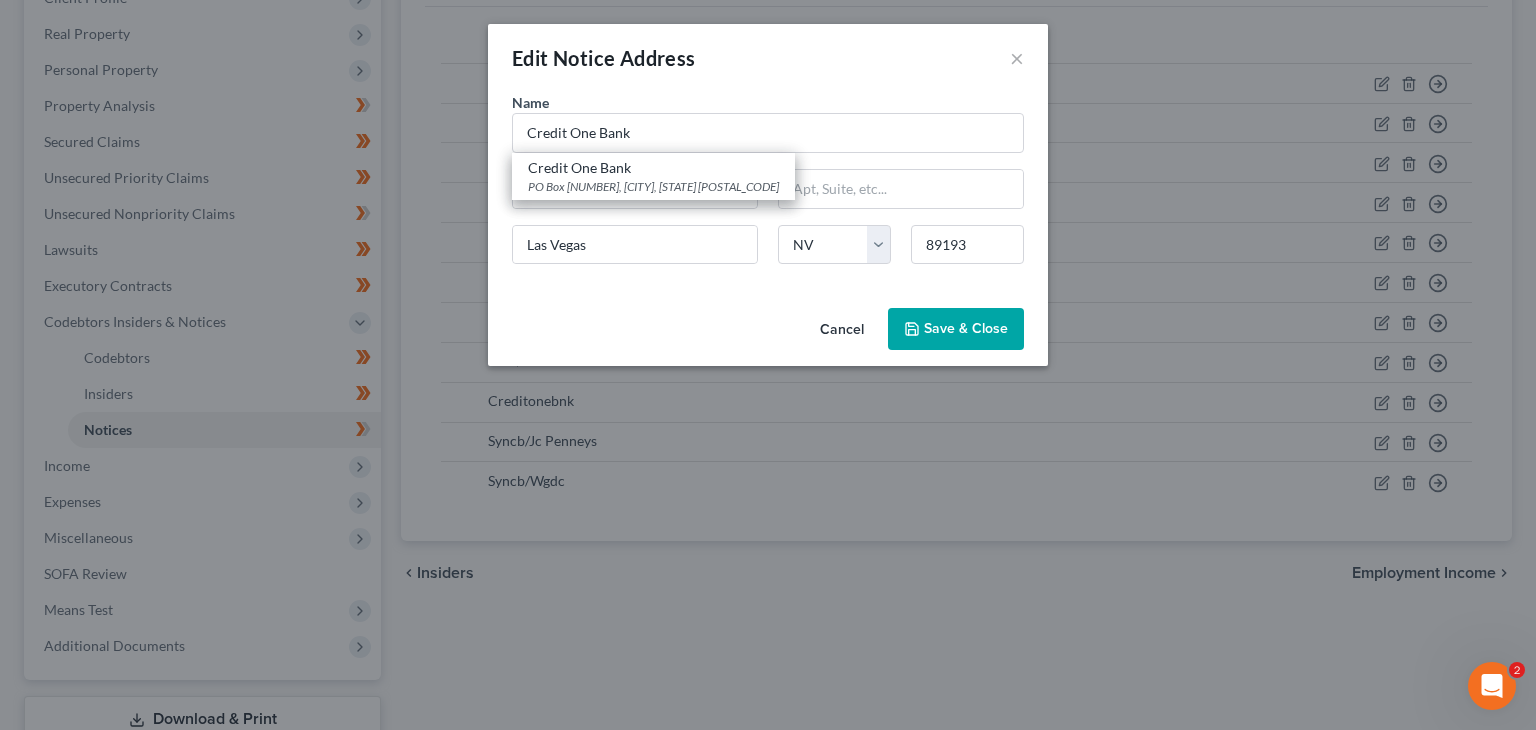 click on "Save & Close" at bounding box center [966, 328] 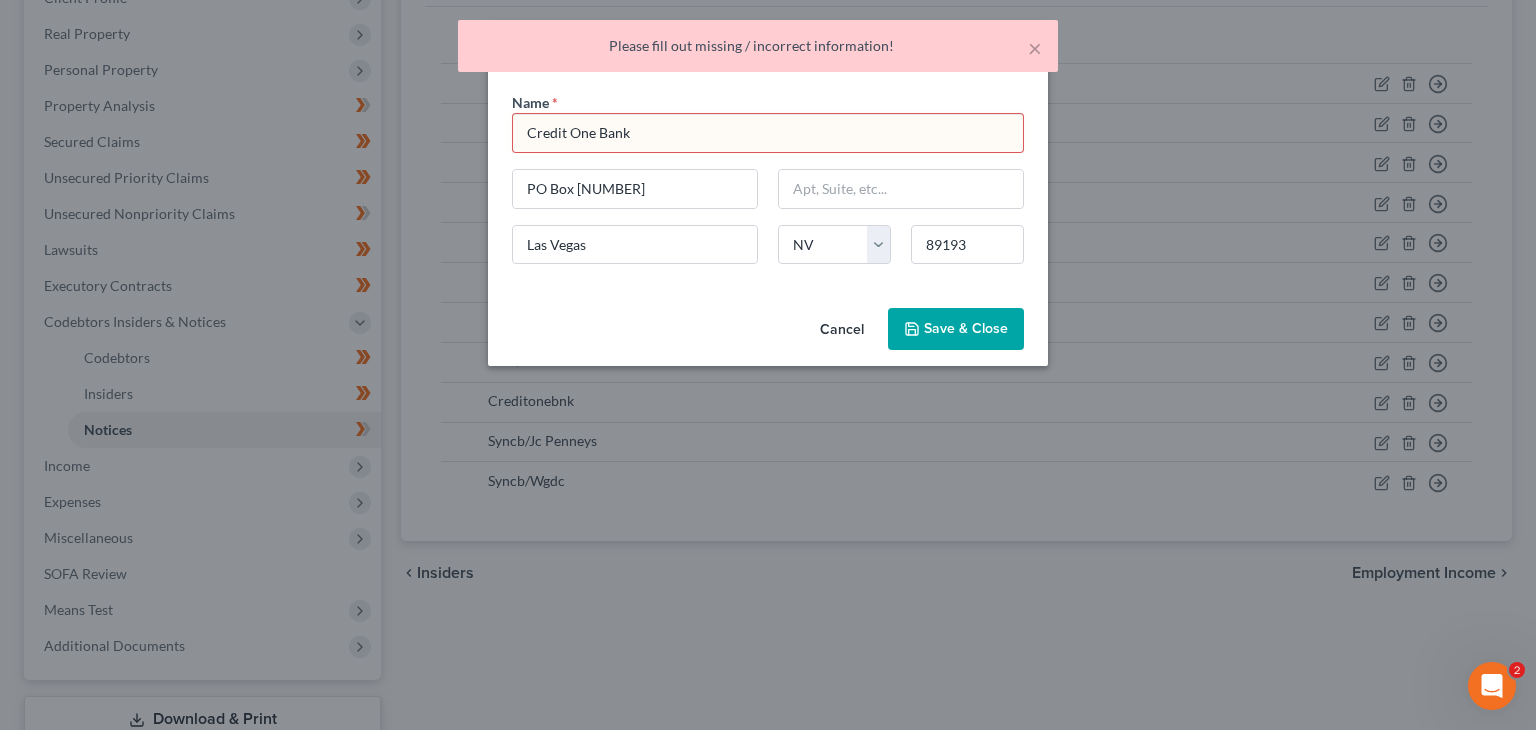click on "Credit One Bank" at bounding box center (768, 133) 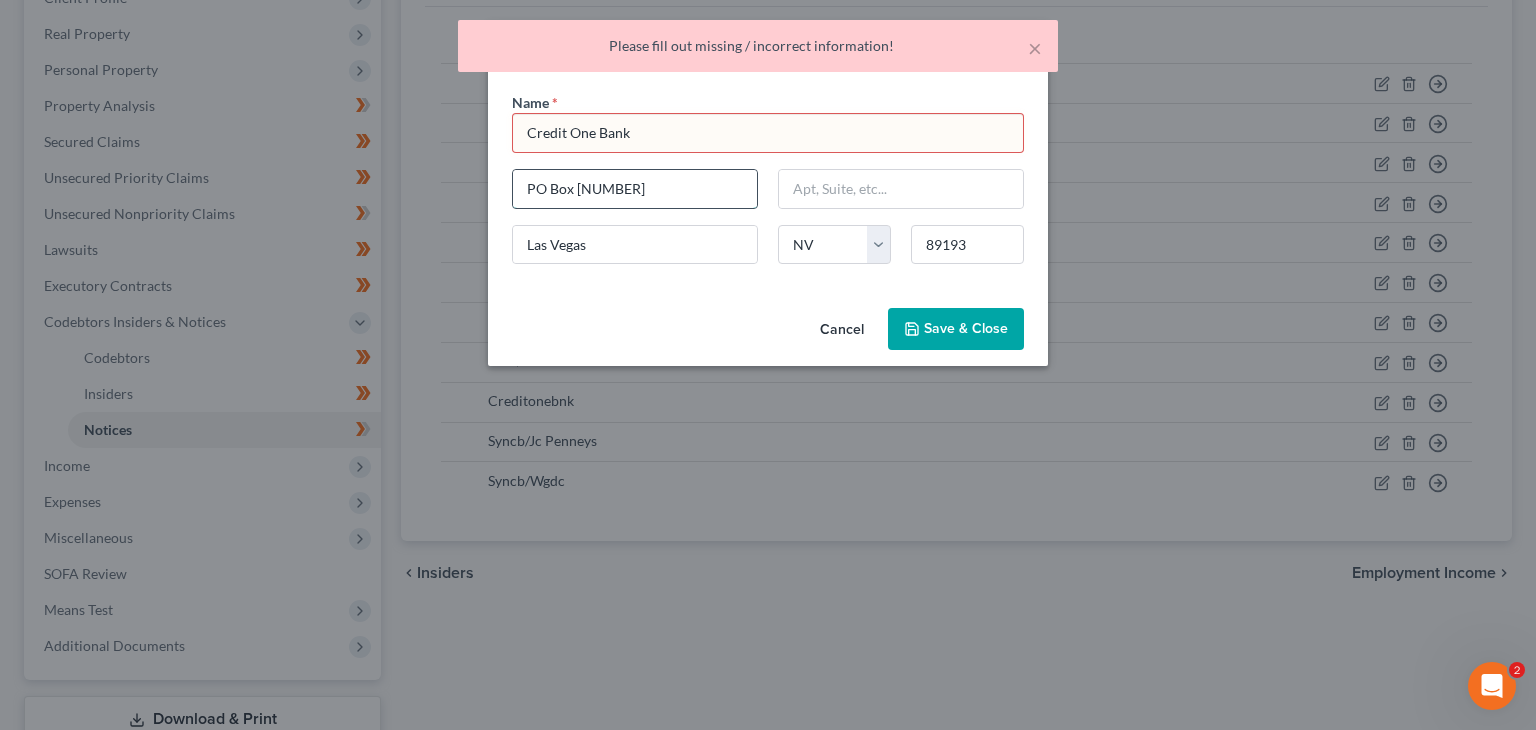 click on "PO Box [NUMBER]" at bounding box center [635, 189] 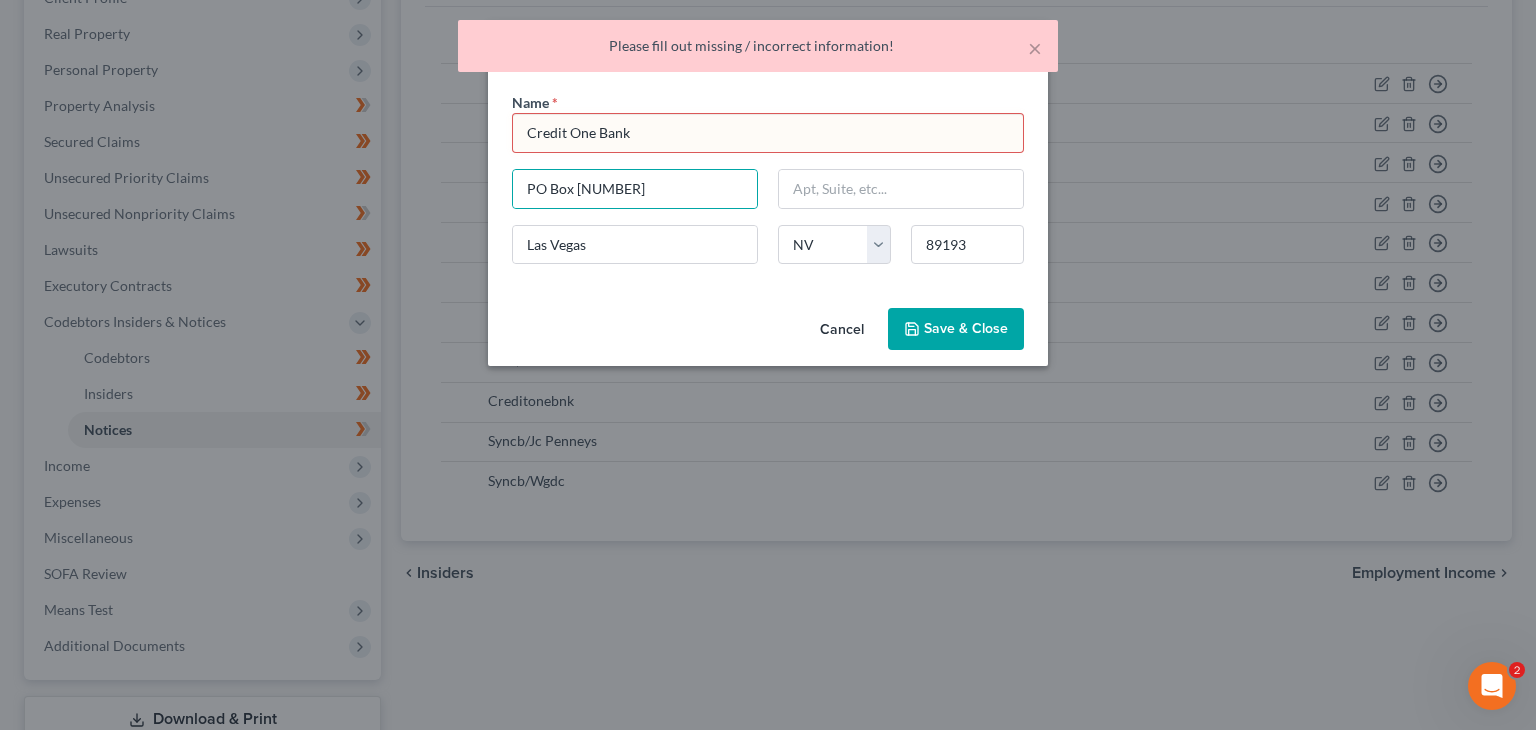 click on "Credit One Bank" at bounding box center [768, 133] 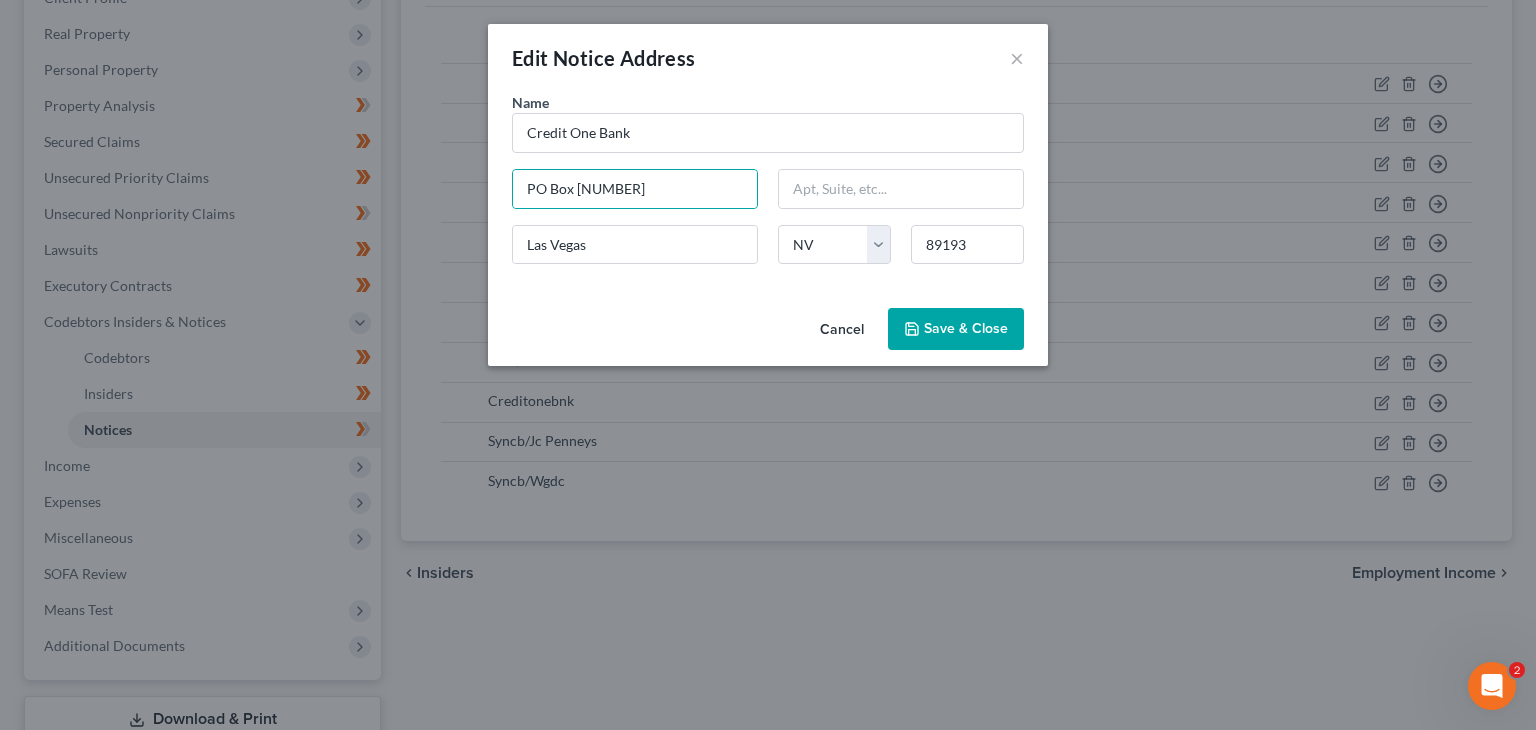 click on "Save & Close" at bounding box center (966, 328) 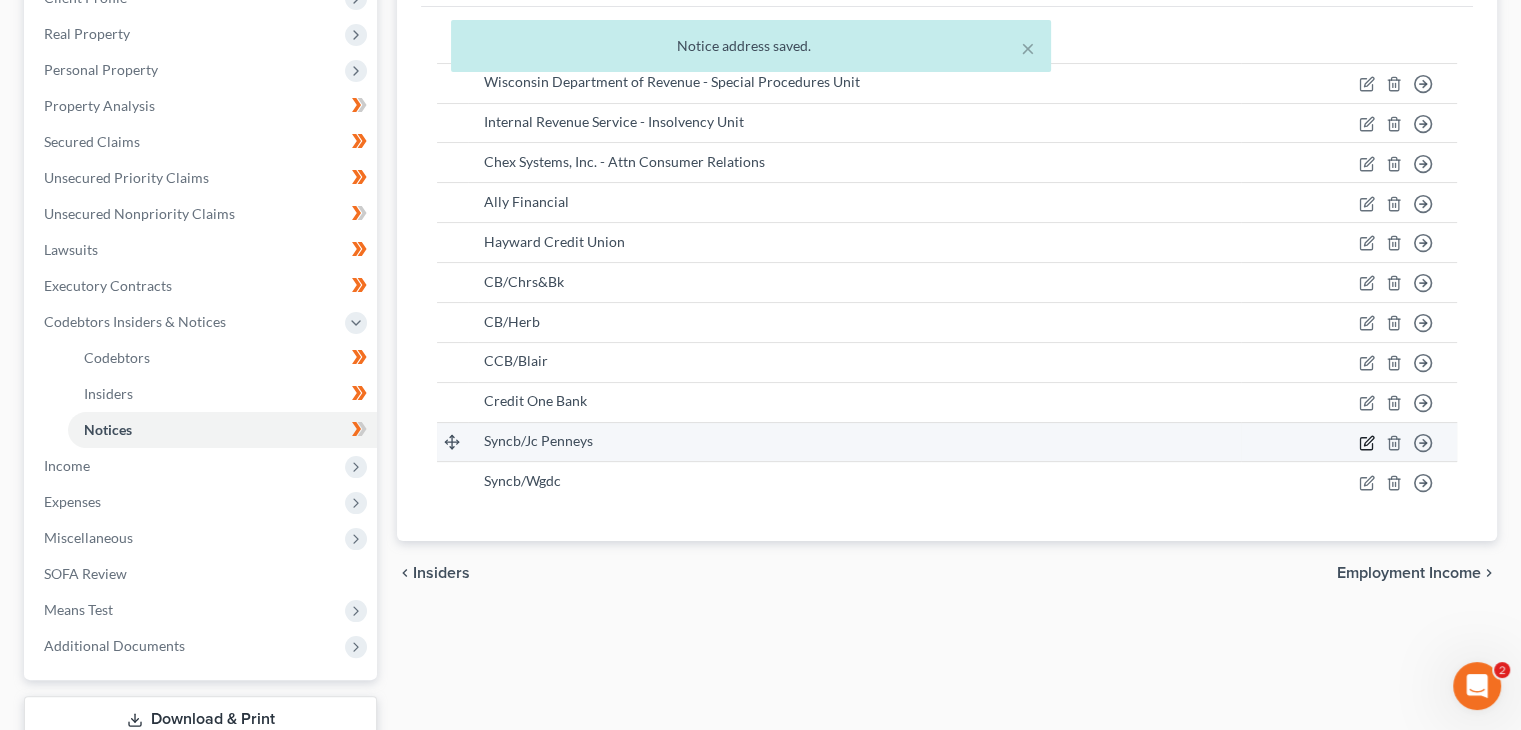 click 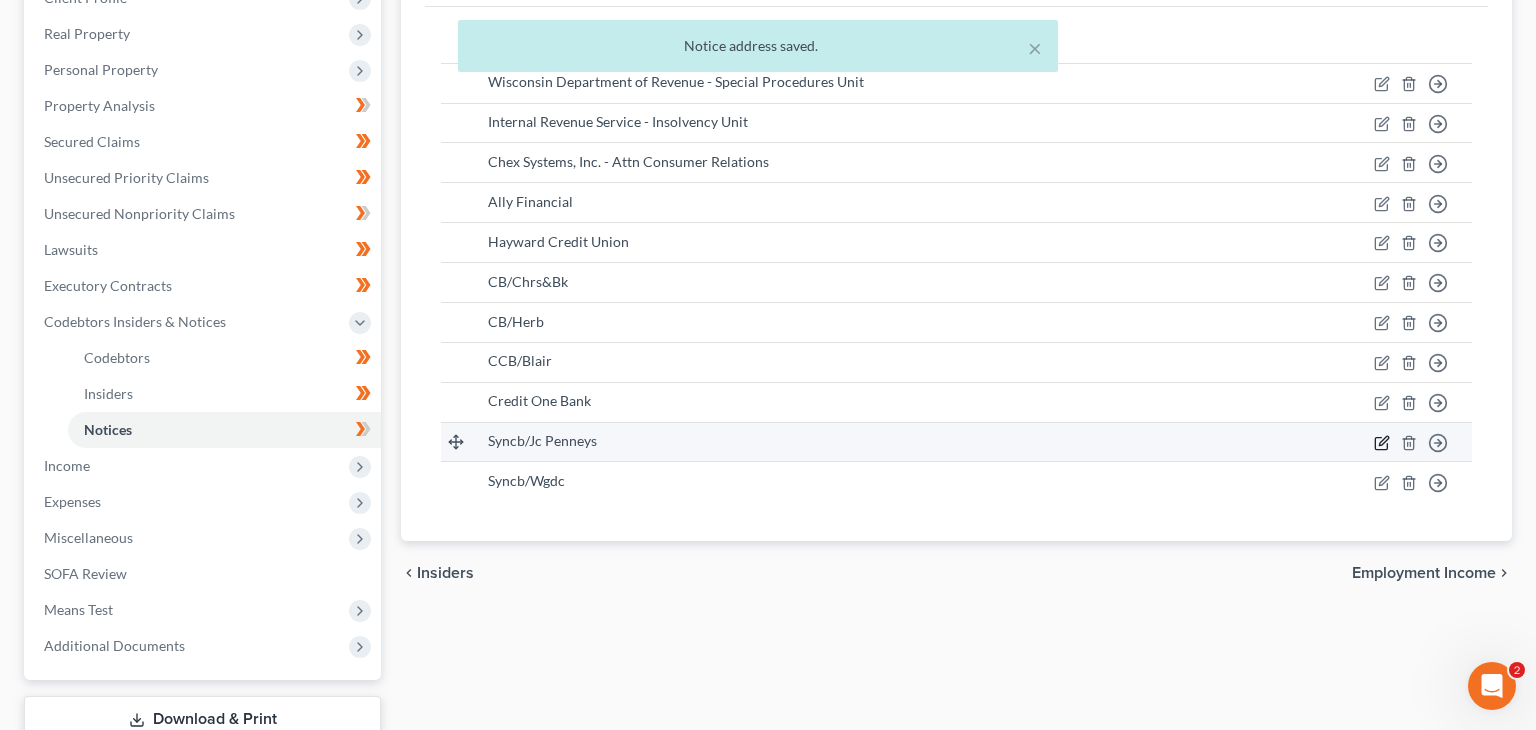 select on "39" 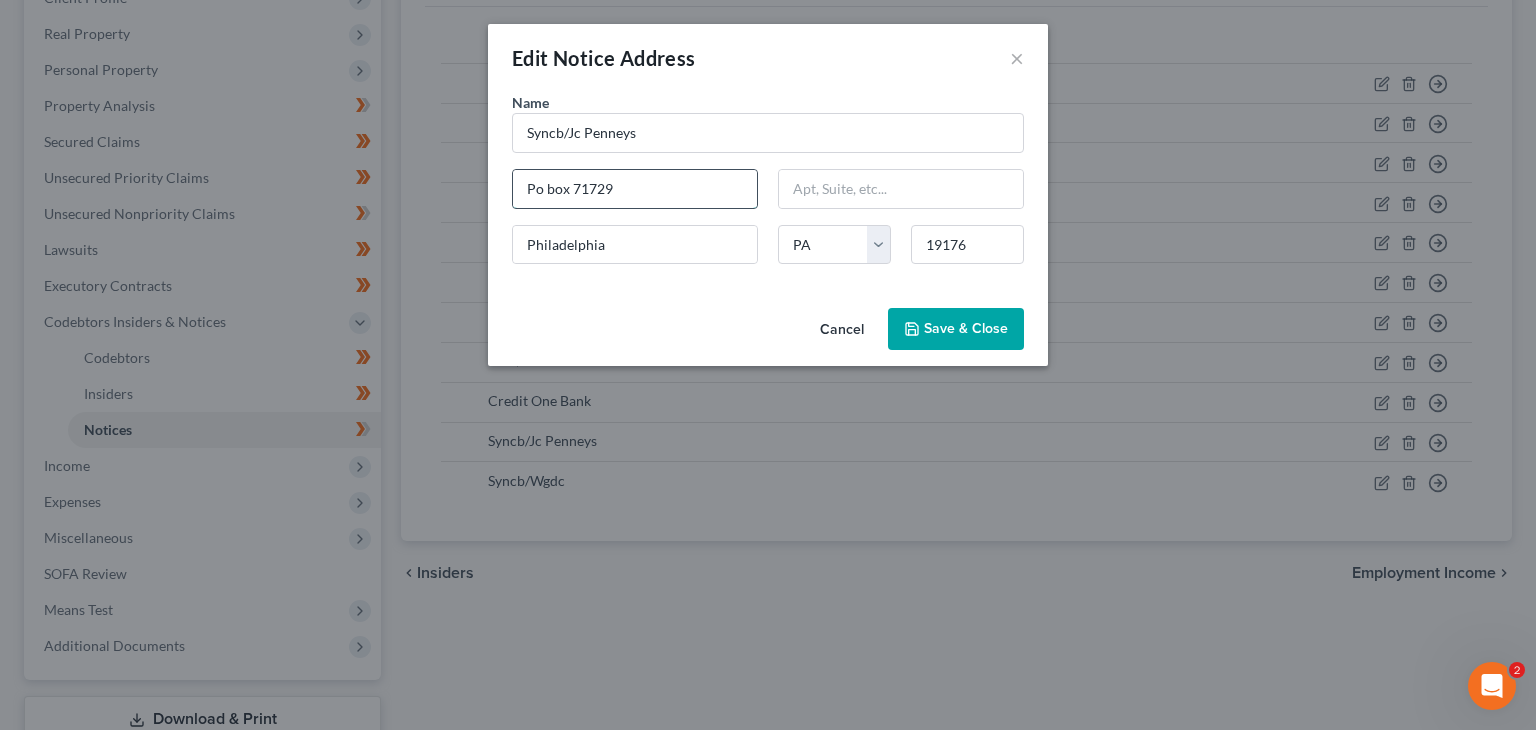 click on "Po box 71729" at bounding box center [635, 189] 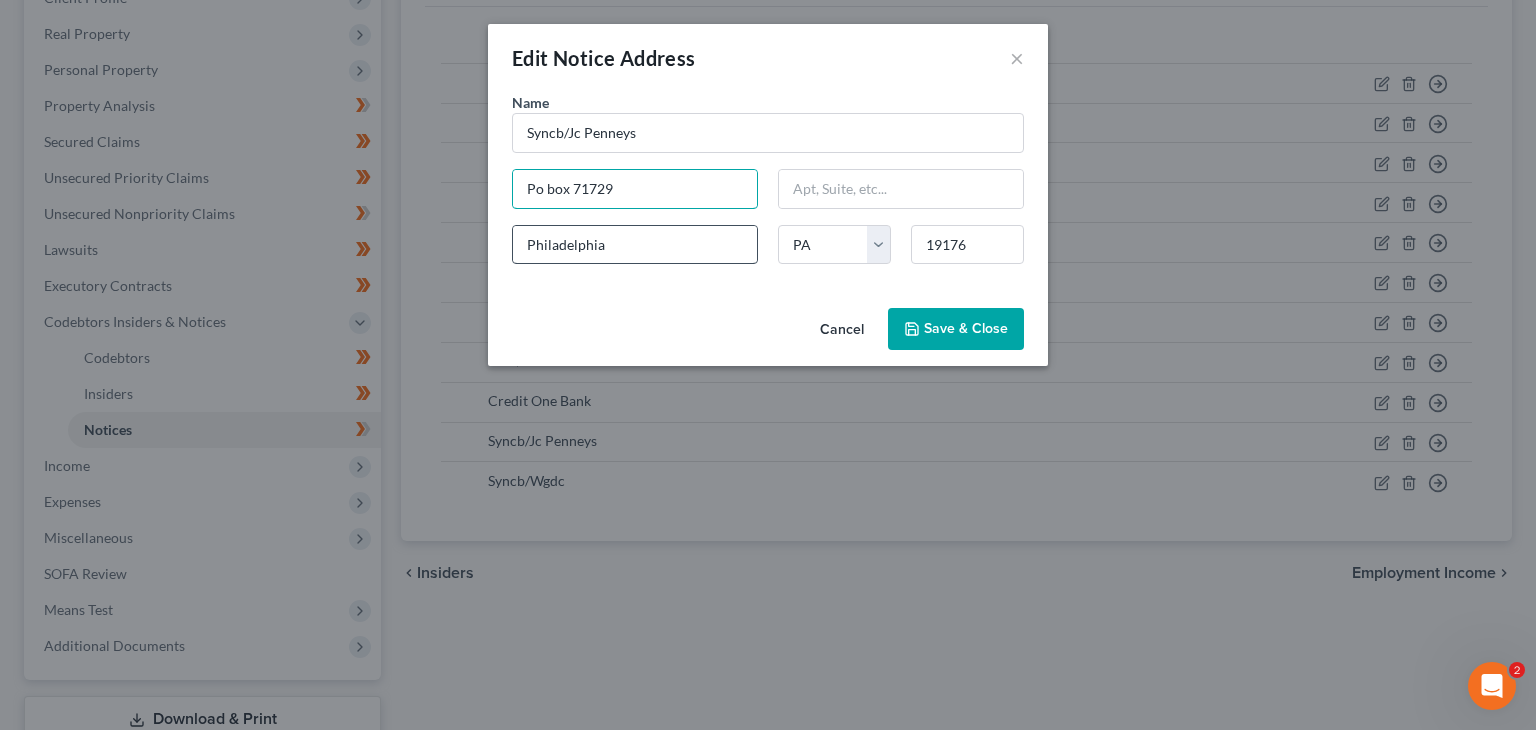 type on "PO Box [NUMBER]" 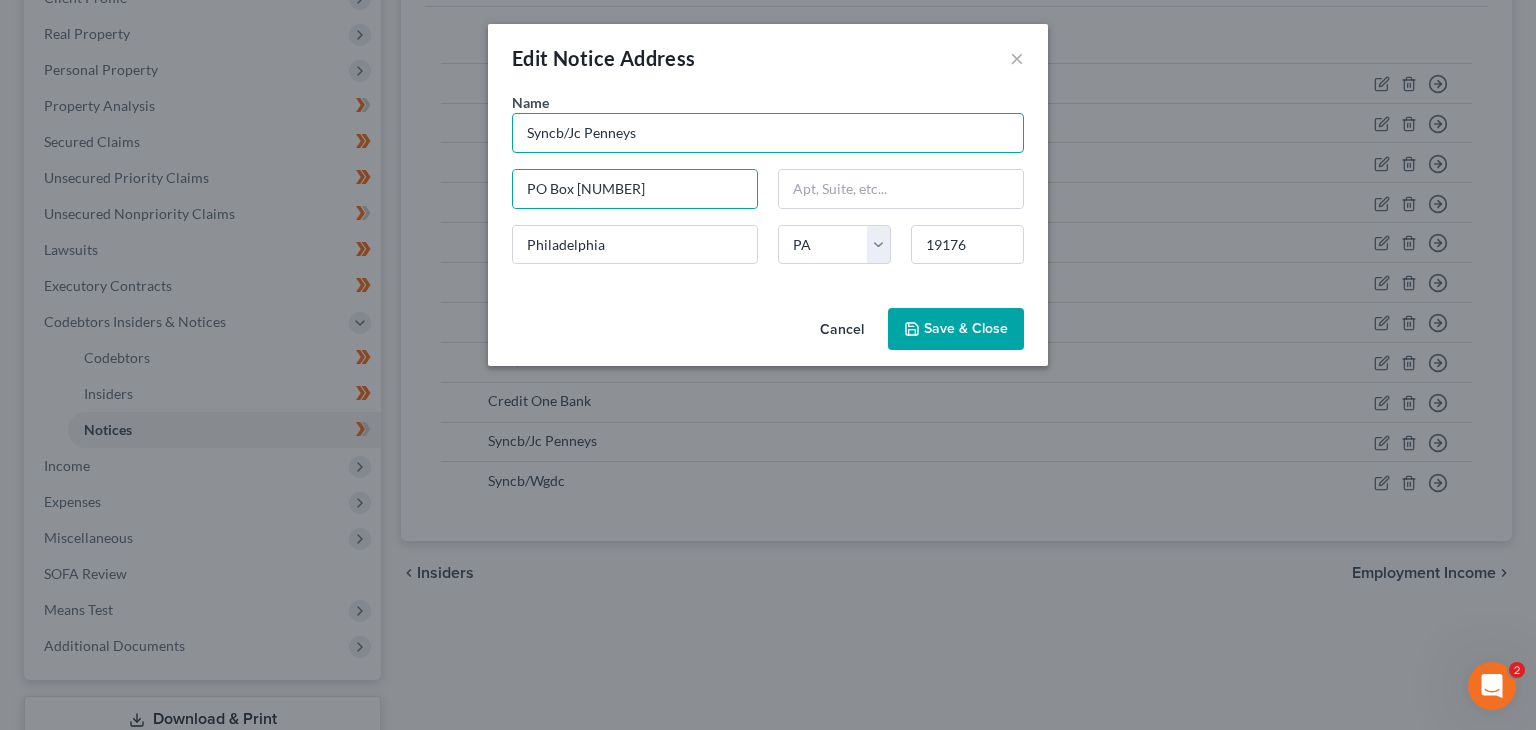 click on "Syncb/Jc Penneys" at bounding box center [768, 133] 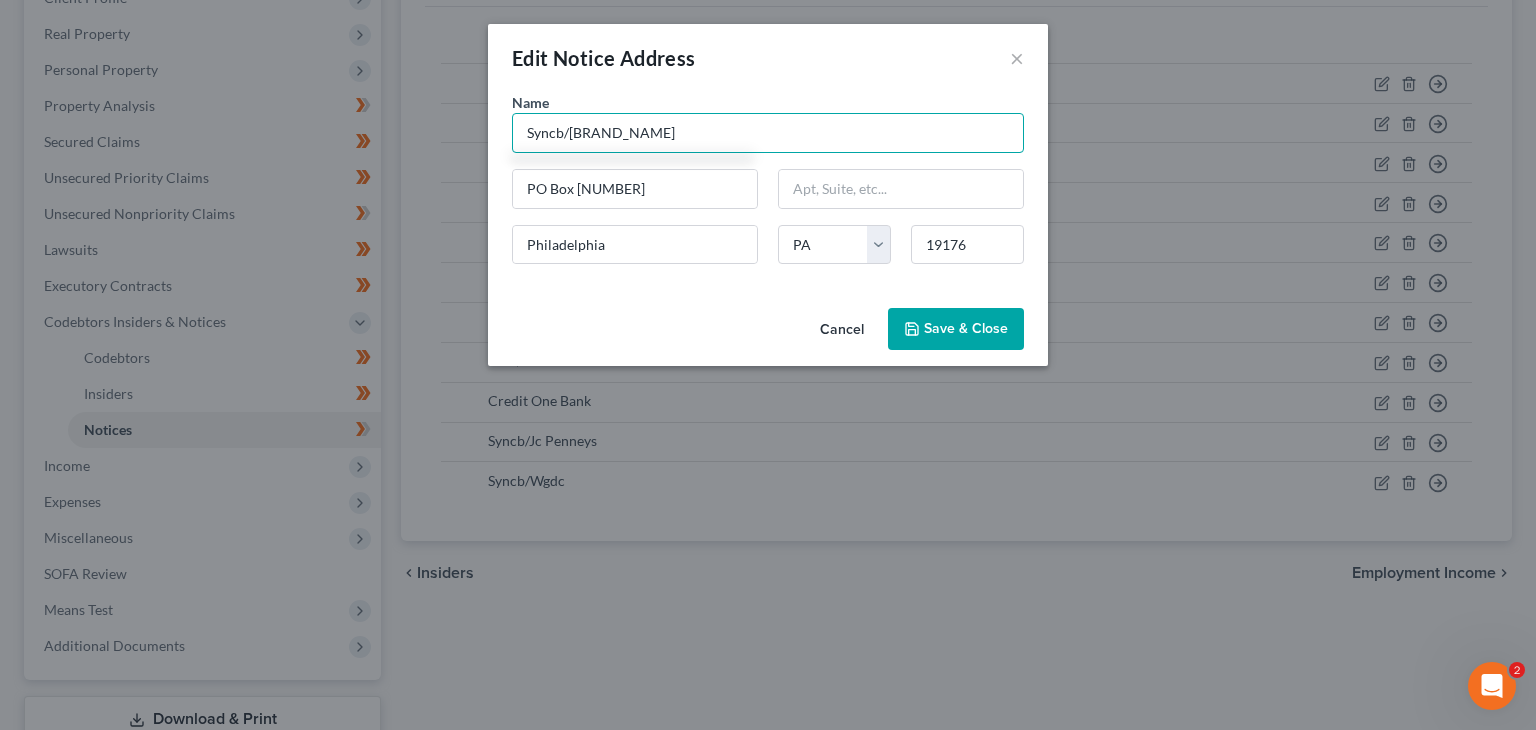 click on "Syncb/[BRAND_NAME]" at bounding box center [768, 133] 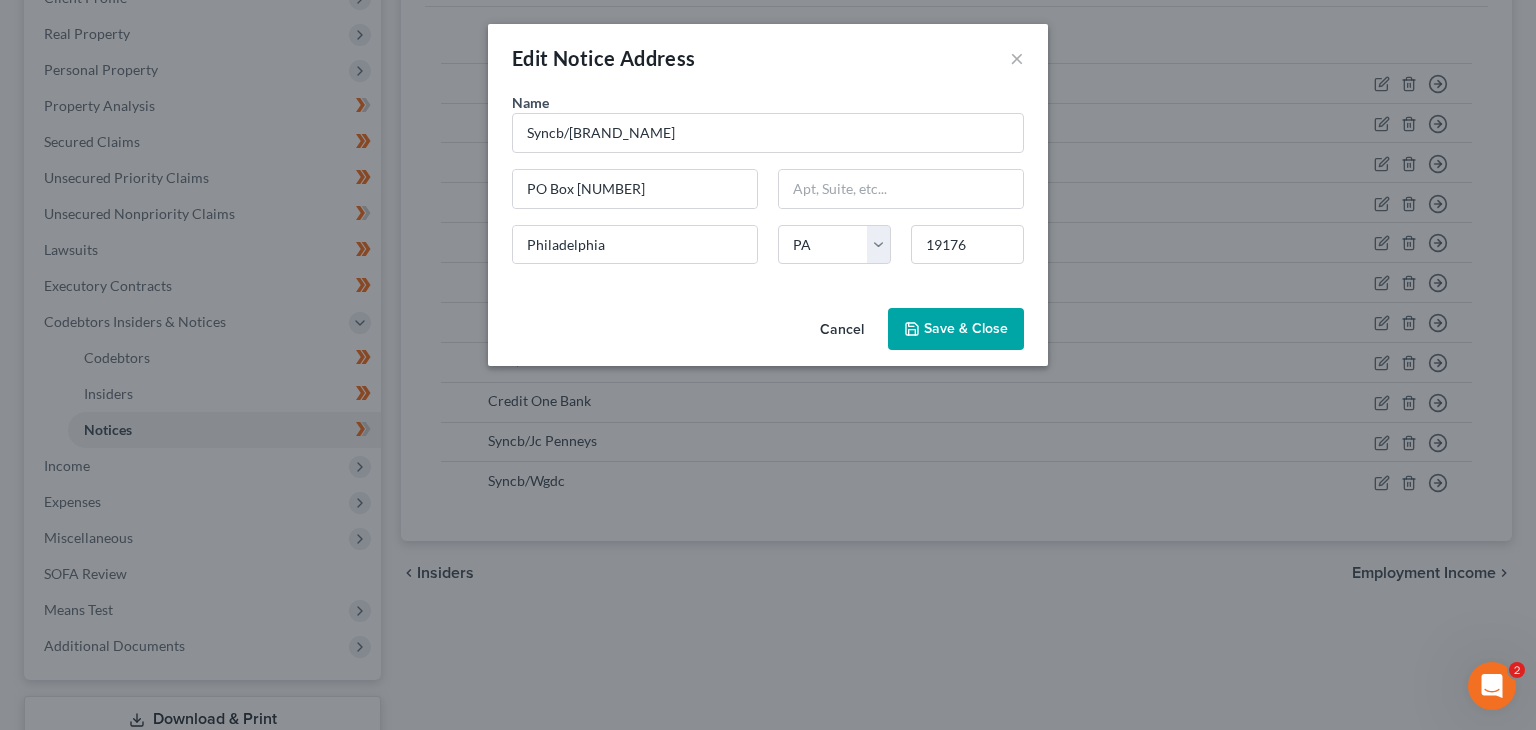 click on "Save & Close" at bounding box center [966, 328] 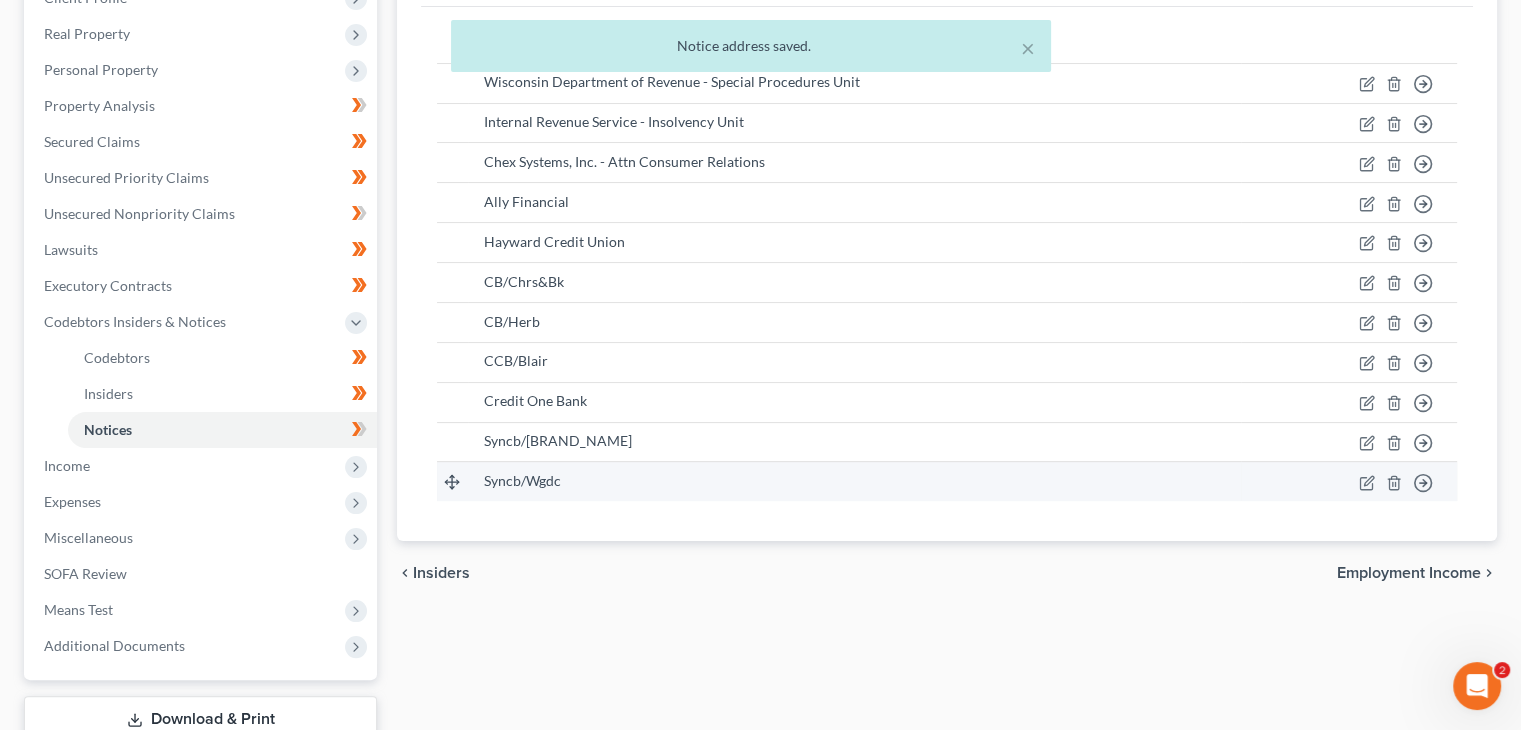click on "Move to D Move to E Move to F Move to G" at bounding box center (1349, 481) 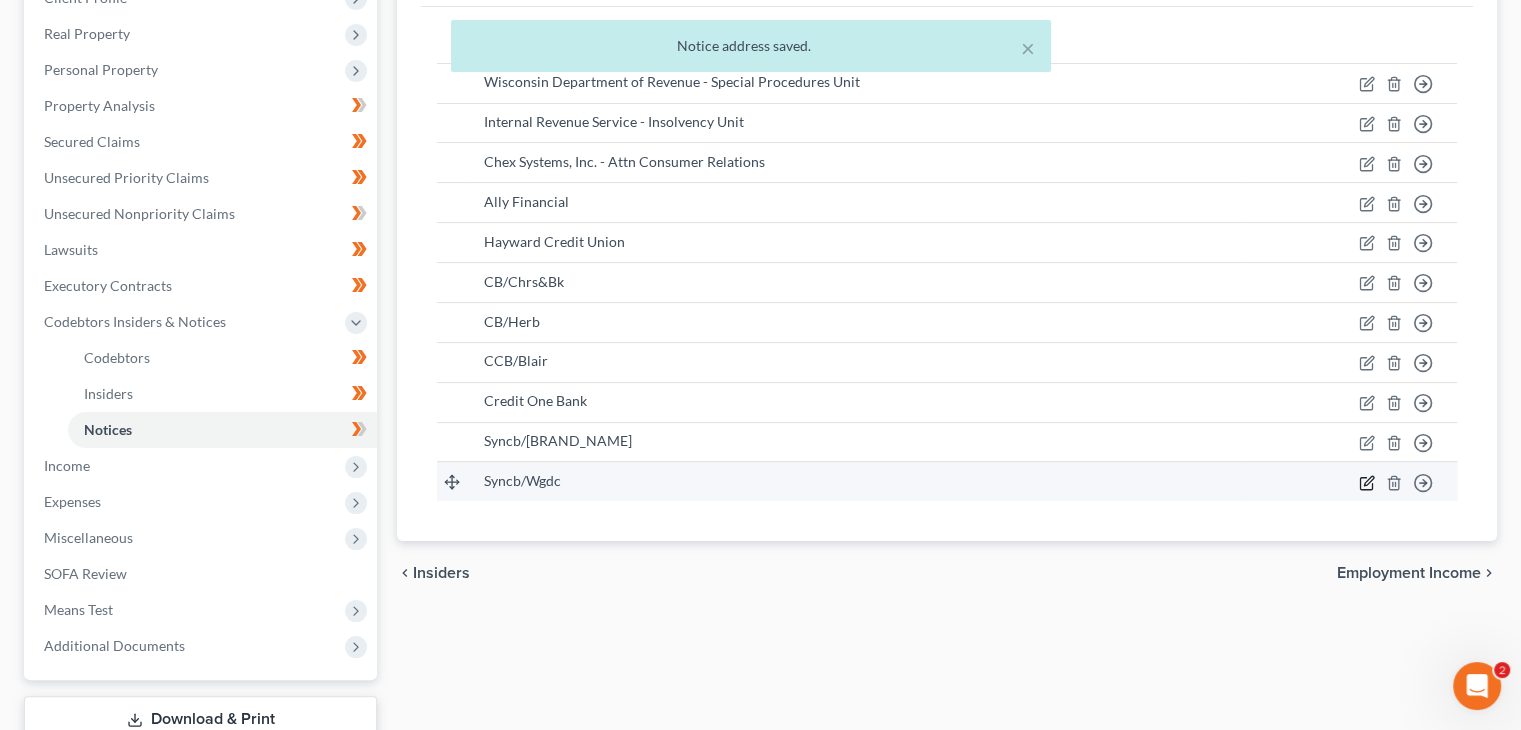 click 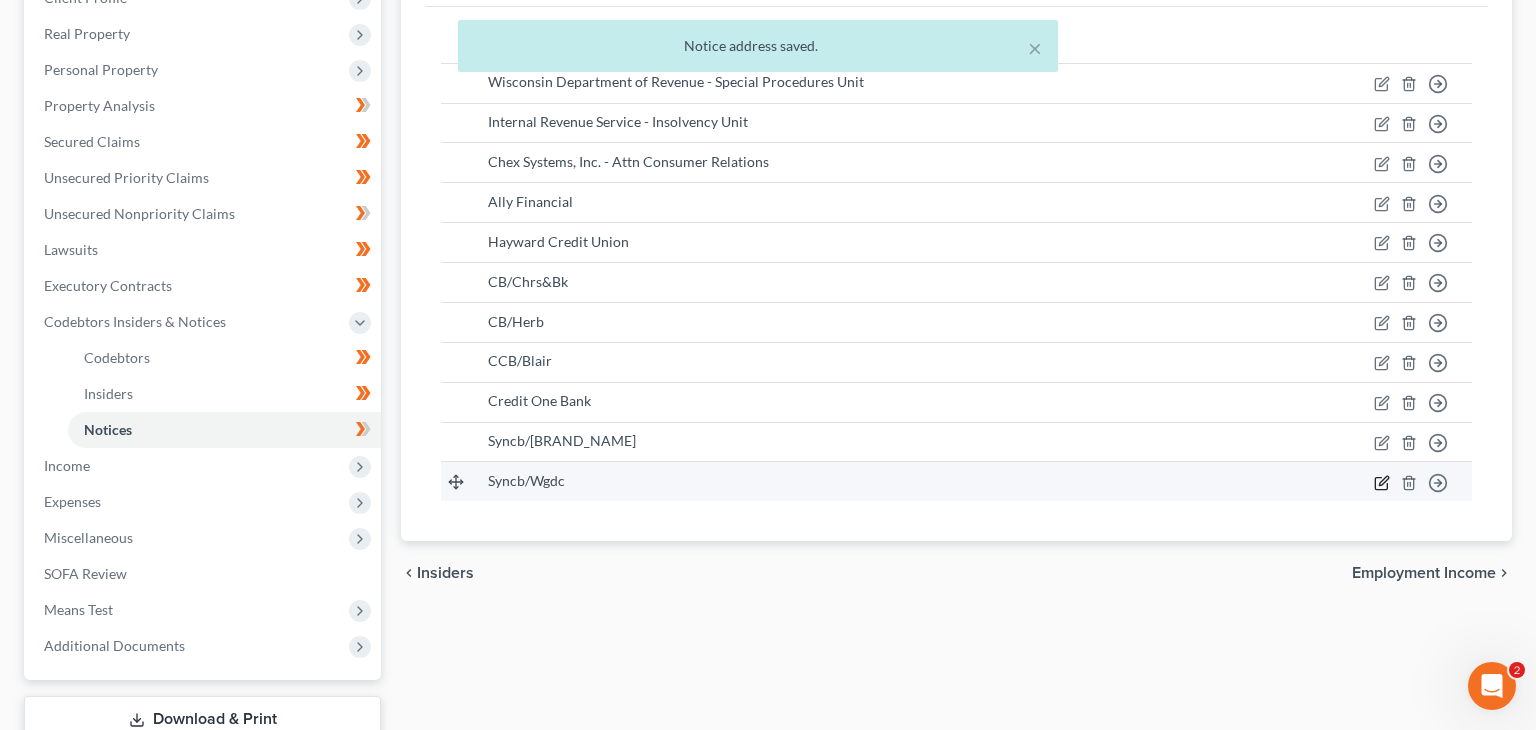 select on "39" 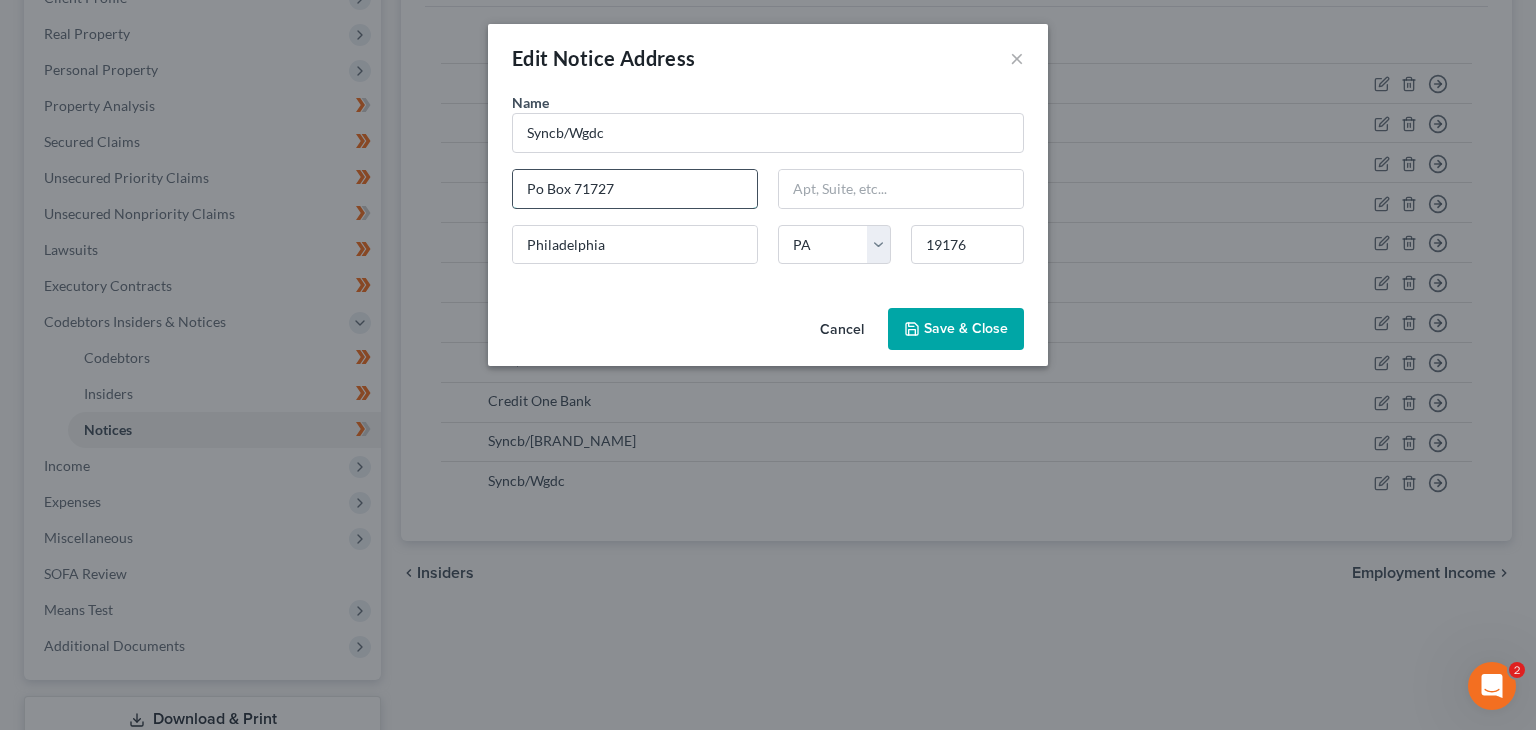 click on "Po Box 71727" at bounding box center (635, 189) 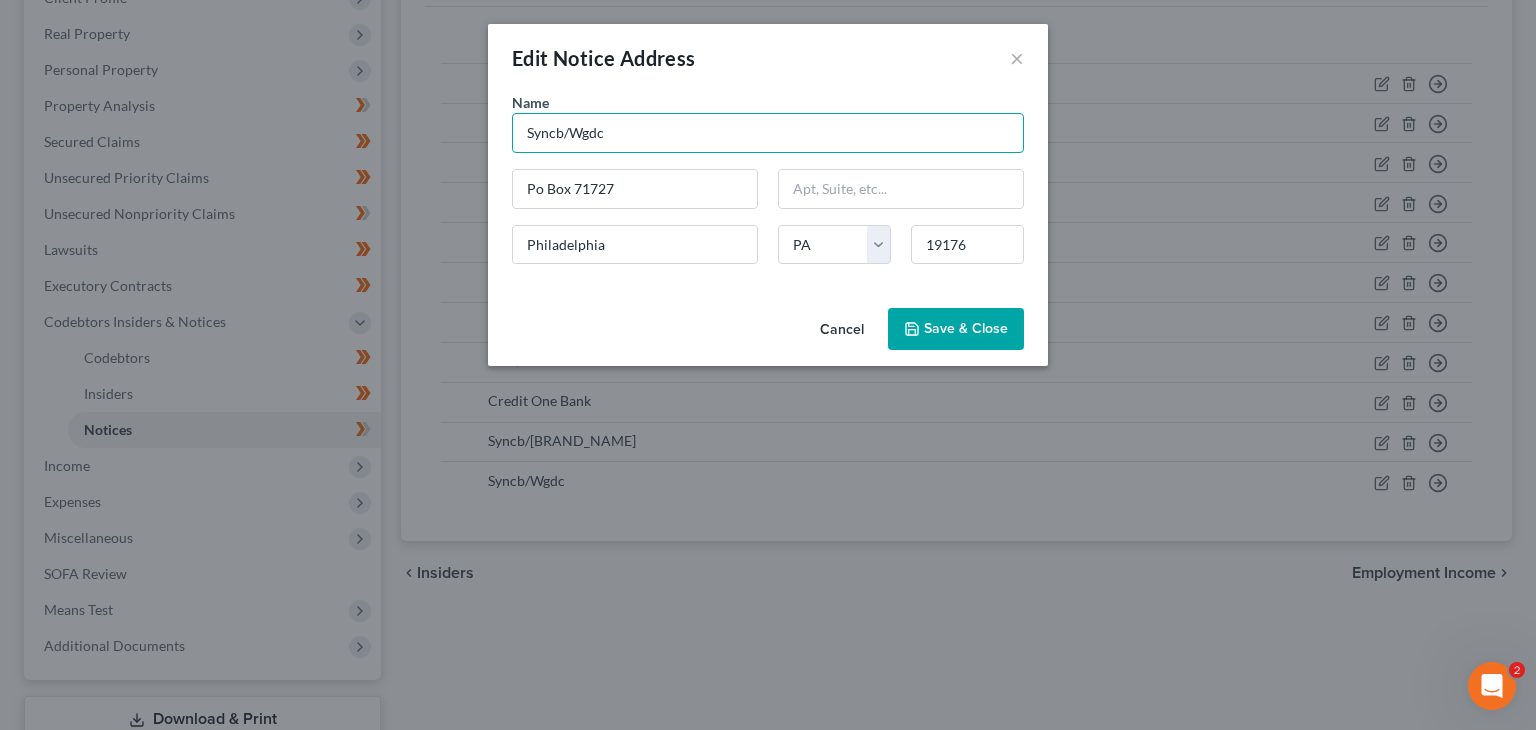 drag, startPoint x: 622, startPoint y: 133, endPoint x: 471, endPoint y: 140, distance: 151.16217 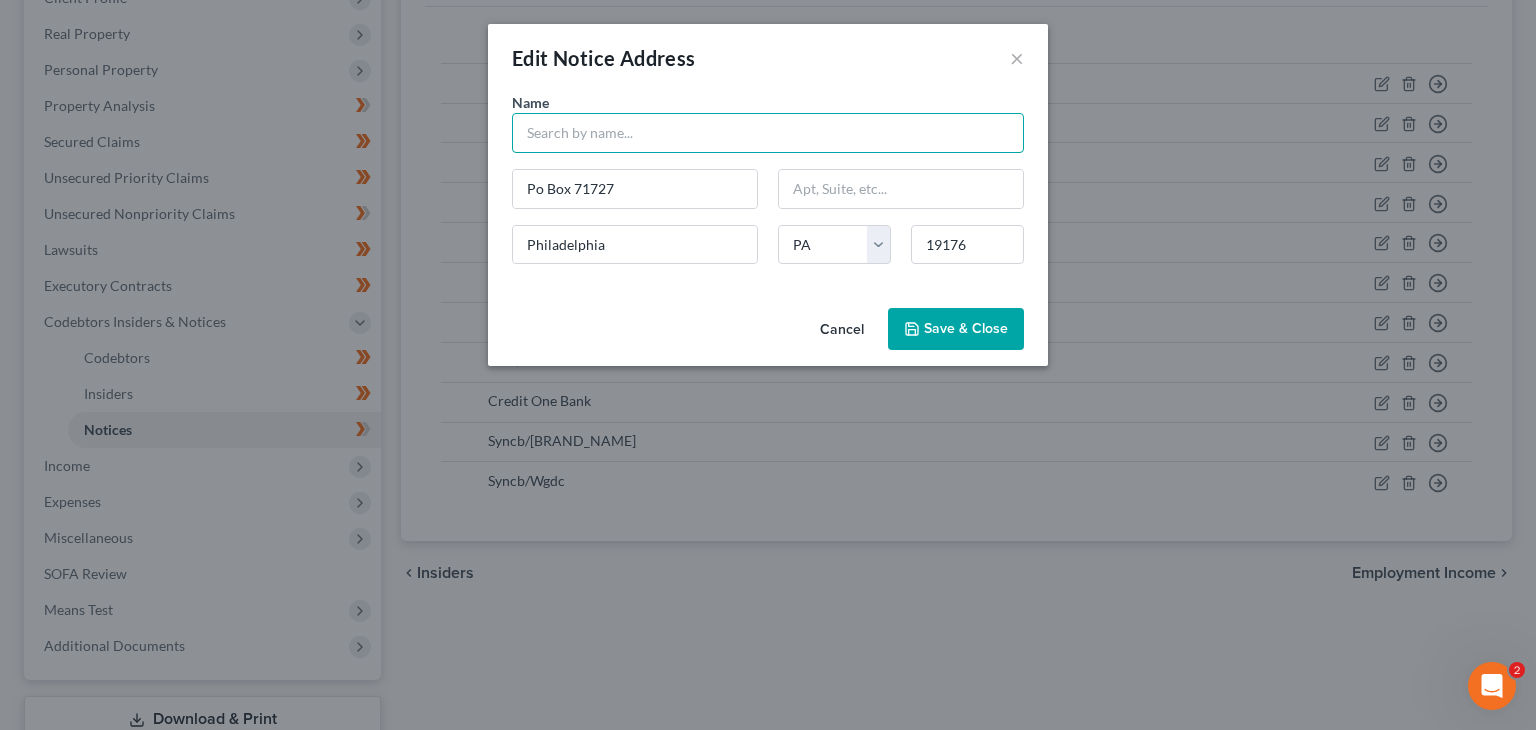 type on "u" 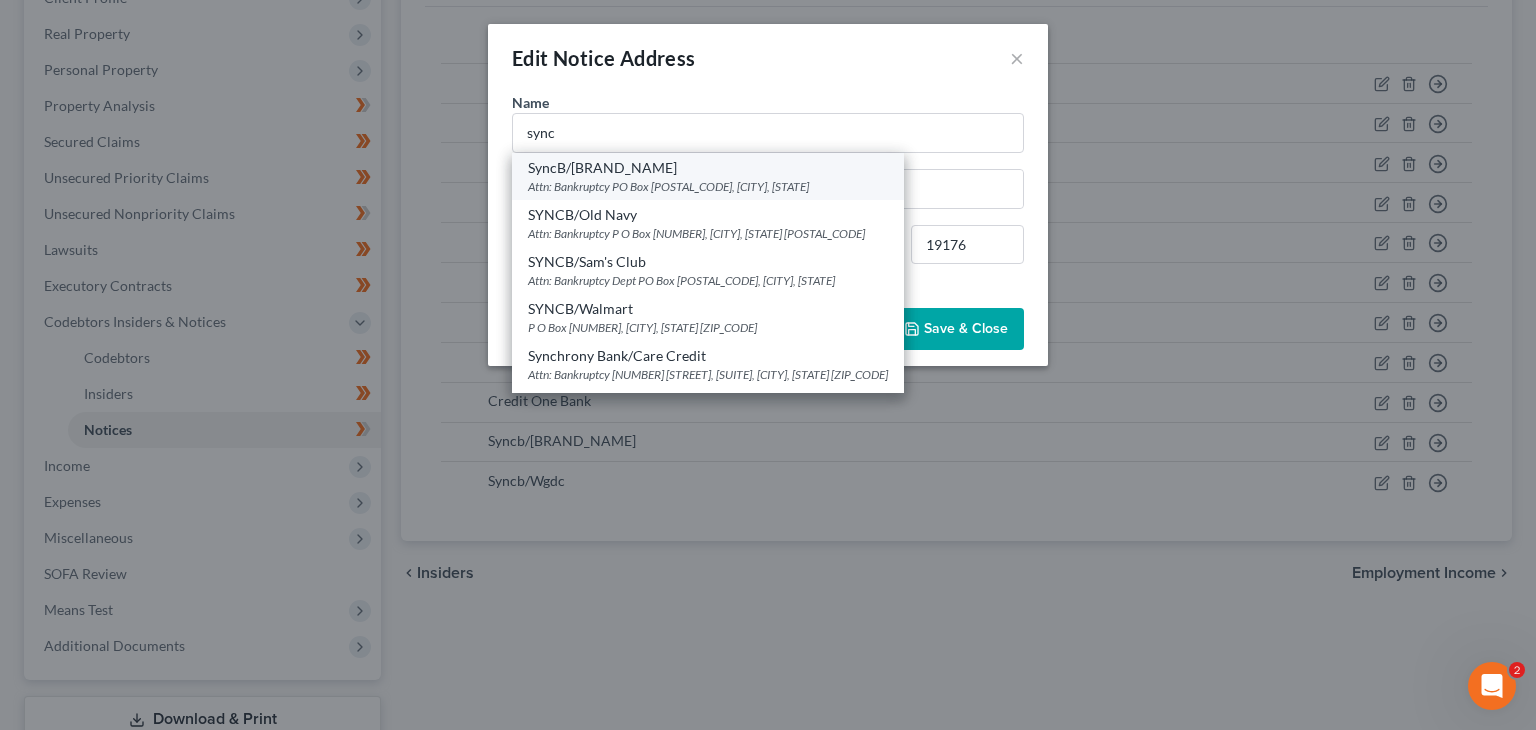 click on "Attn: Bankruptcy PO Box [POSTAL_CODE], [CITY], [STATE]" at bounding box center [708, 186] 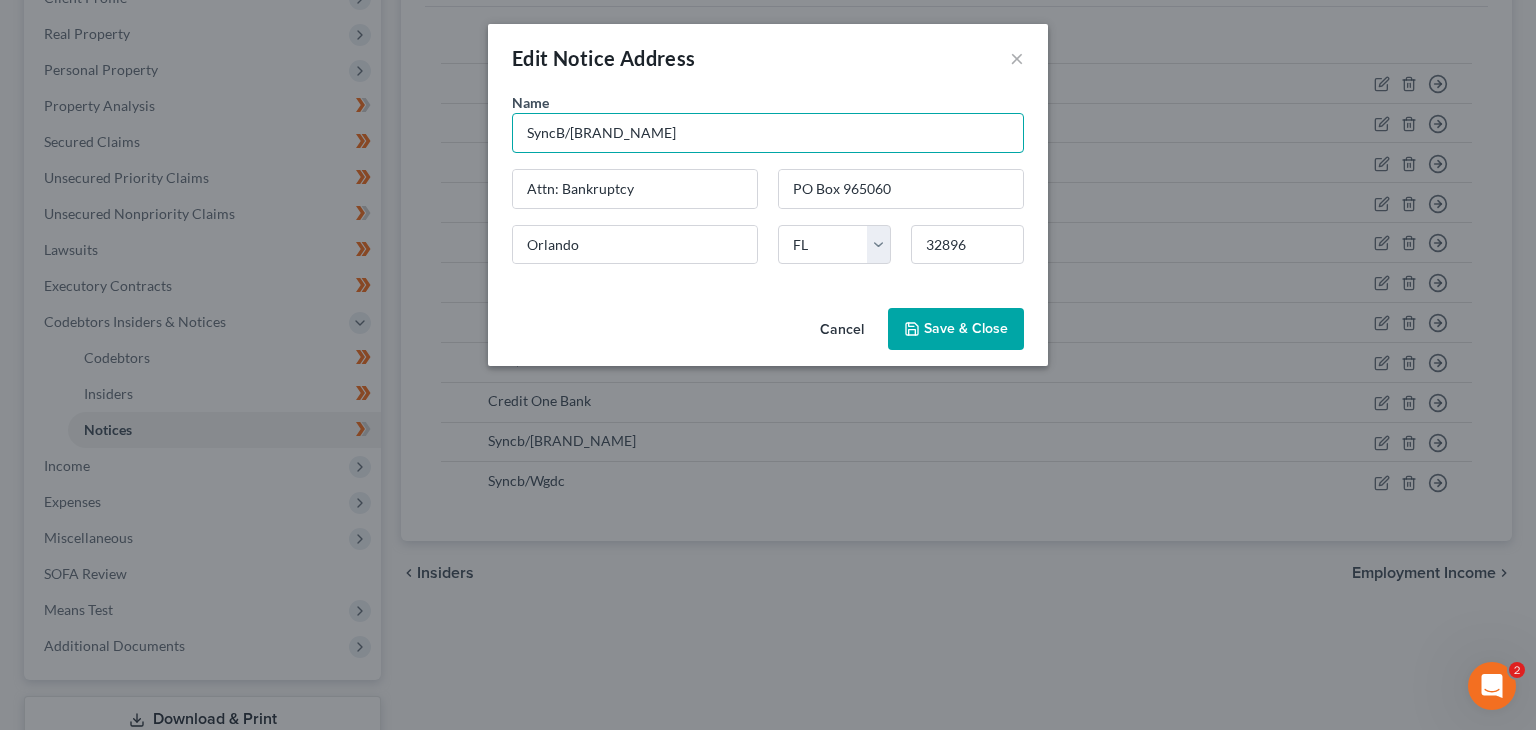 drag, startPoint x: 624, startPoint y: 132, endPoint x: 470, endPoint y: 142, distance: 154.32434 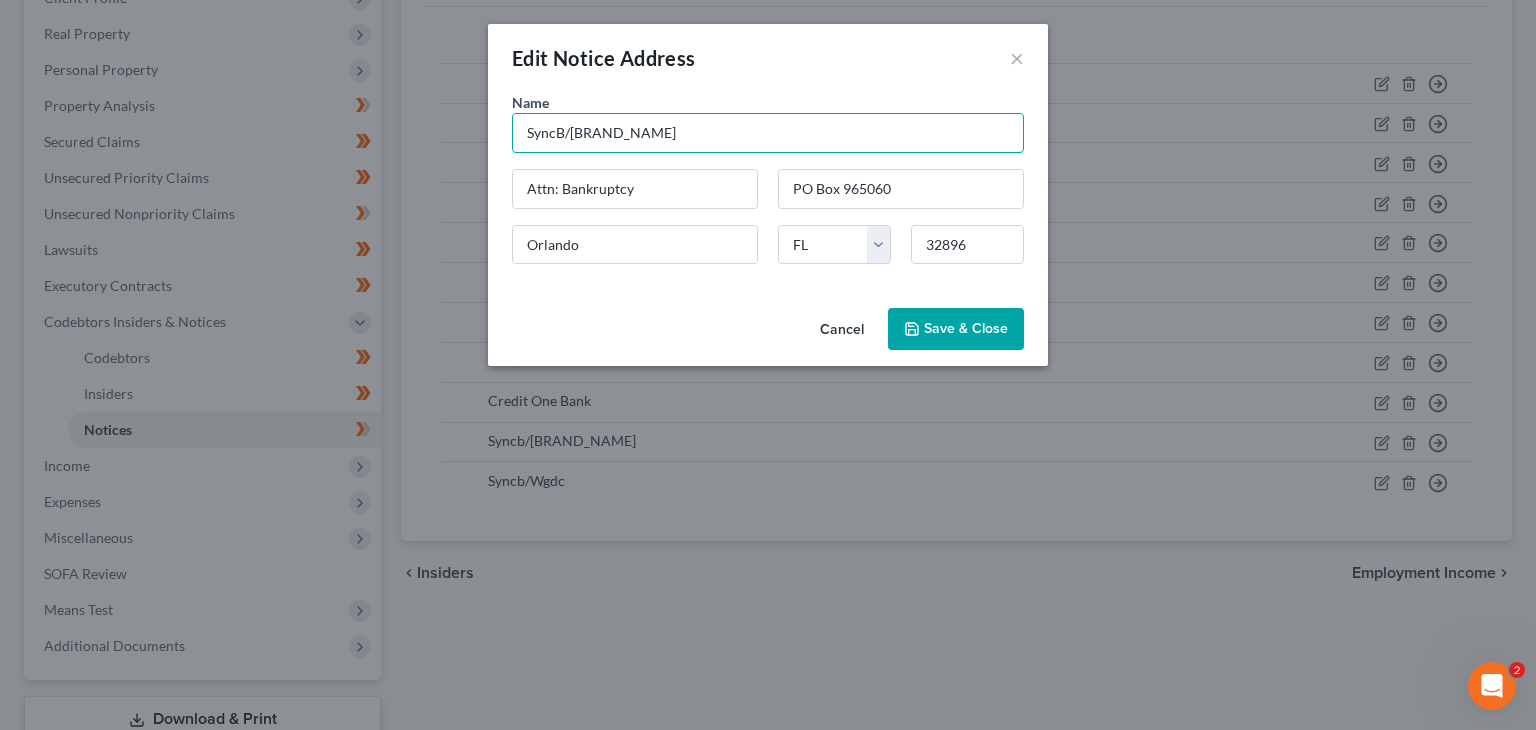 paste on "b/Wgdc" 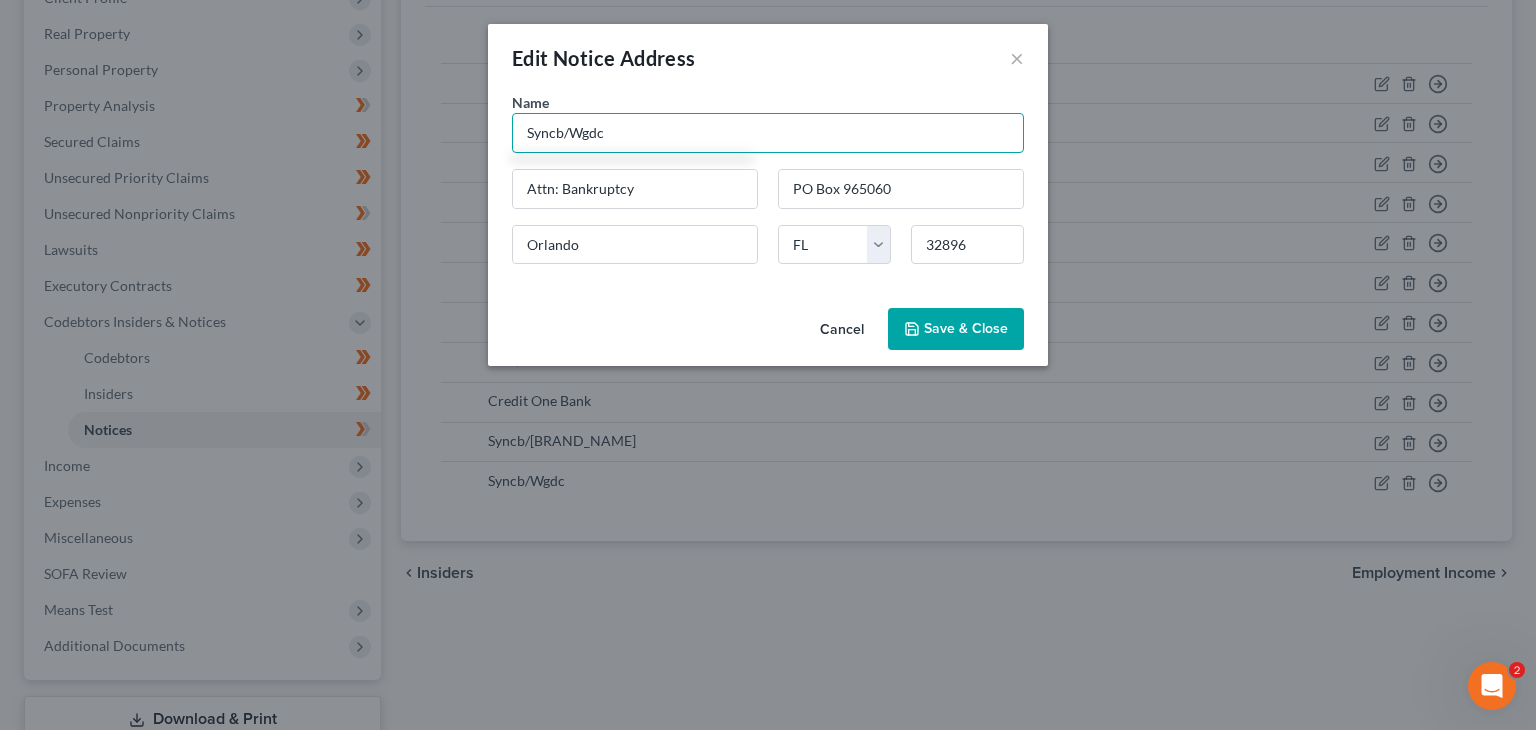 type on "Syncb/Wgdc" 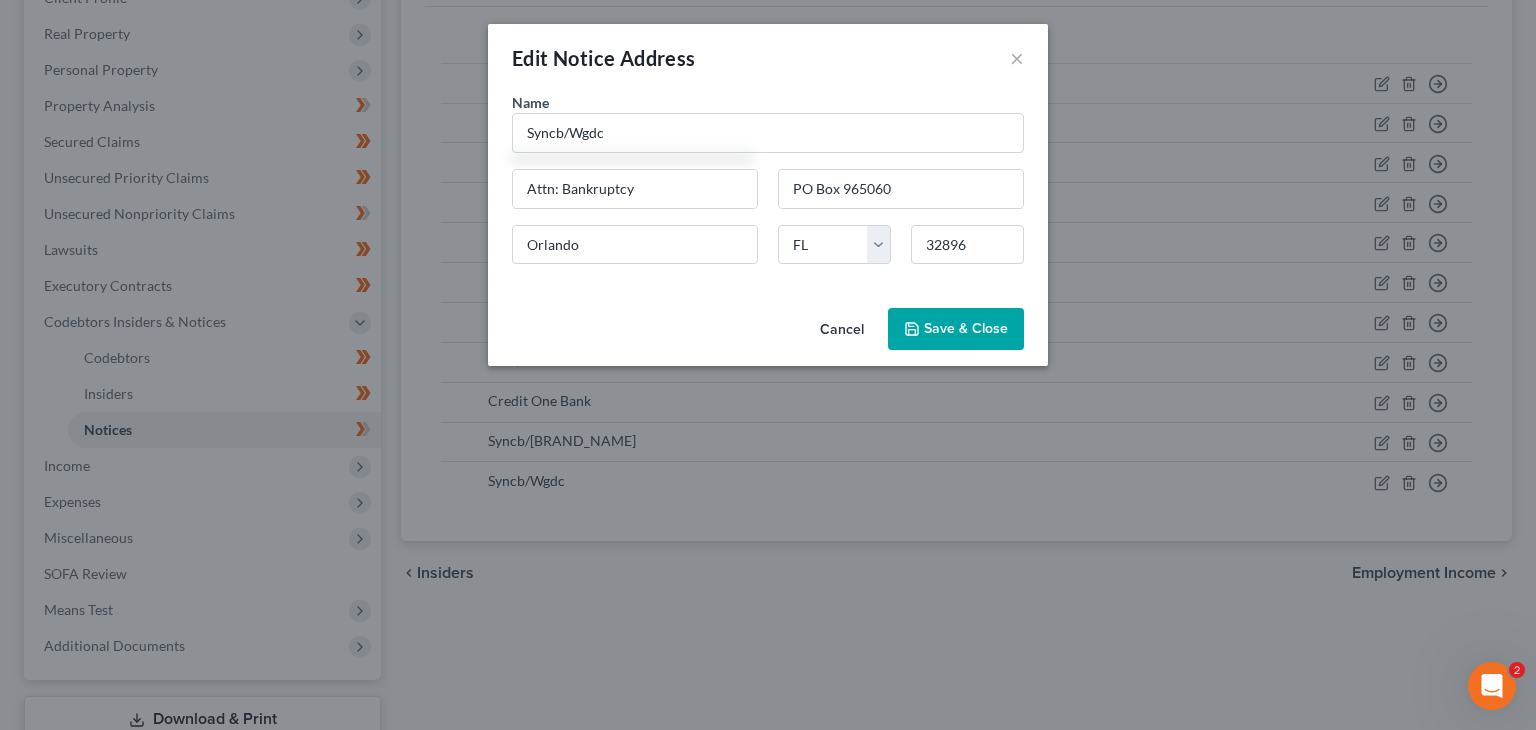 click on "Save & Close" at bounding box center (966, 328) 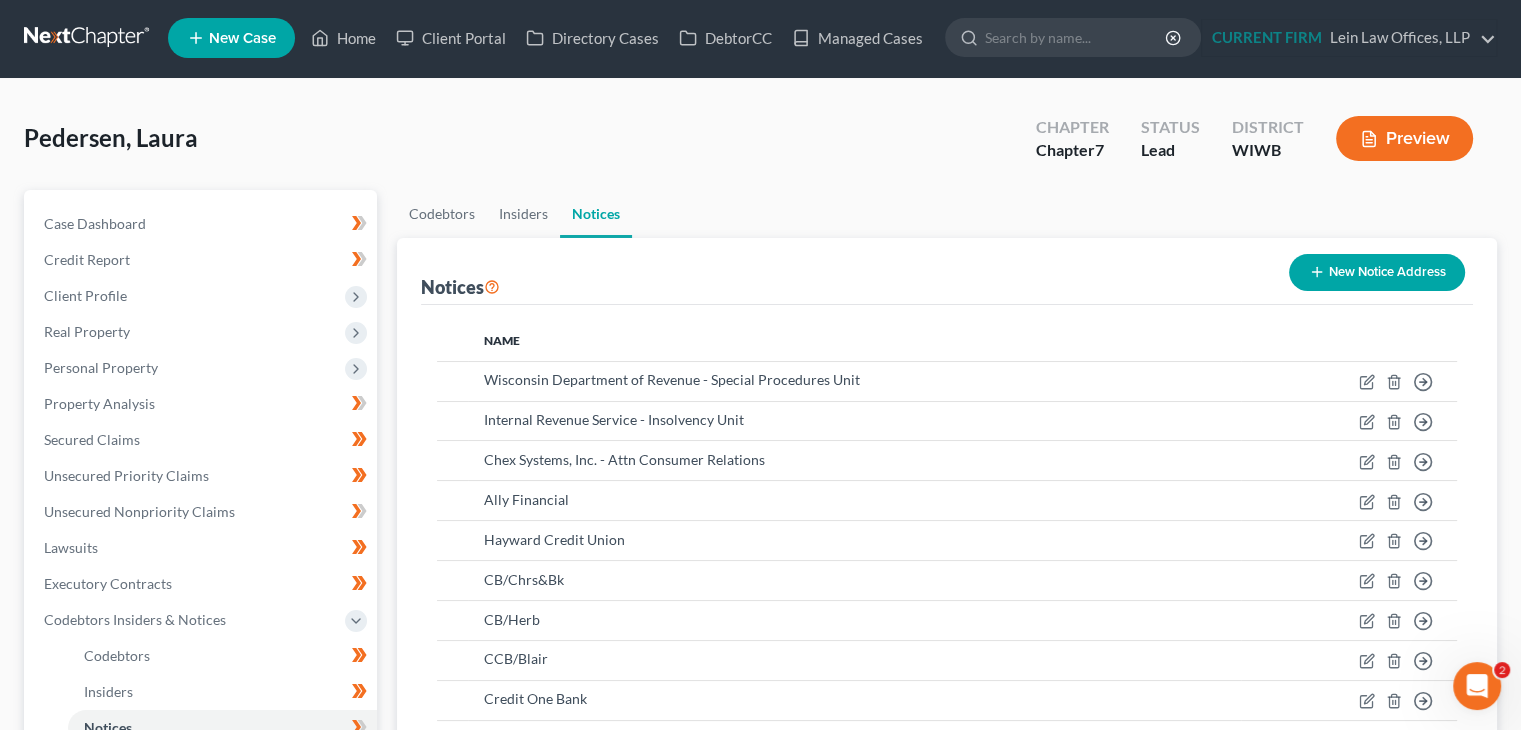 scroll, scrollTop: 0, scrollLeft: 0, axis: both 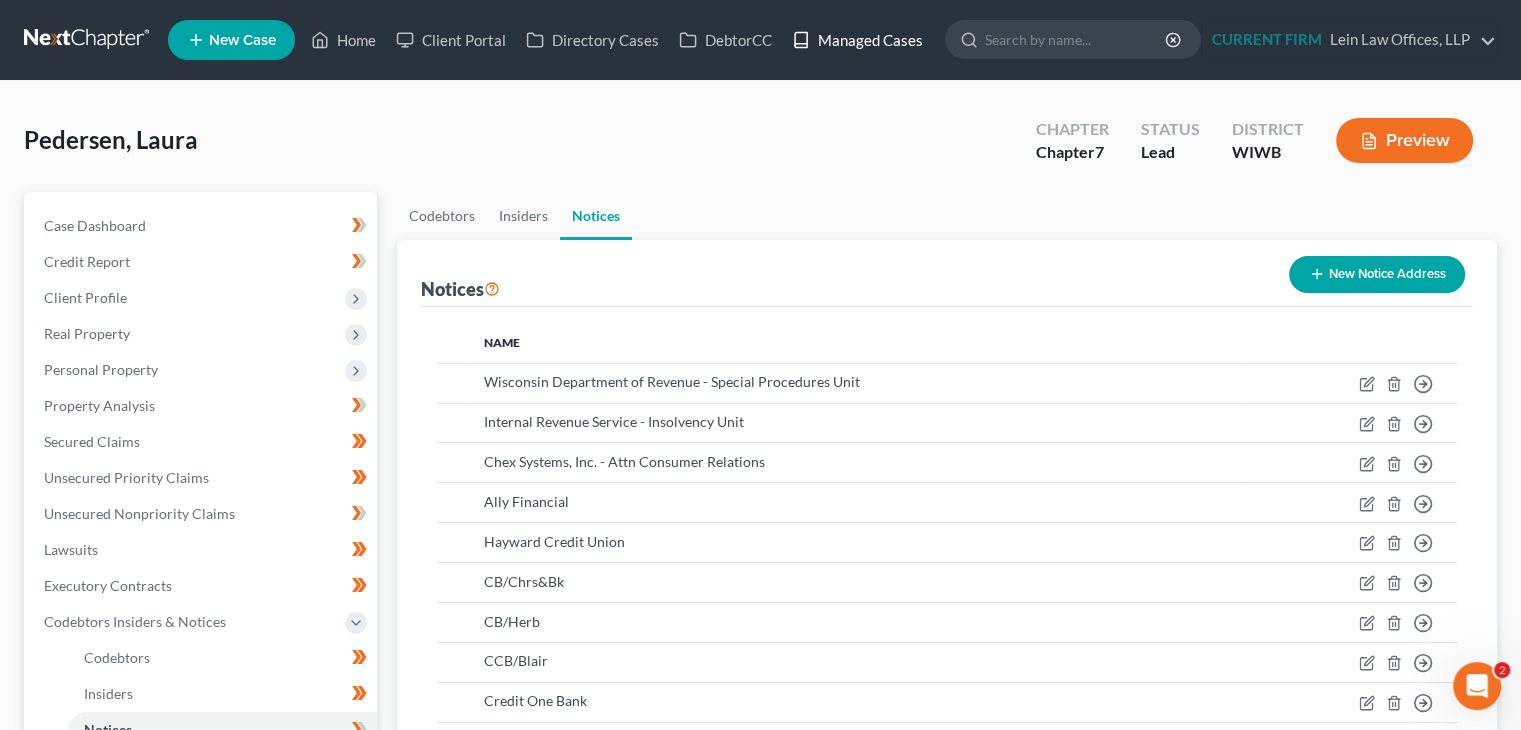 click on "Managed Cases" at bounding box center (857, 40) 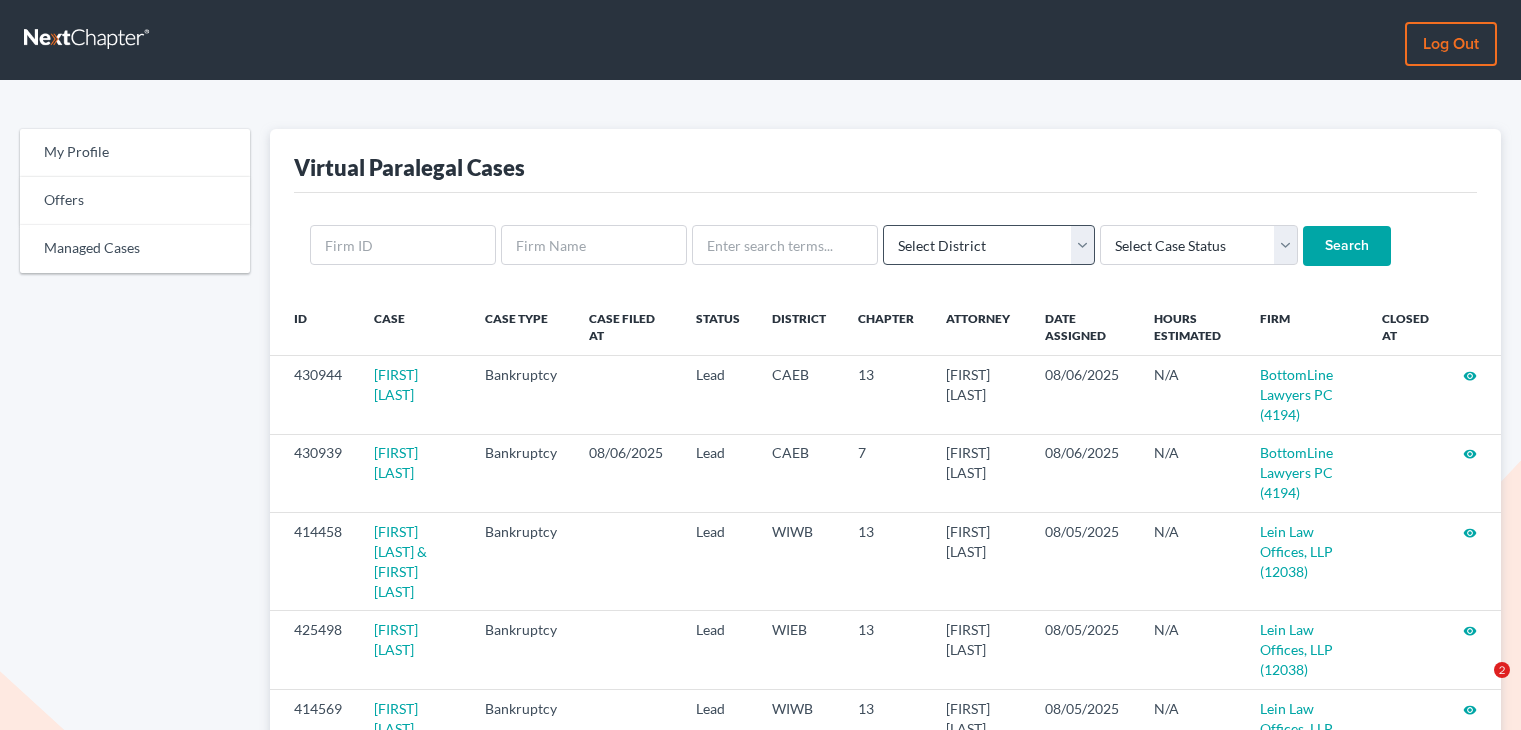 scroll, scrollTop: 0, scrollLeft: 0, axis: both 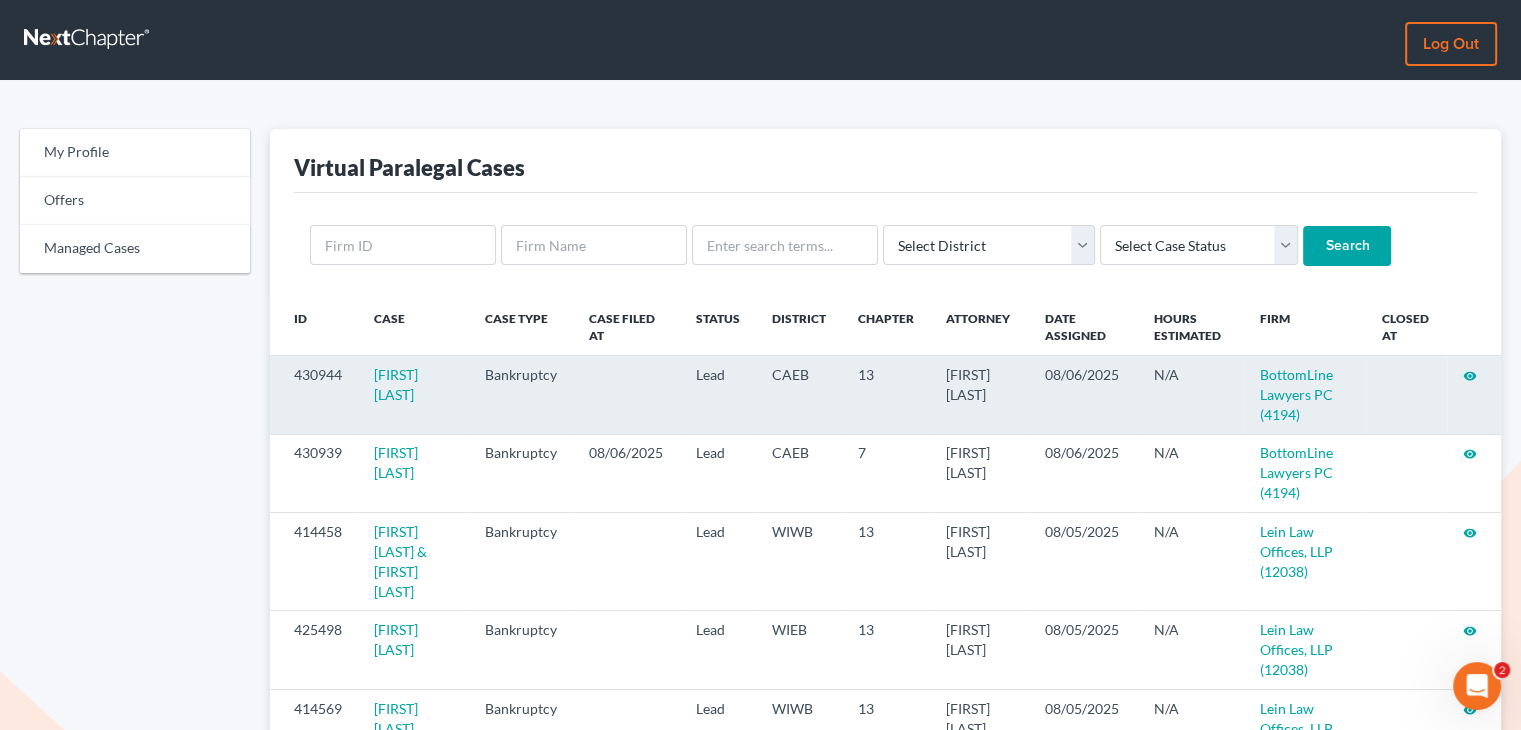 click on "visibility" at bounding box center [1470, 376] 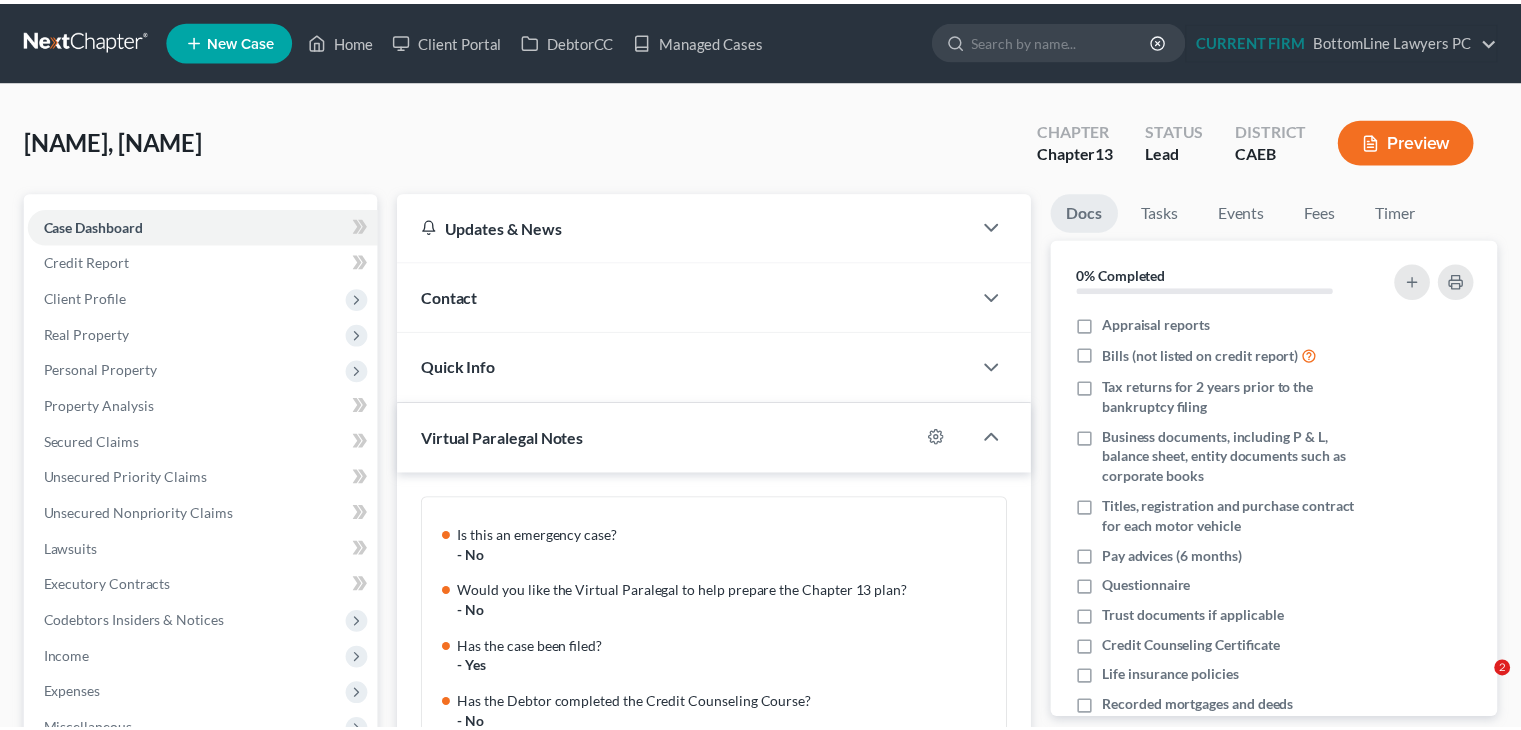 scroll, scrollTop: 753, scrollLeft: 0, axis: vertical 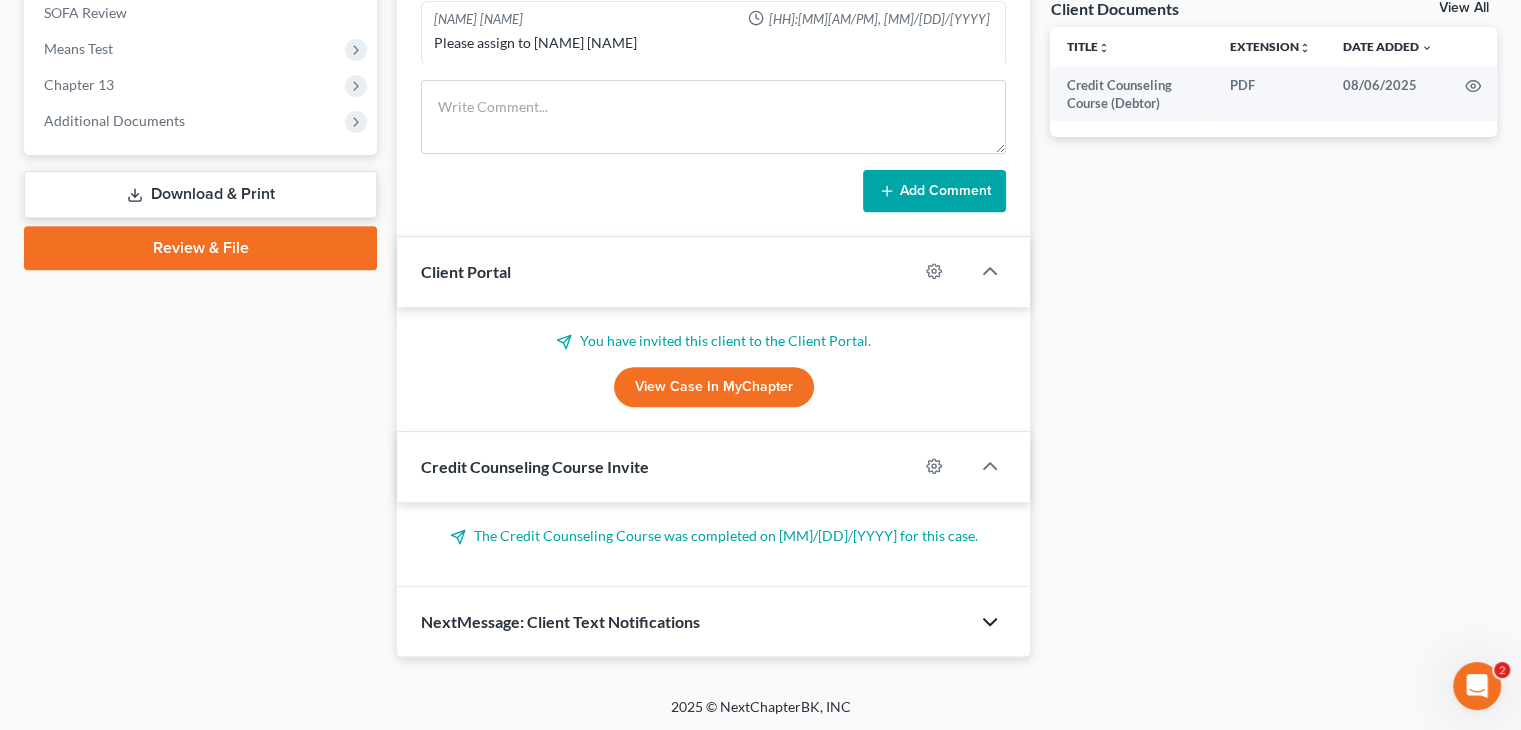 click 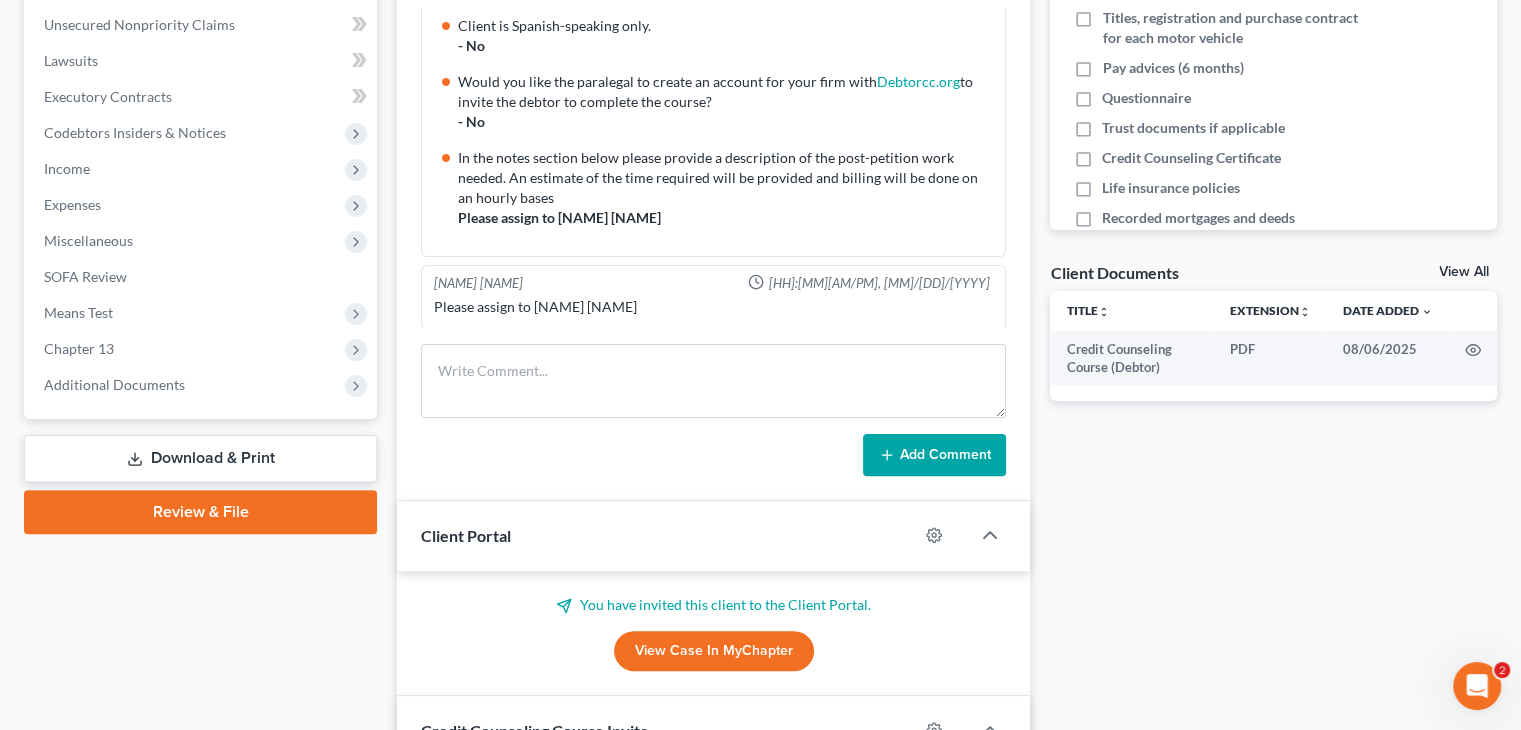 scroll, scrollTop: 443, scrollLeft: 0, axis: vertical 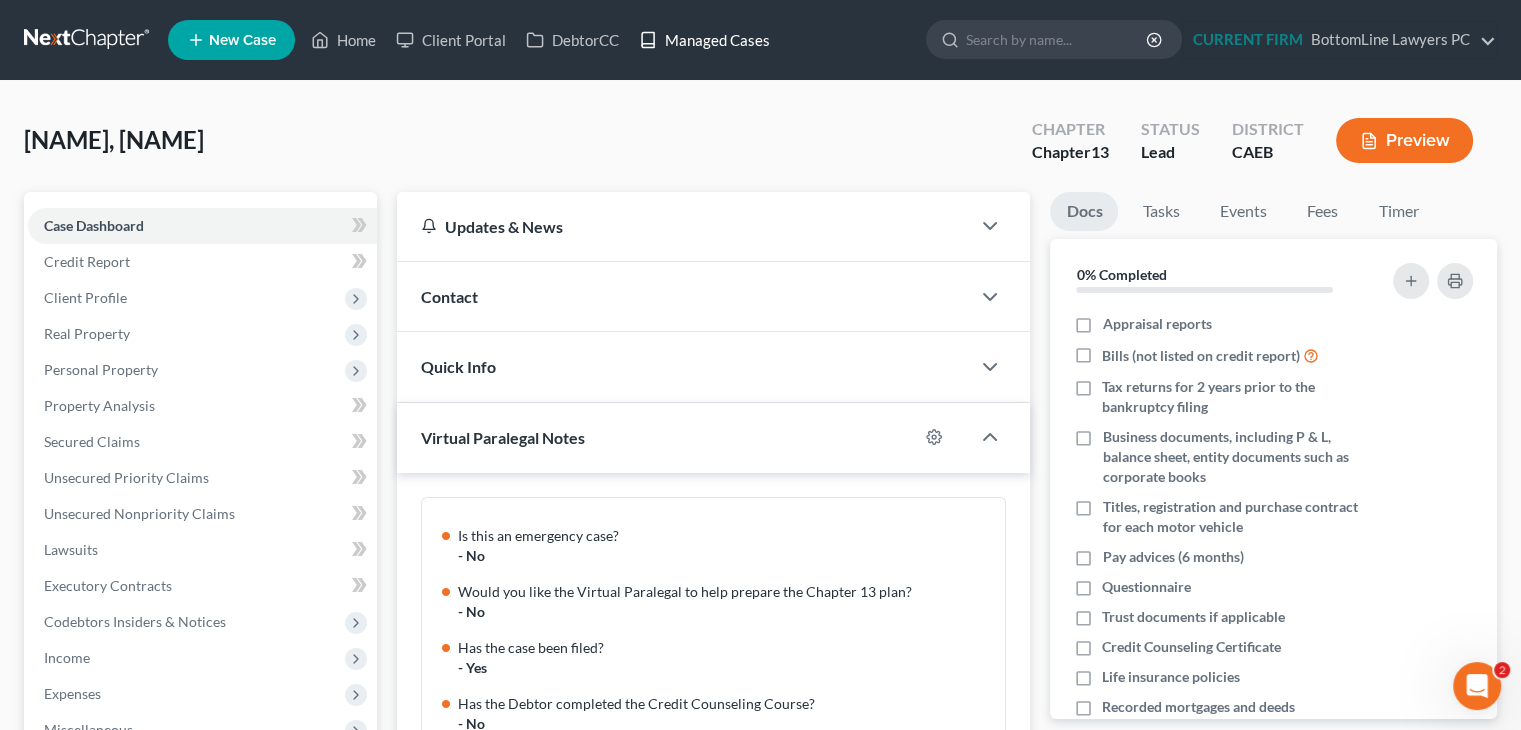 click on "Managed Cases" at bounding box center [704, 40] 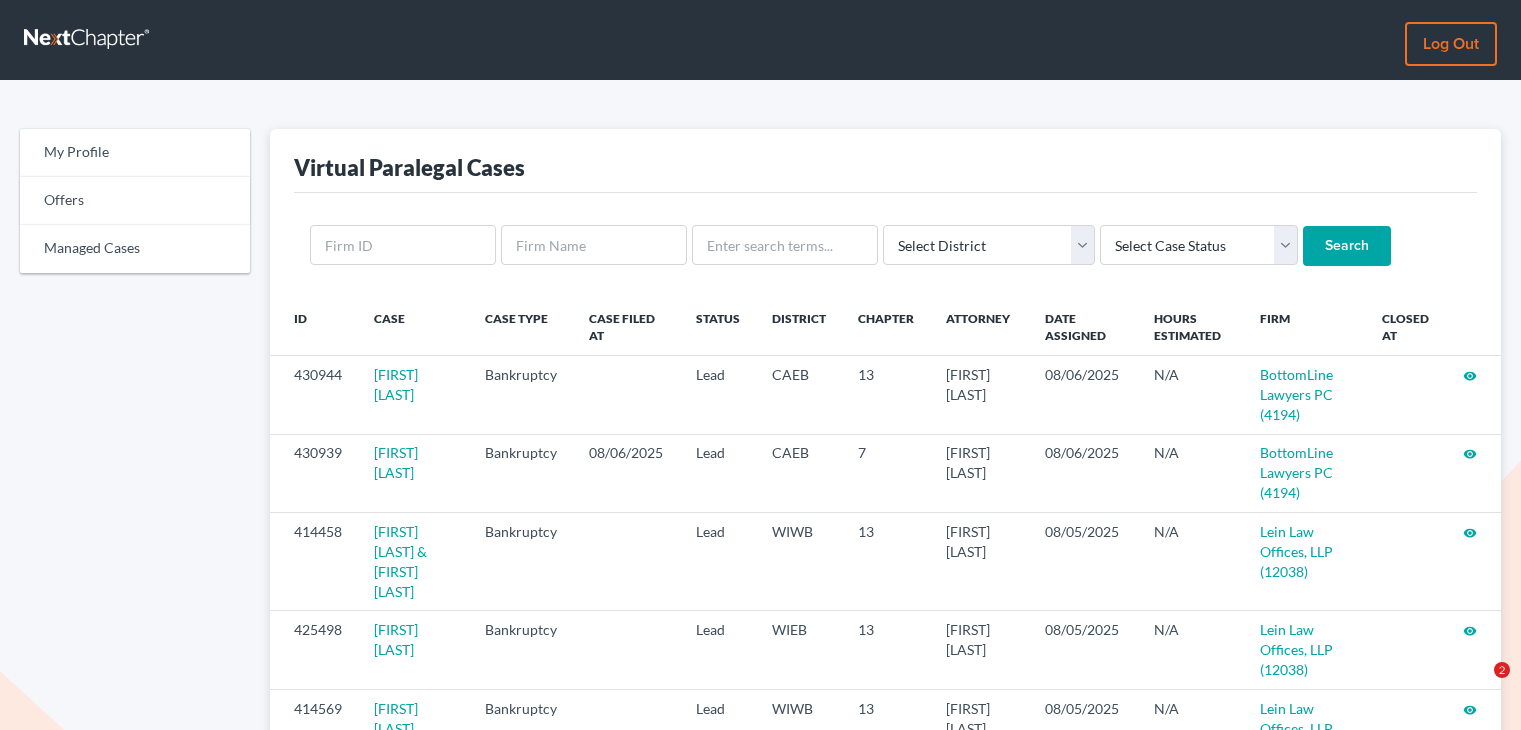 scroll, scrollTop: 0, scrollLeft: 0, axis: both 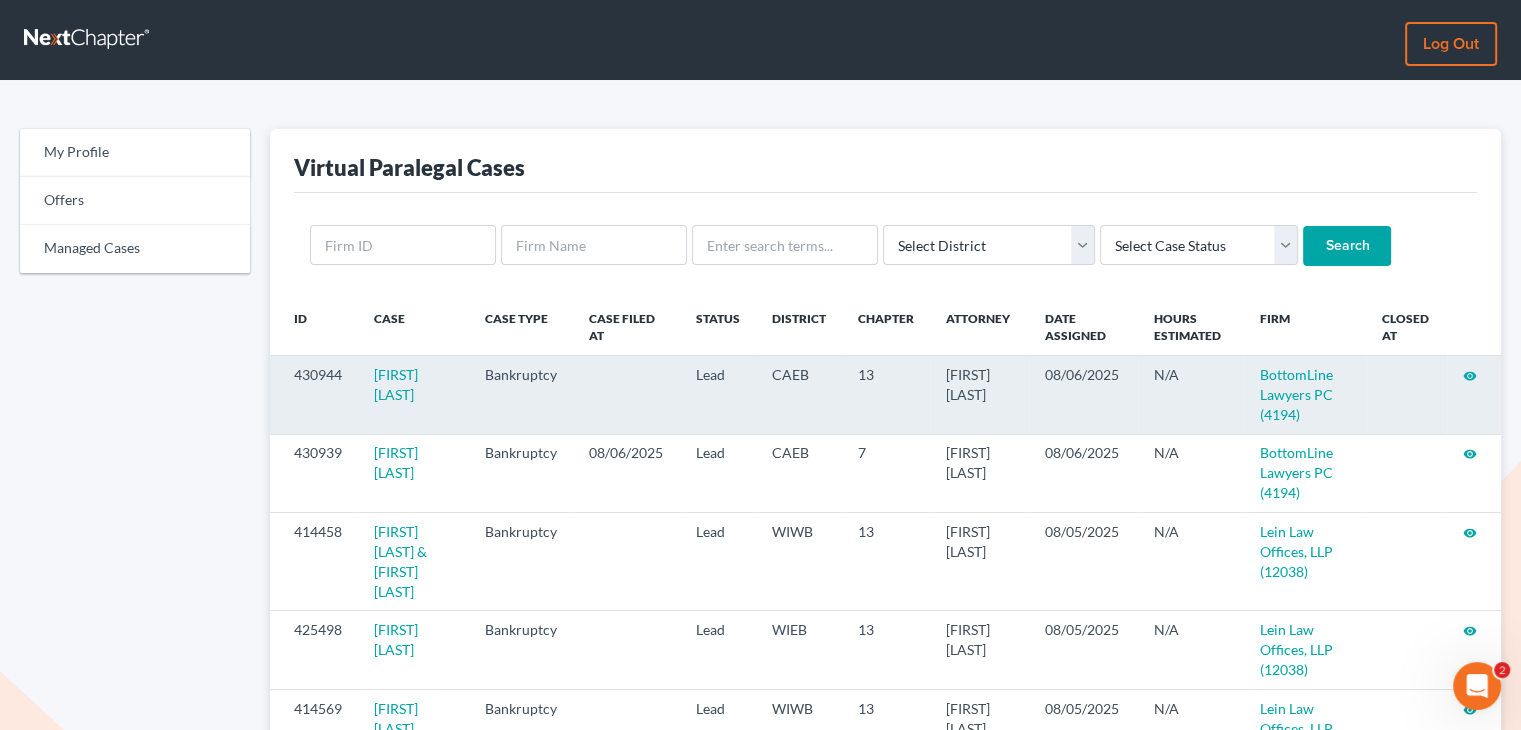 click on "visibility" at bounding box center [1470, 376] 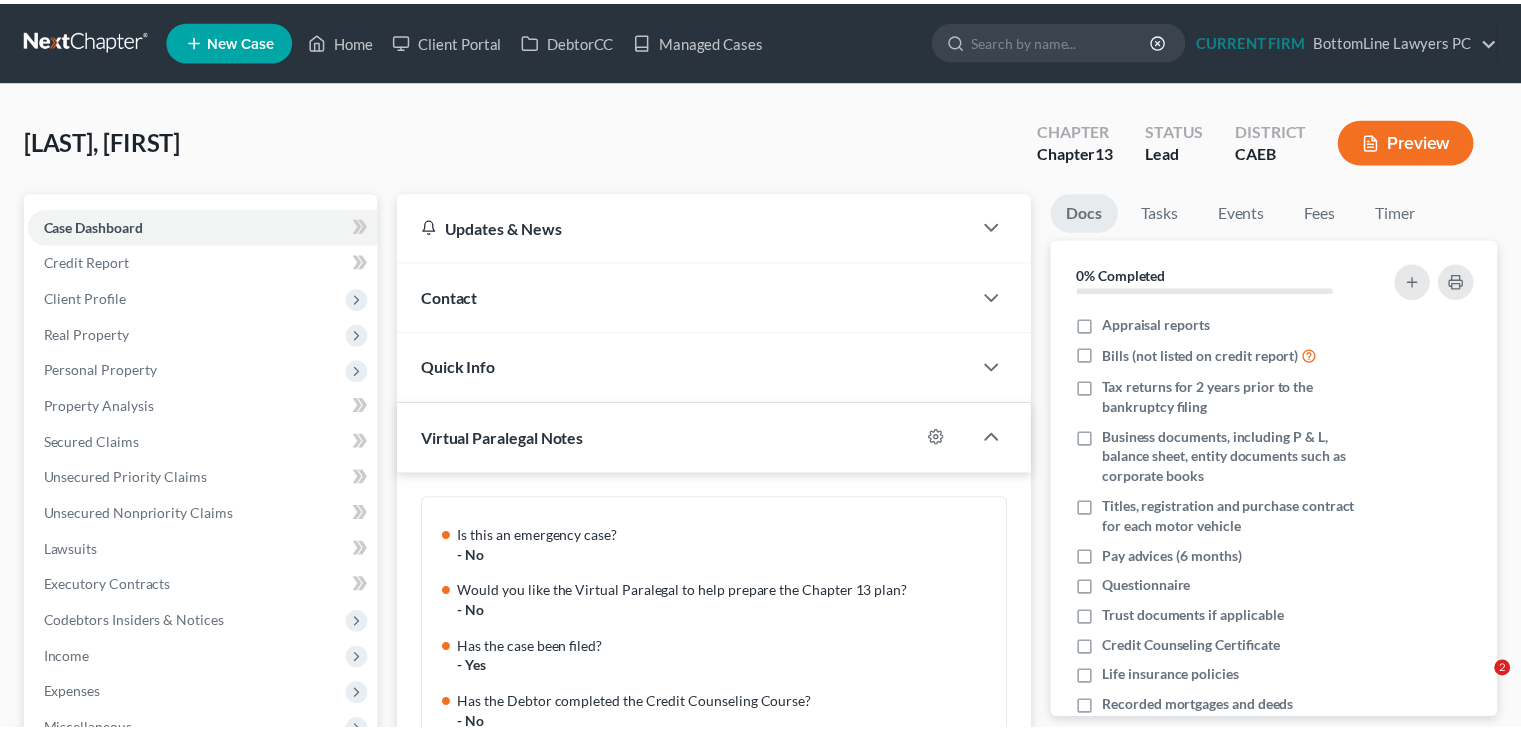 scroll, scrollTop: 0, scrollLeft: 0, axis: both 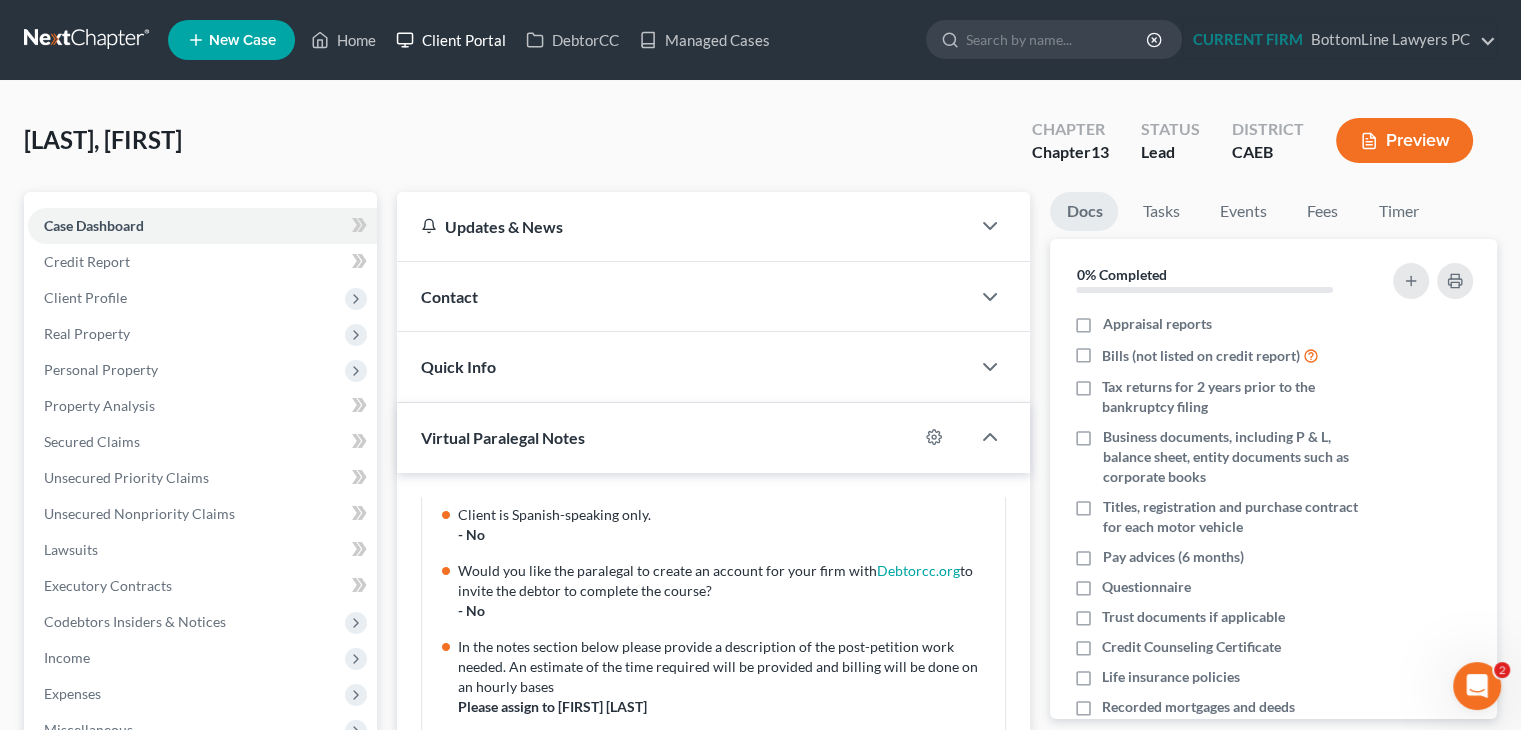 click on "Client Portal" at bounding box center [451, 40] 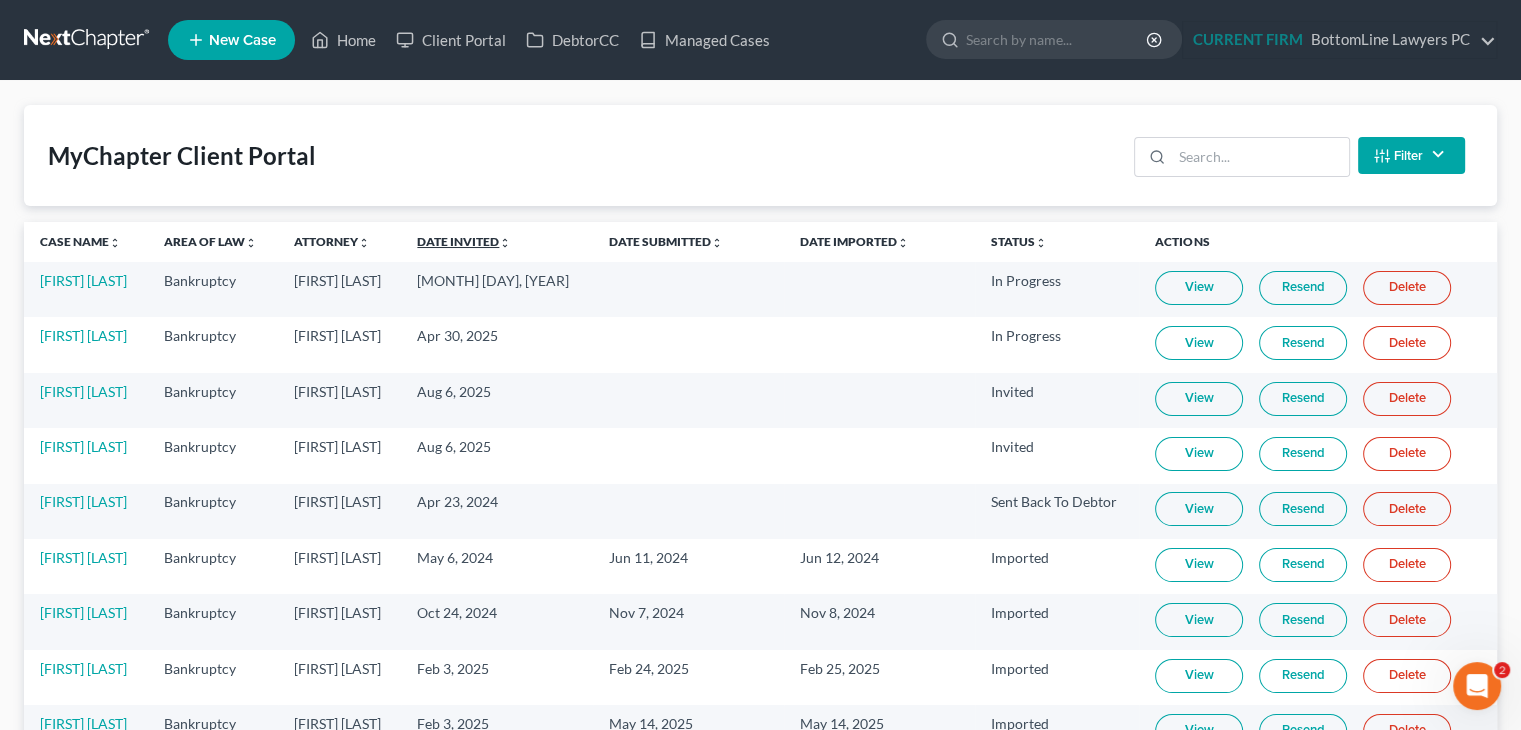 click on "Date Invited
unfold_more
expand_more
expand_less" at bounding box center [464, 241] 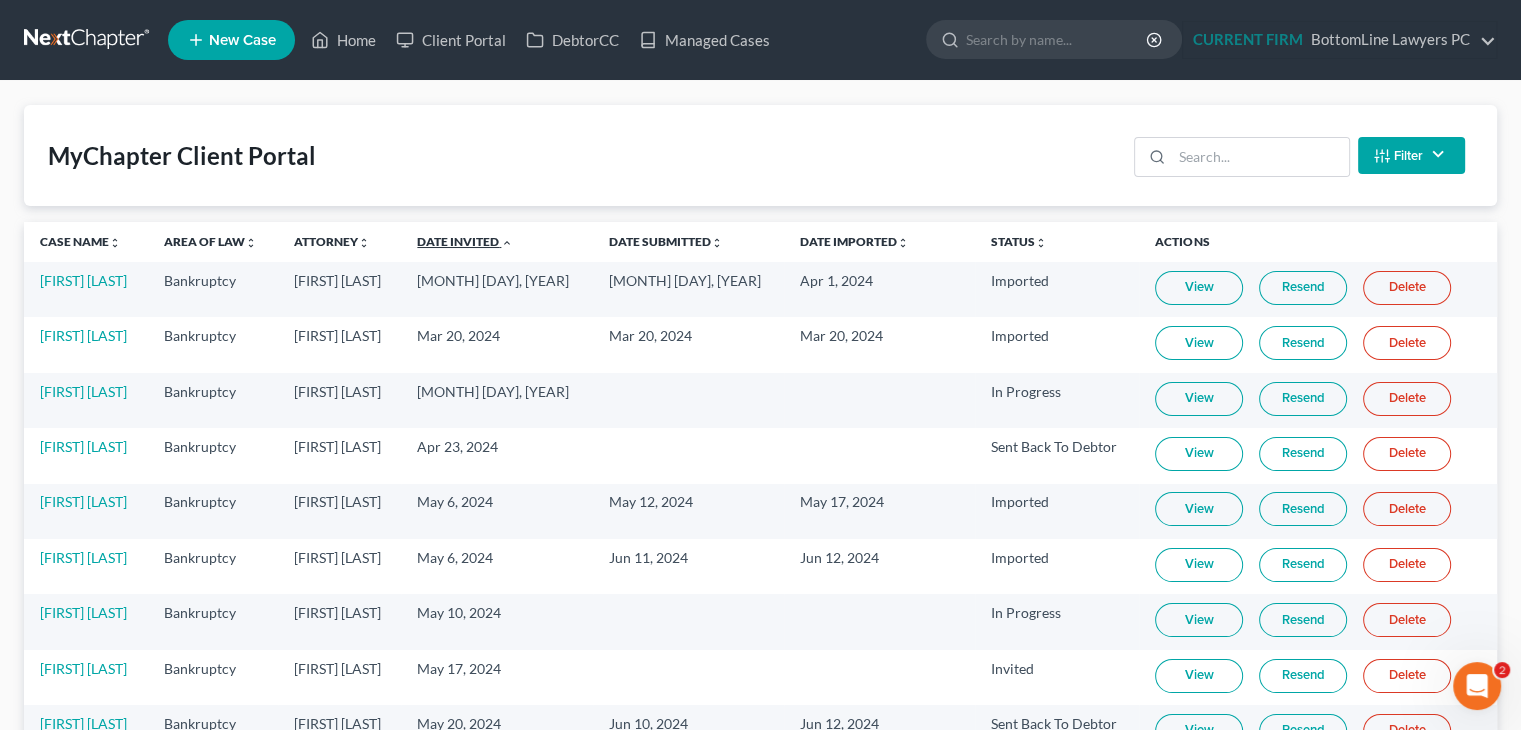 click on "Date Invited
unfold_more
expand_more
expand_less" at bounding box center [465, 241] 